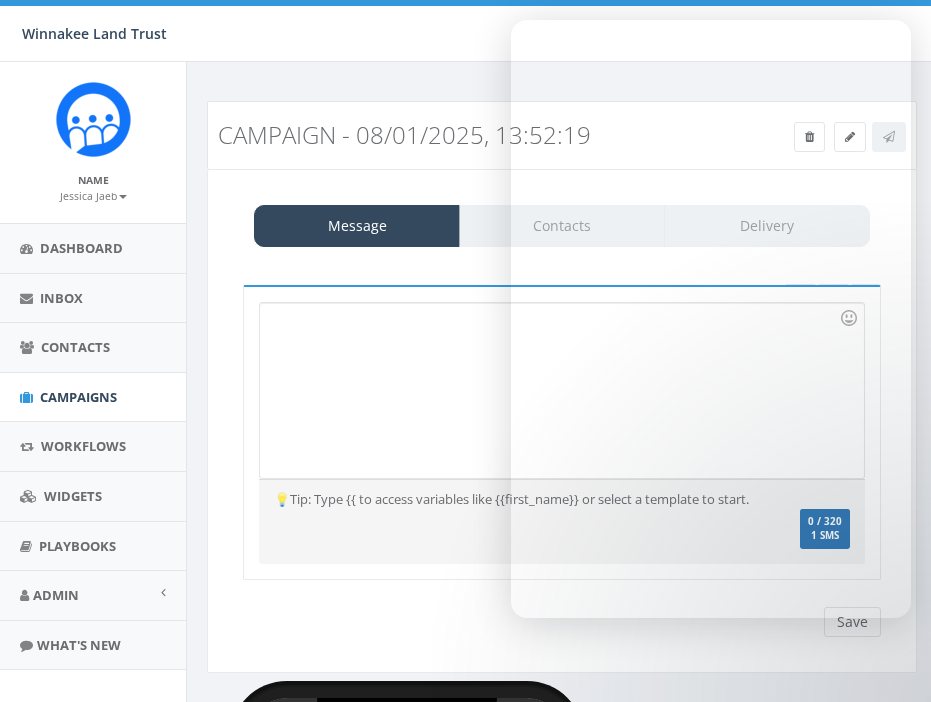 scroll, scrollTop: 0, scrollLeft: 0, axis: both 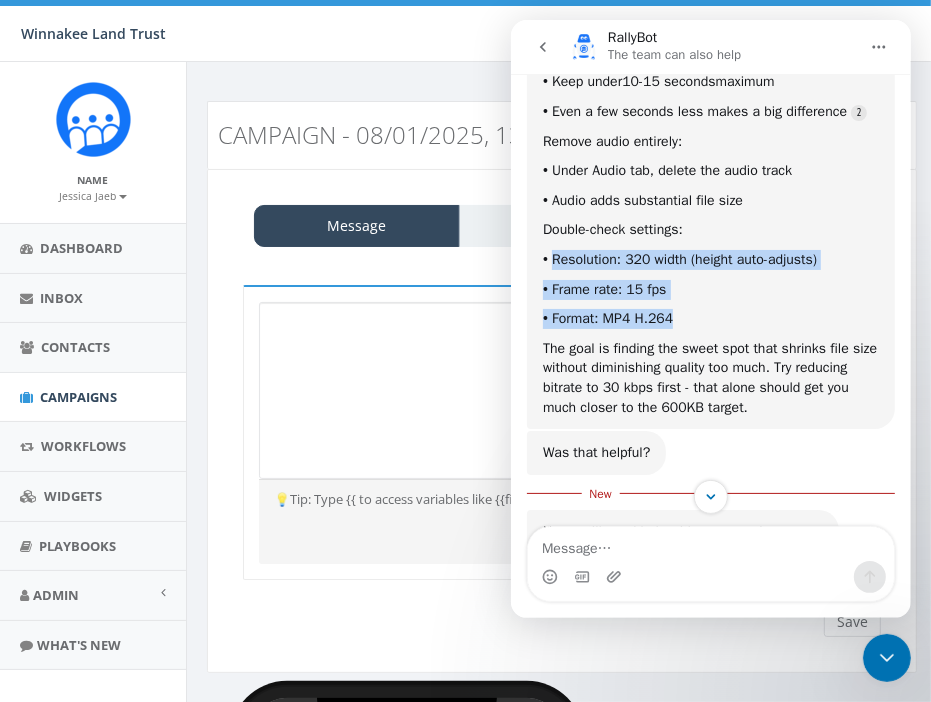 drag, startPoint x: 554, startPoint y: 309, endPoint x: 680, endPoint y: 363, distance: 137.08392 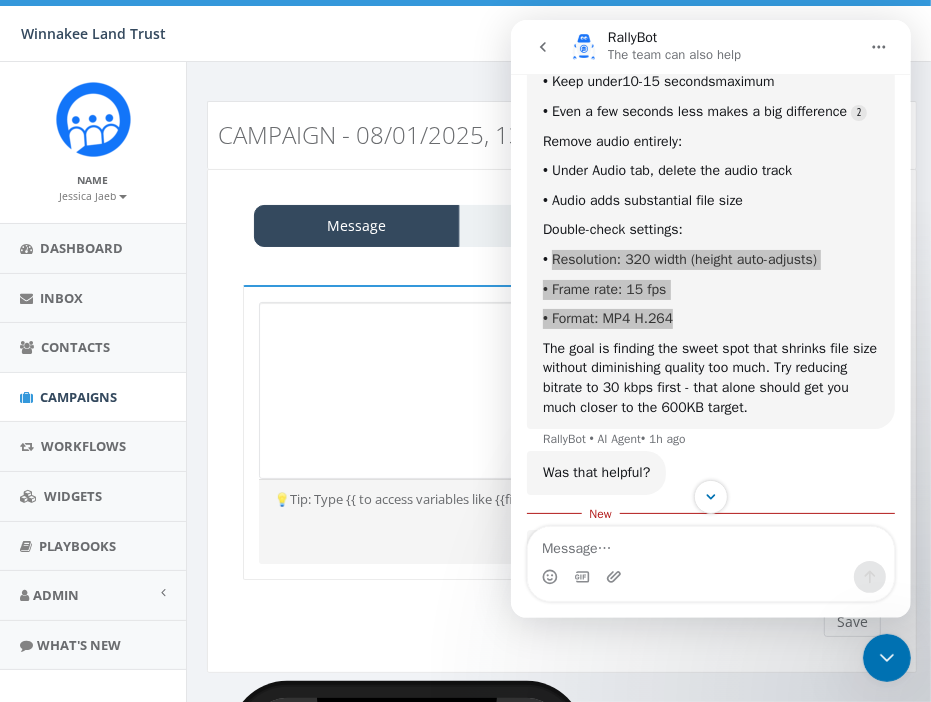 click 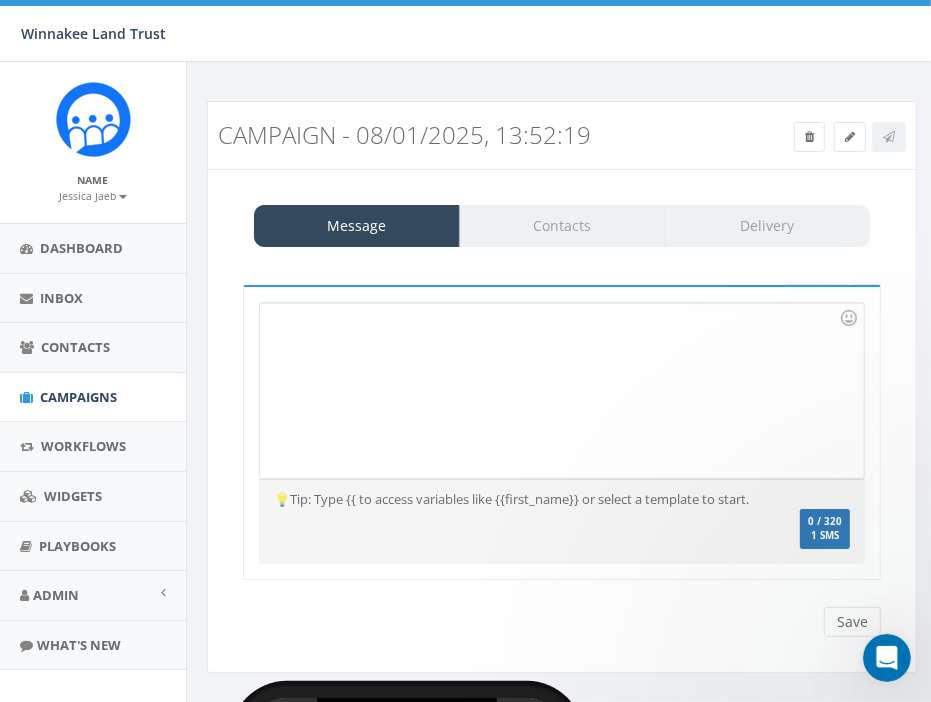 scroll, scrollTop: 0, scrollLeft: 0, axis: both 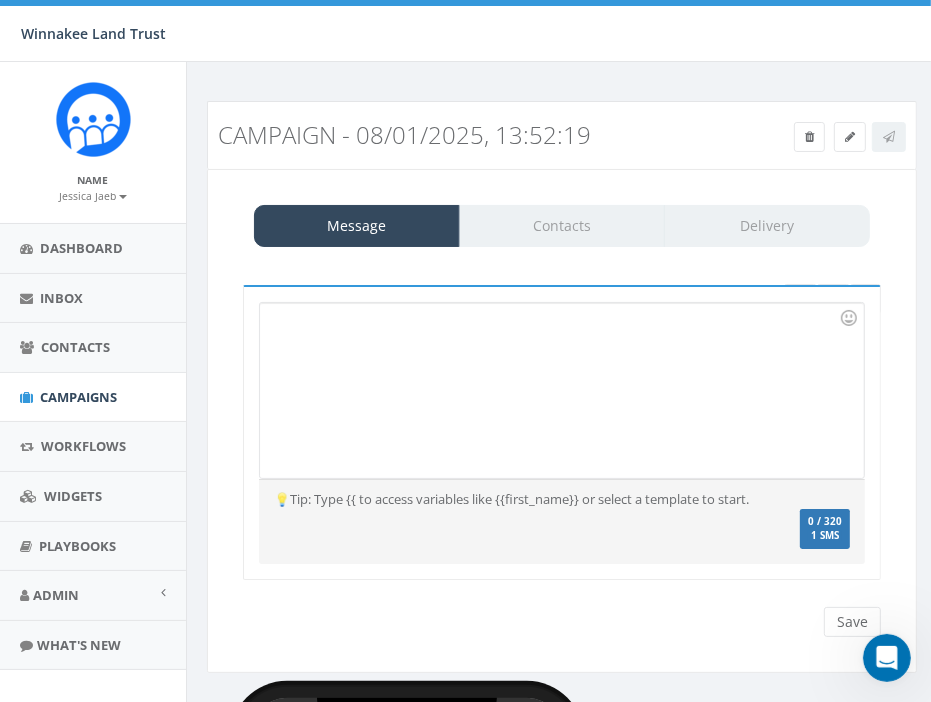 click 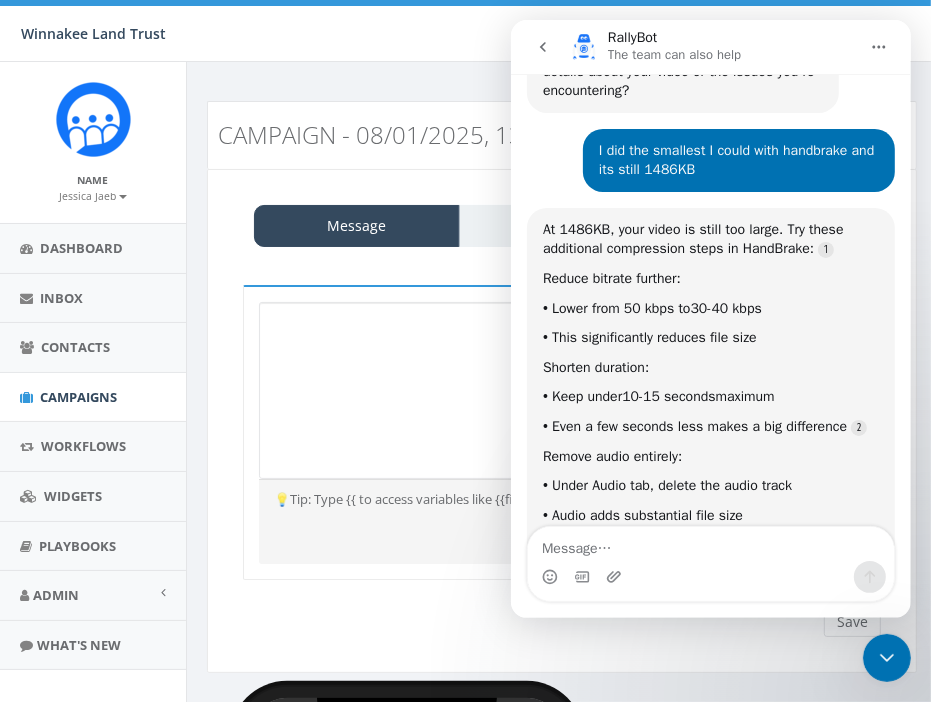 scroll, scrollTop: 2870, scrollLeft: 0, axis: vertical 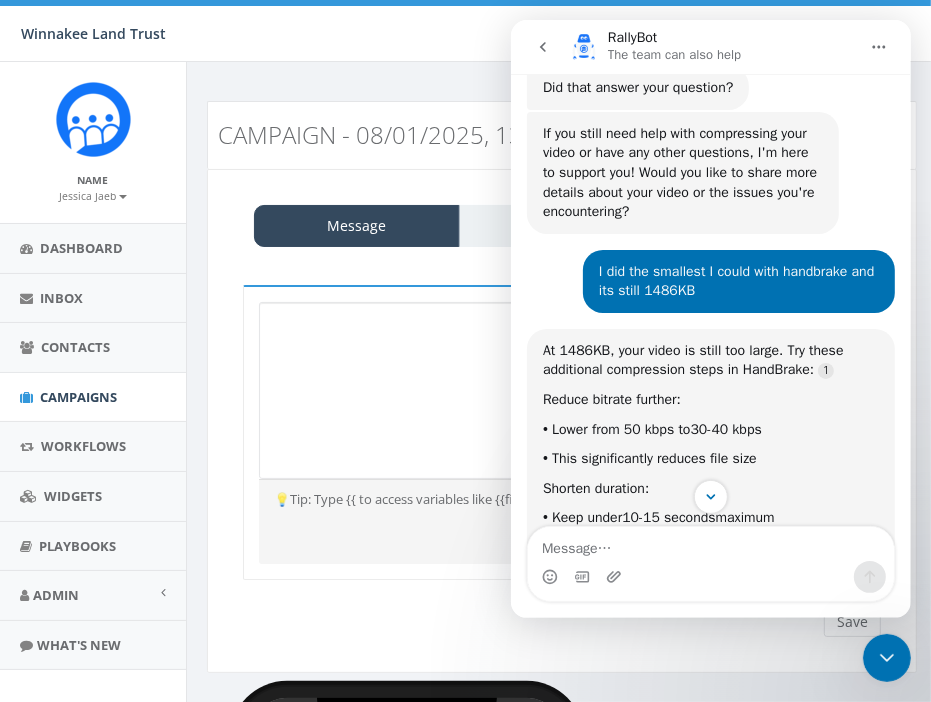 click 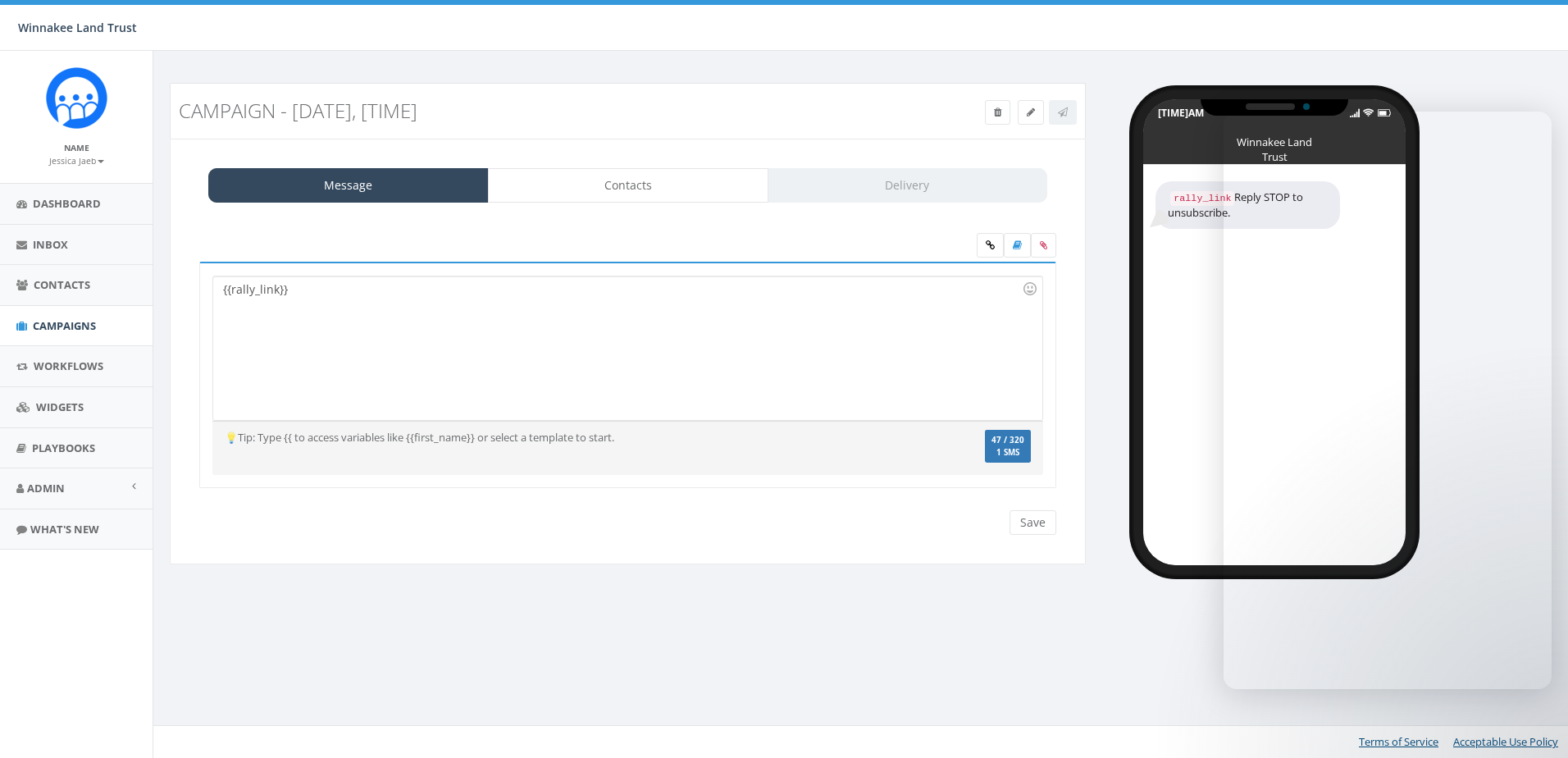 scroll, scrollTop: 0, scrollLeft: 0, axis: both 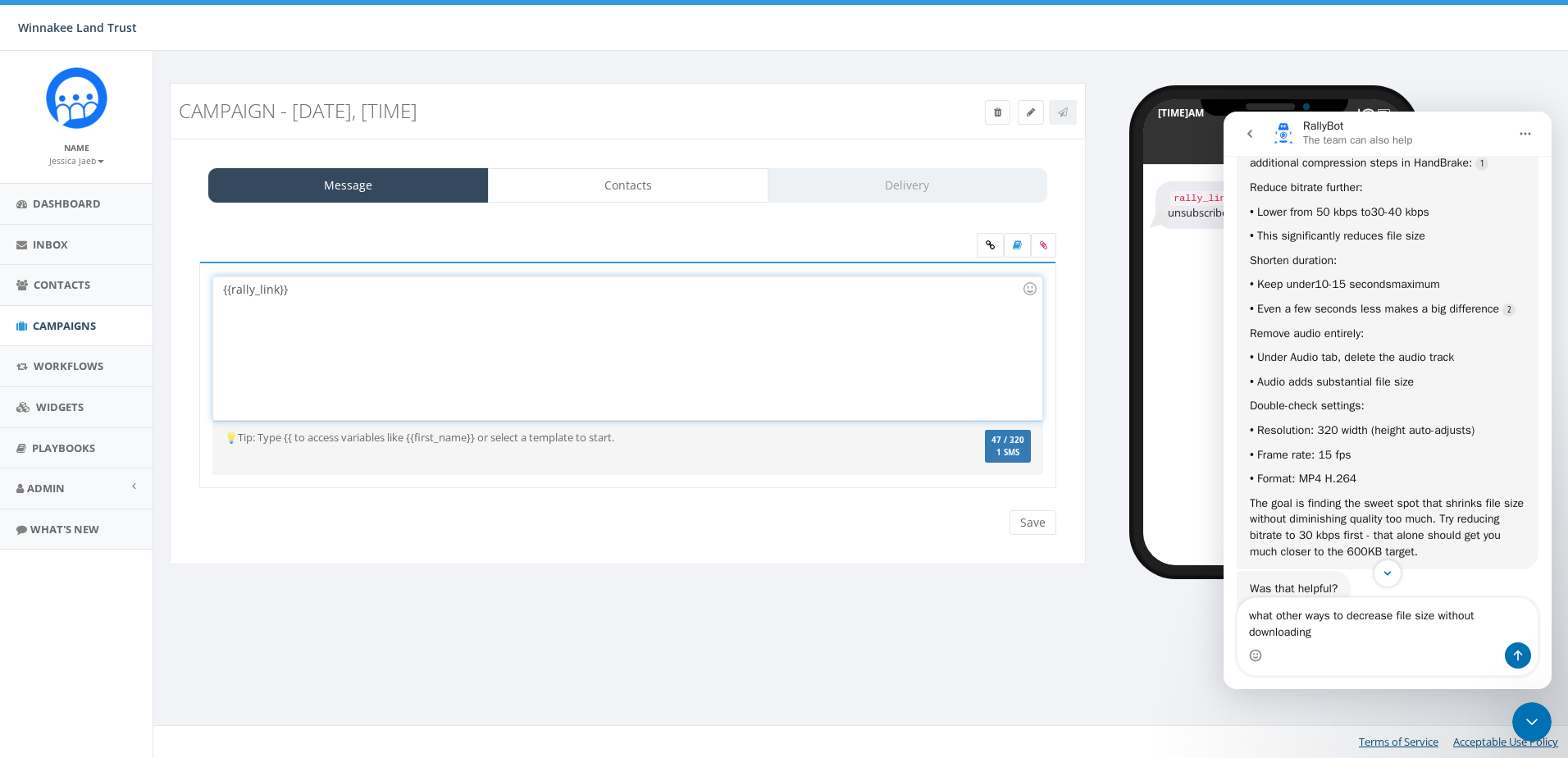 drag, startPoint x: 310, startPoint y: 301, endPoint x: 198, endPoint y: 299, distance: 112.01786 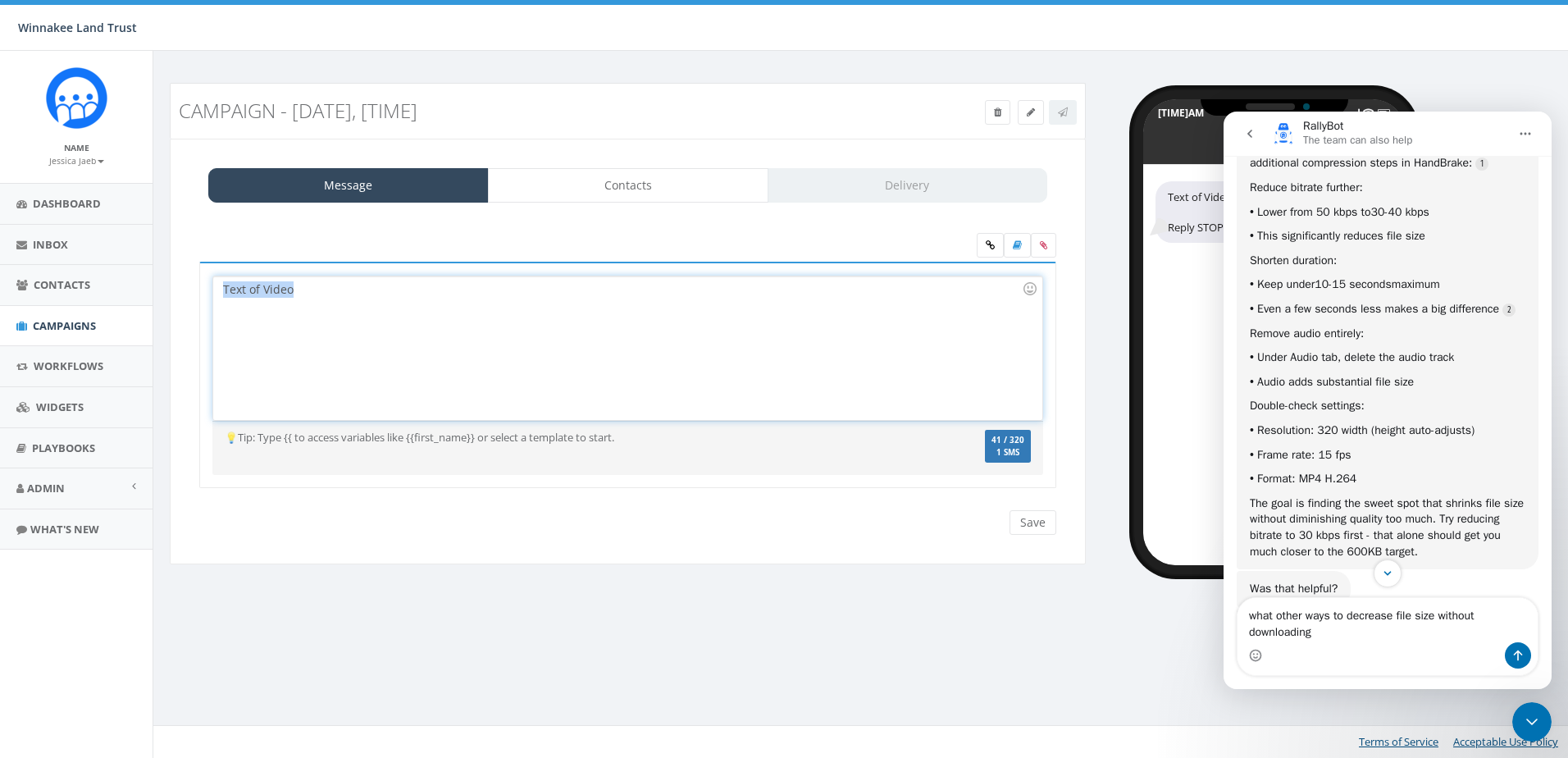 drag, startPoint x: 351, startPoint y: 307, endPoint x: 221, endPoint y: 302, distance: 130.09612 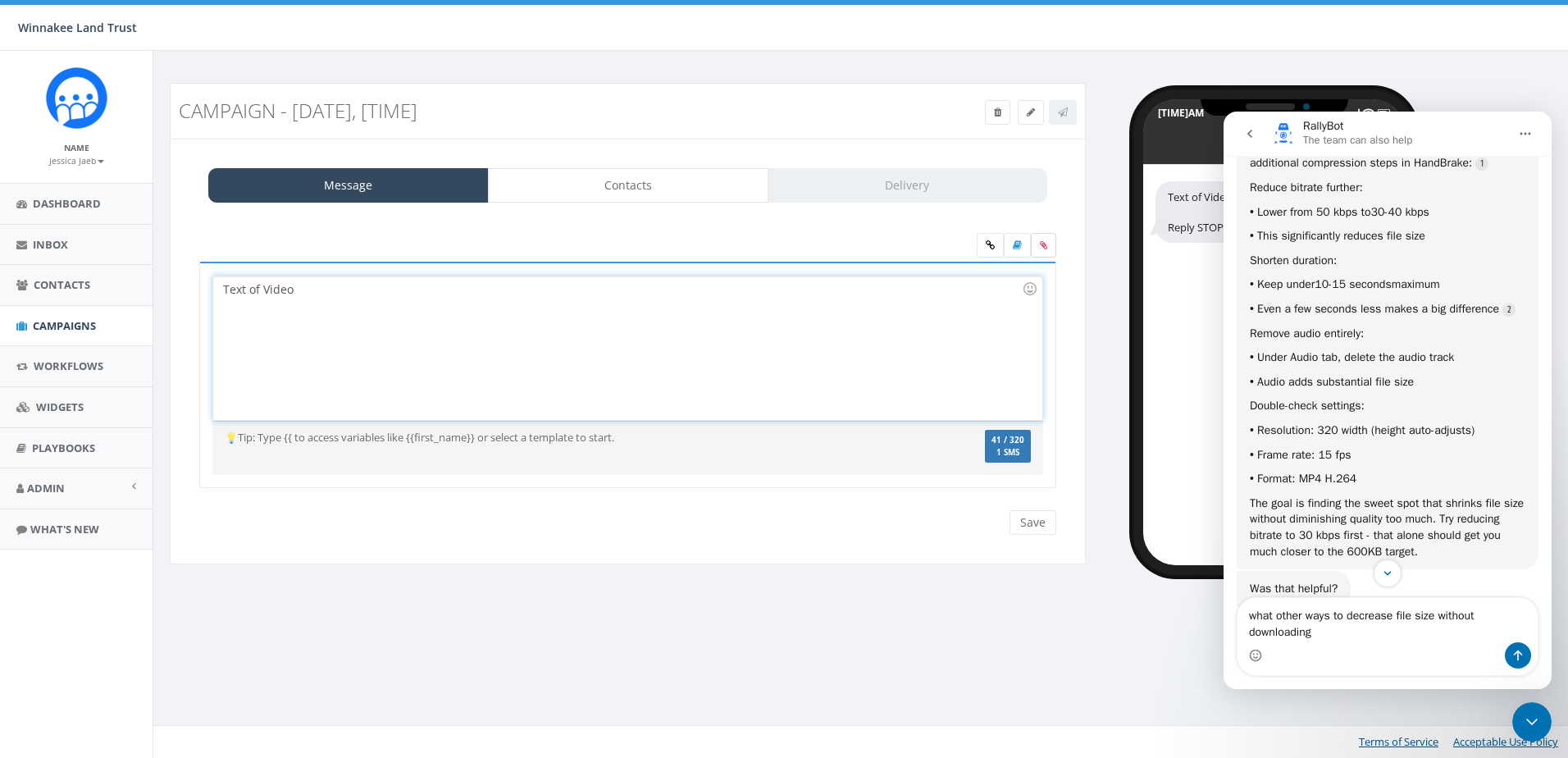 click at bounding box center (1043, 245) 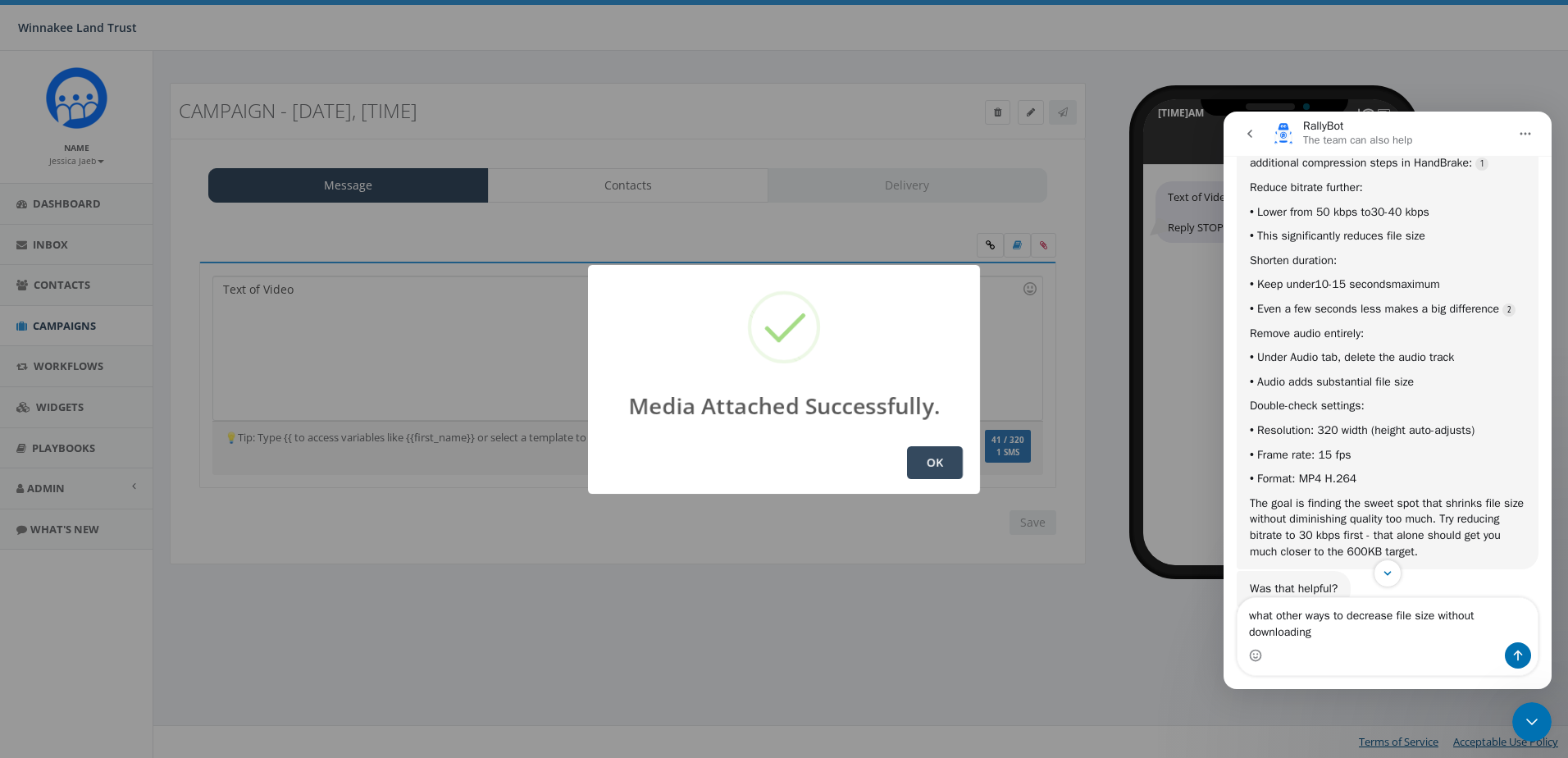 click on "OK" at bounding box center (935, 463) 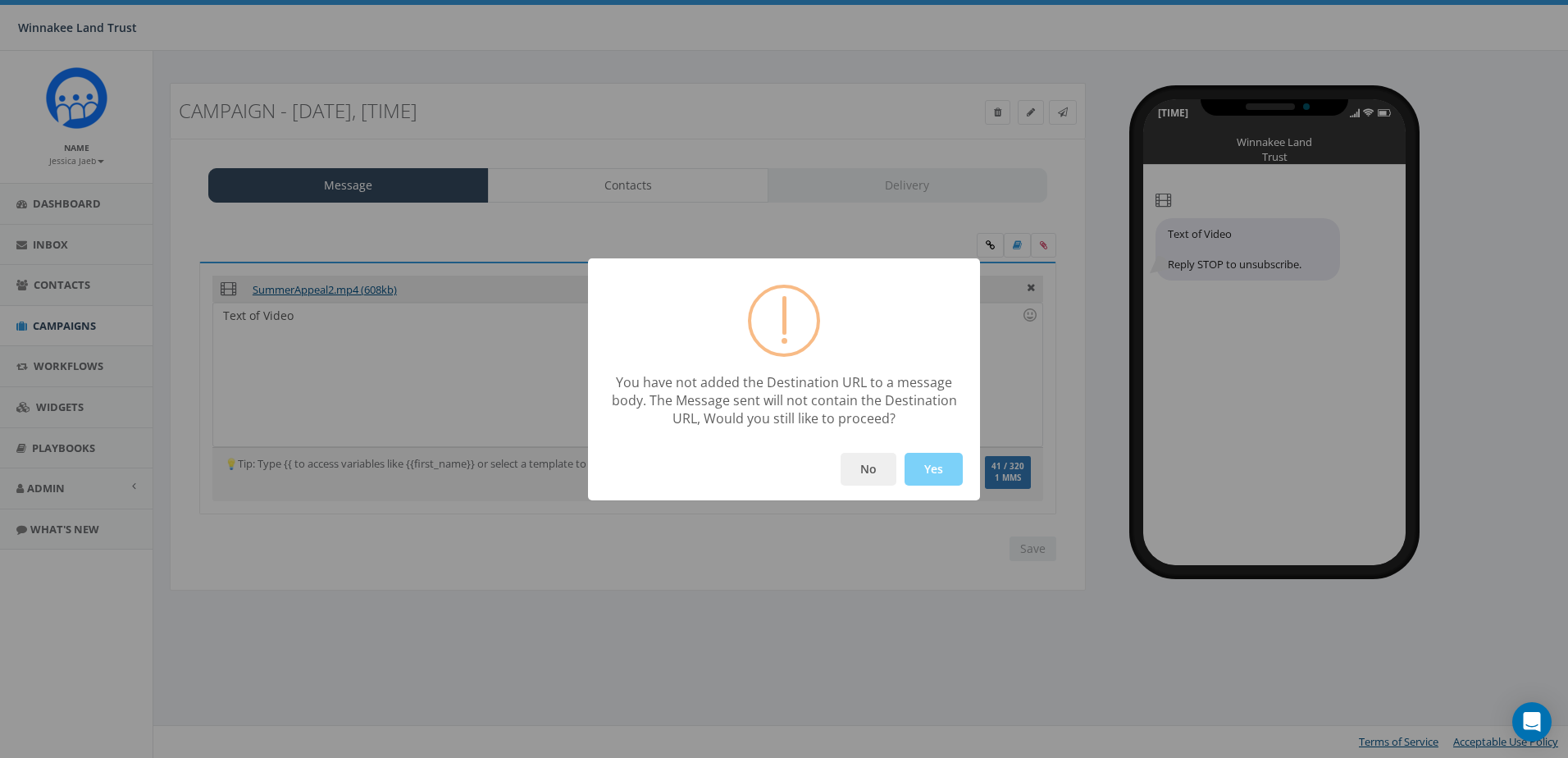 scroll, scrollTop: 0, scrollLeft: 0, axis: both 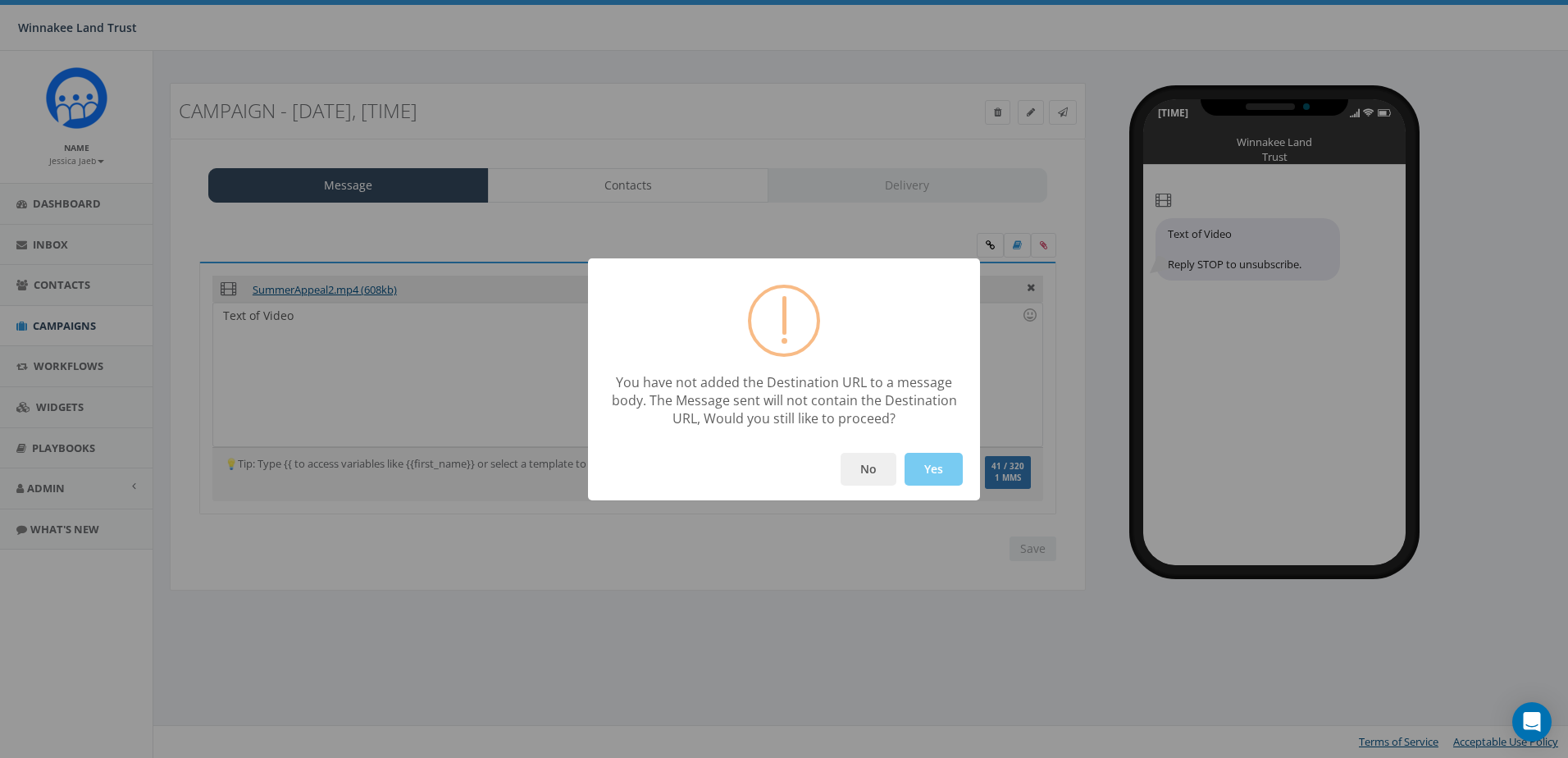 click on "Yes" at bounding box center [933, 469] 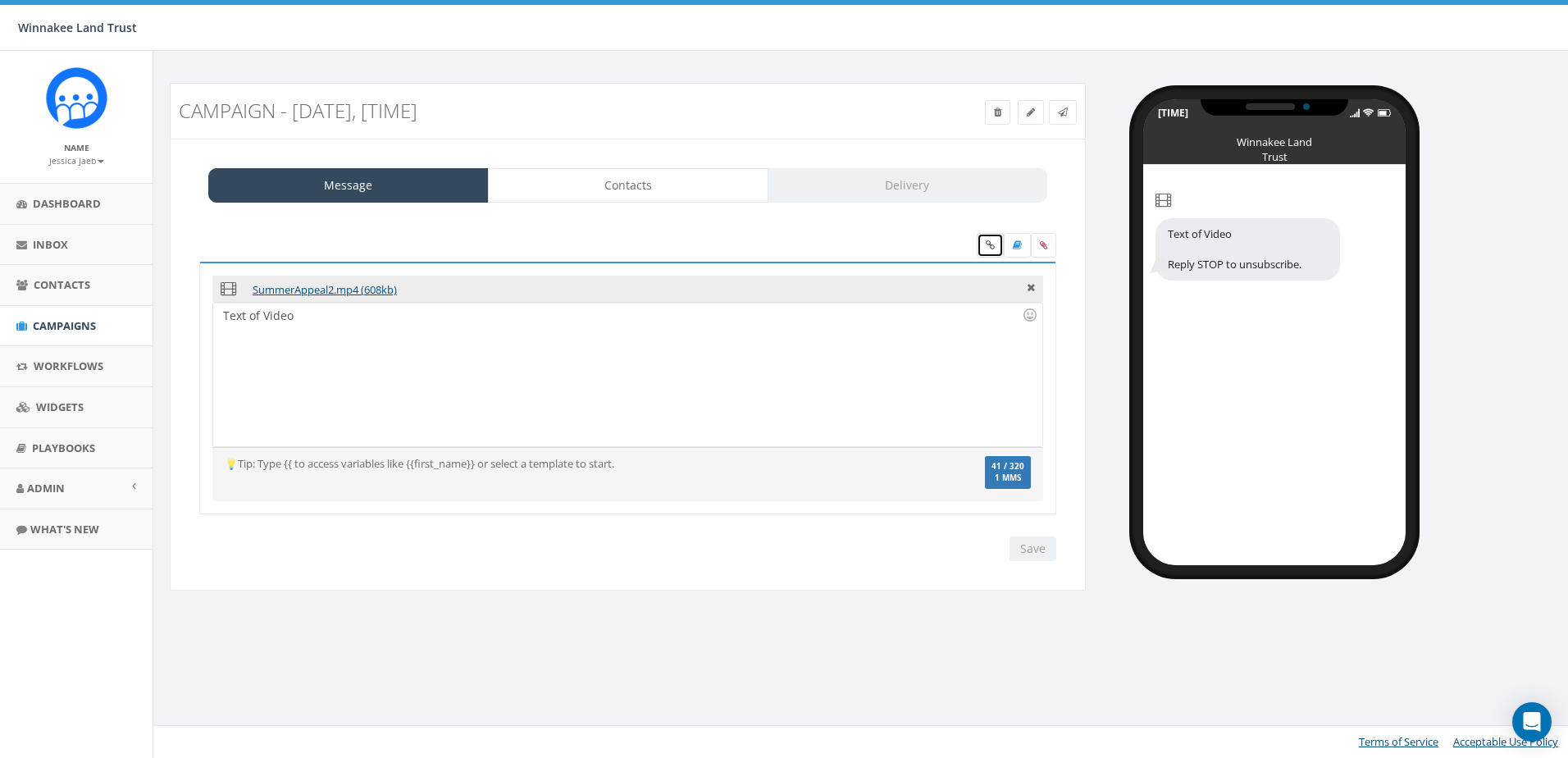 click at bounding box center [990, 245] 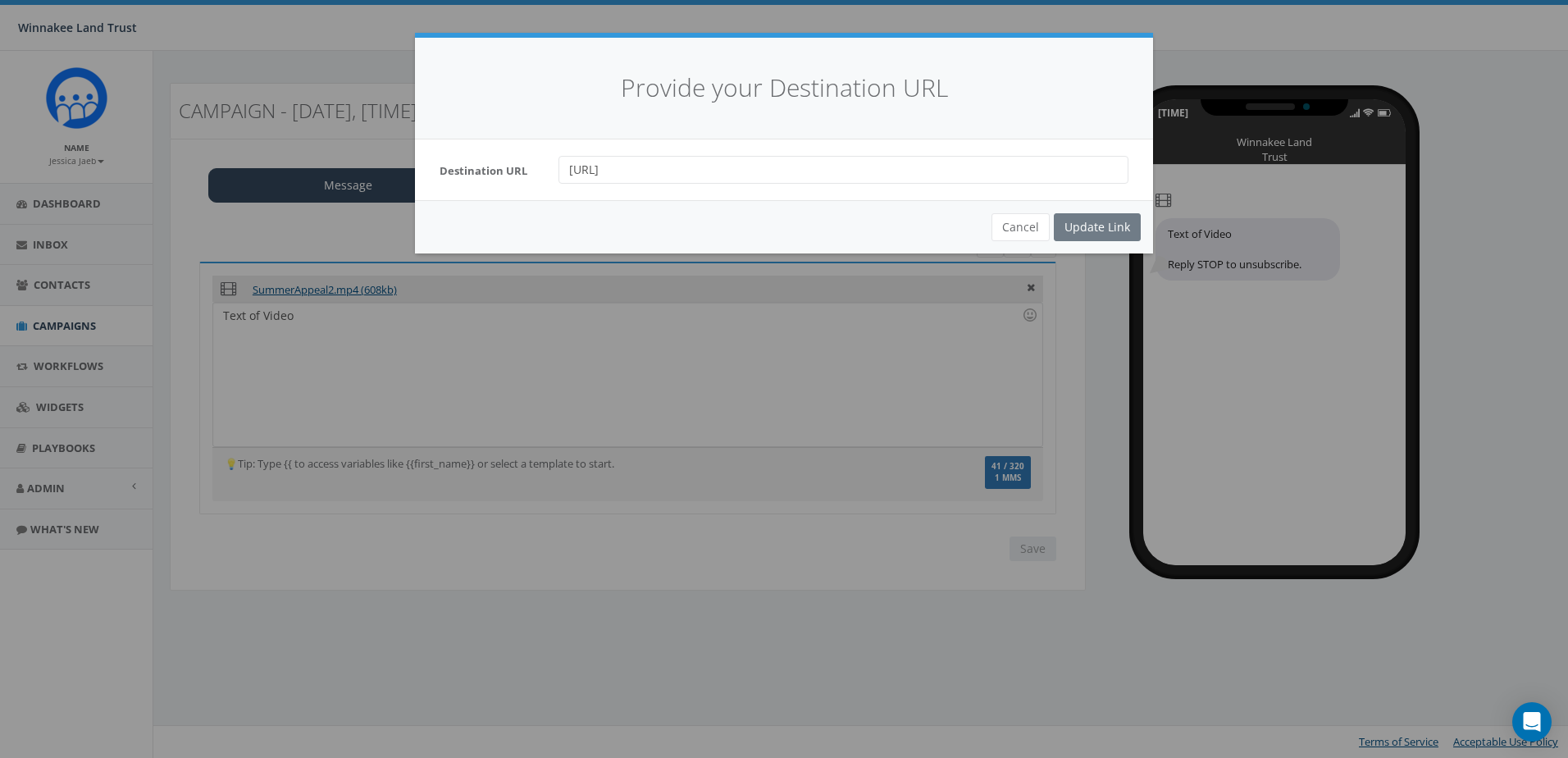 drag, startPoint x: 907, startPoint y: 174, endPoint x: 472, endPoint y: 176, distance: 435.0046 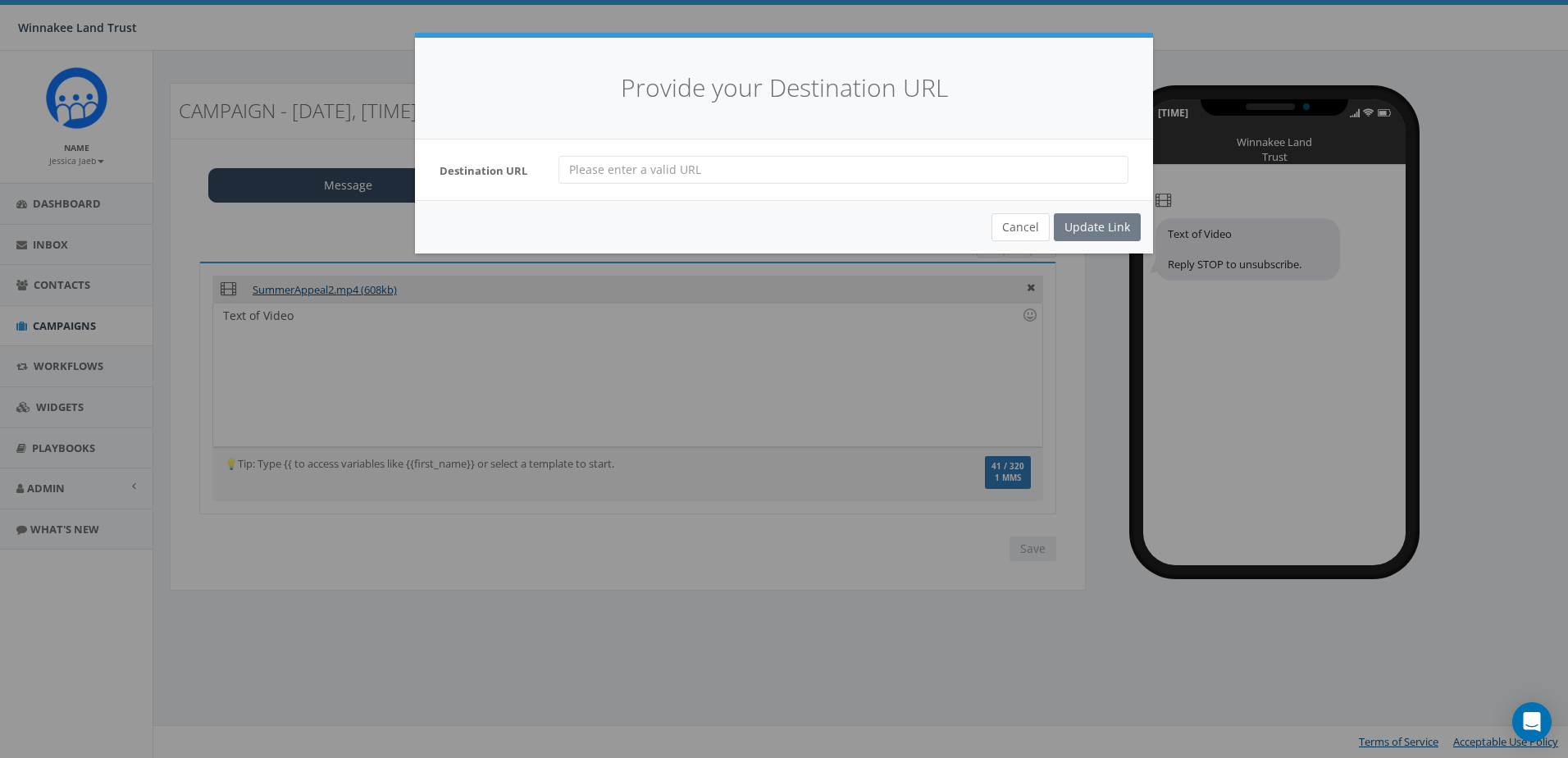 type 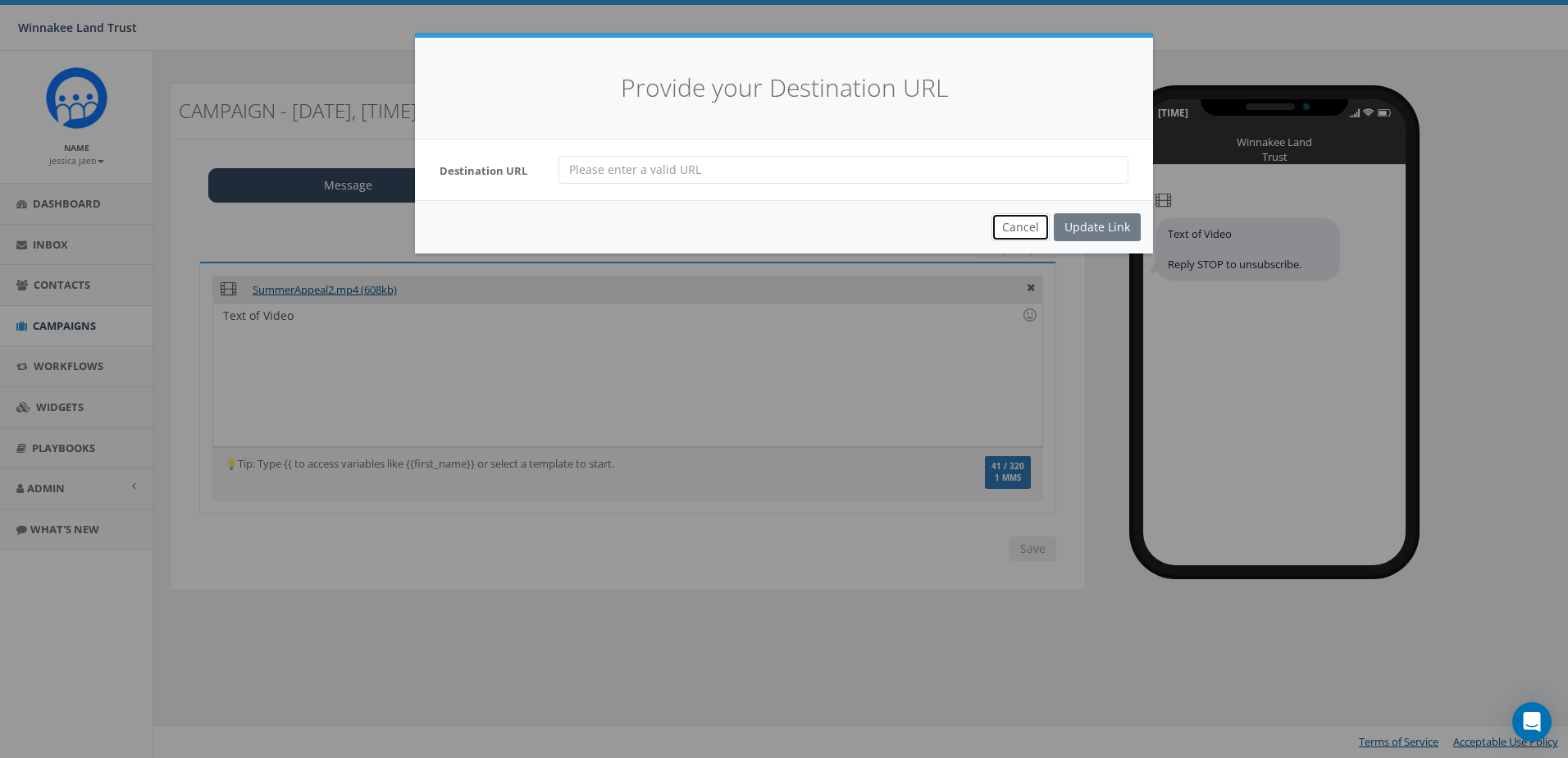 click on "Cancel" at bounding box center [1020, 227] 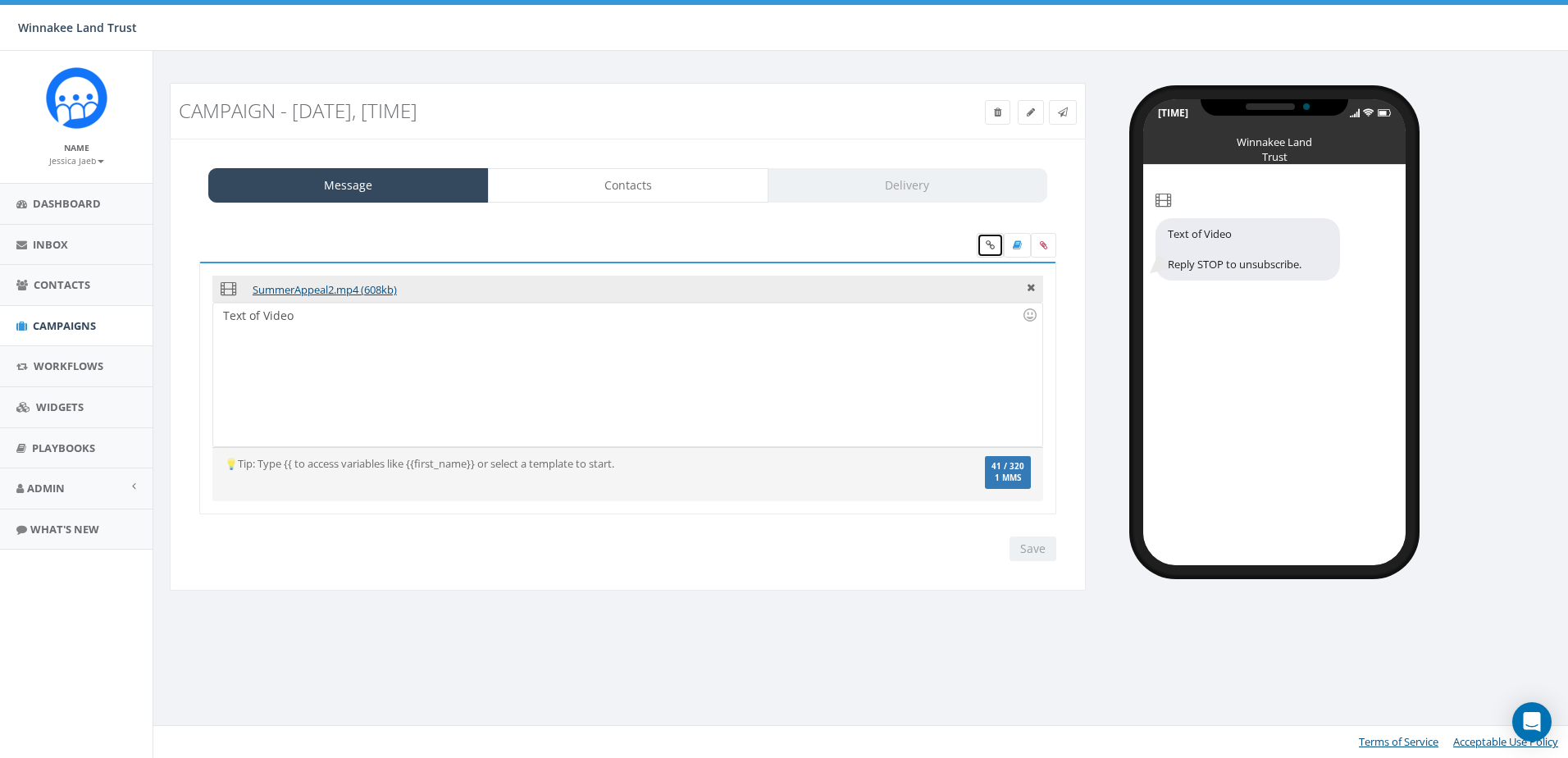 click at bounding box center (990, 245) 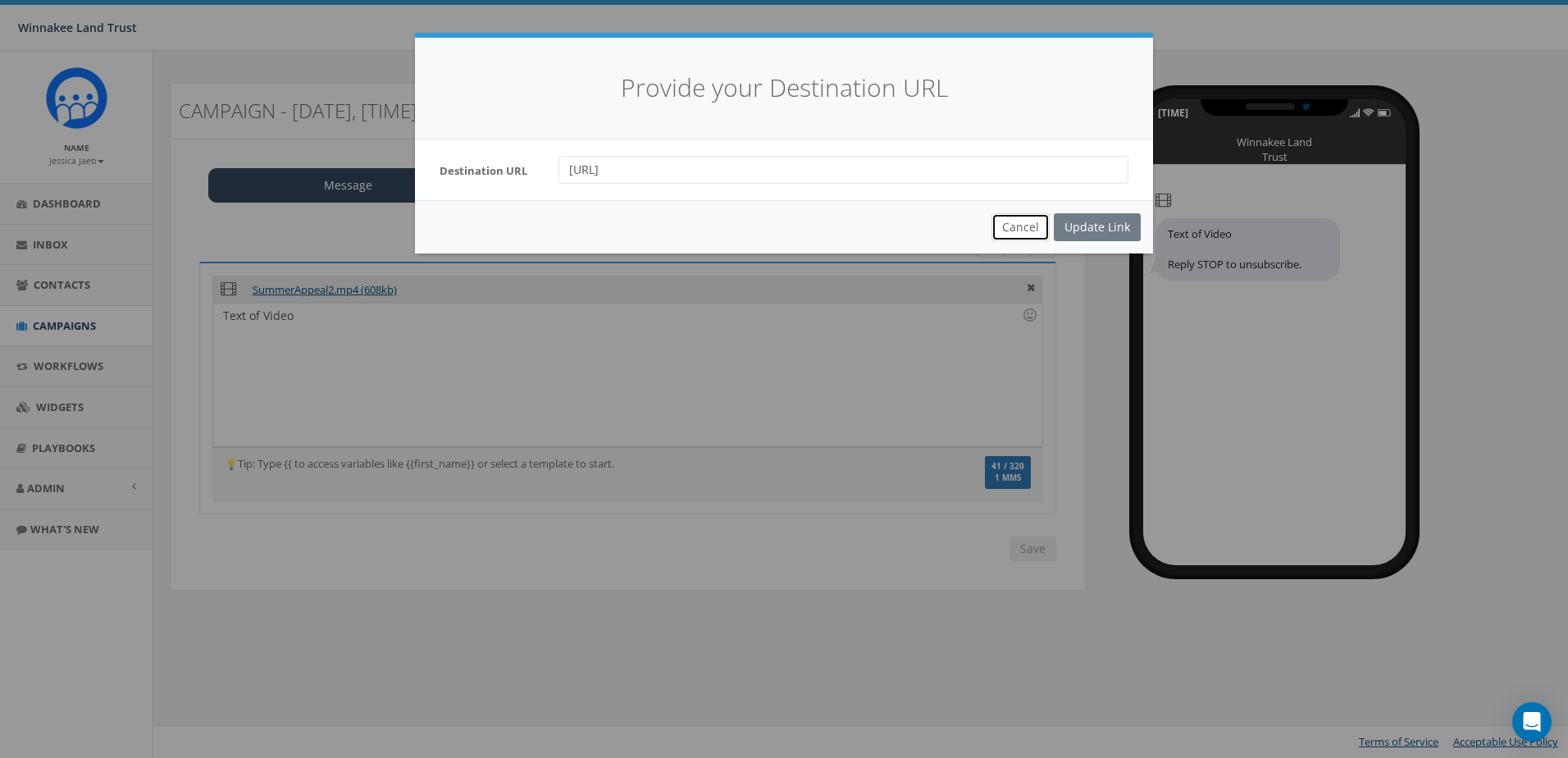 click on "Cancel" at bounding box center (1020, 227) 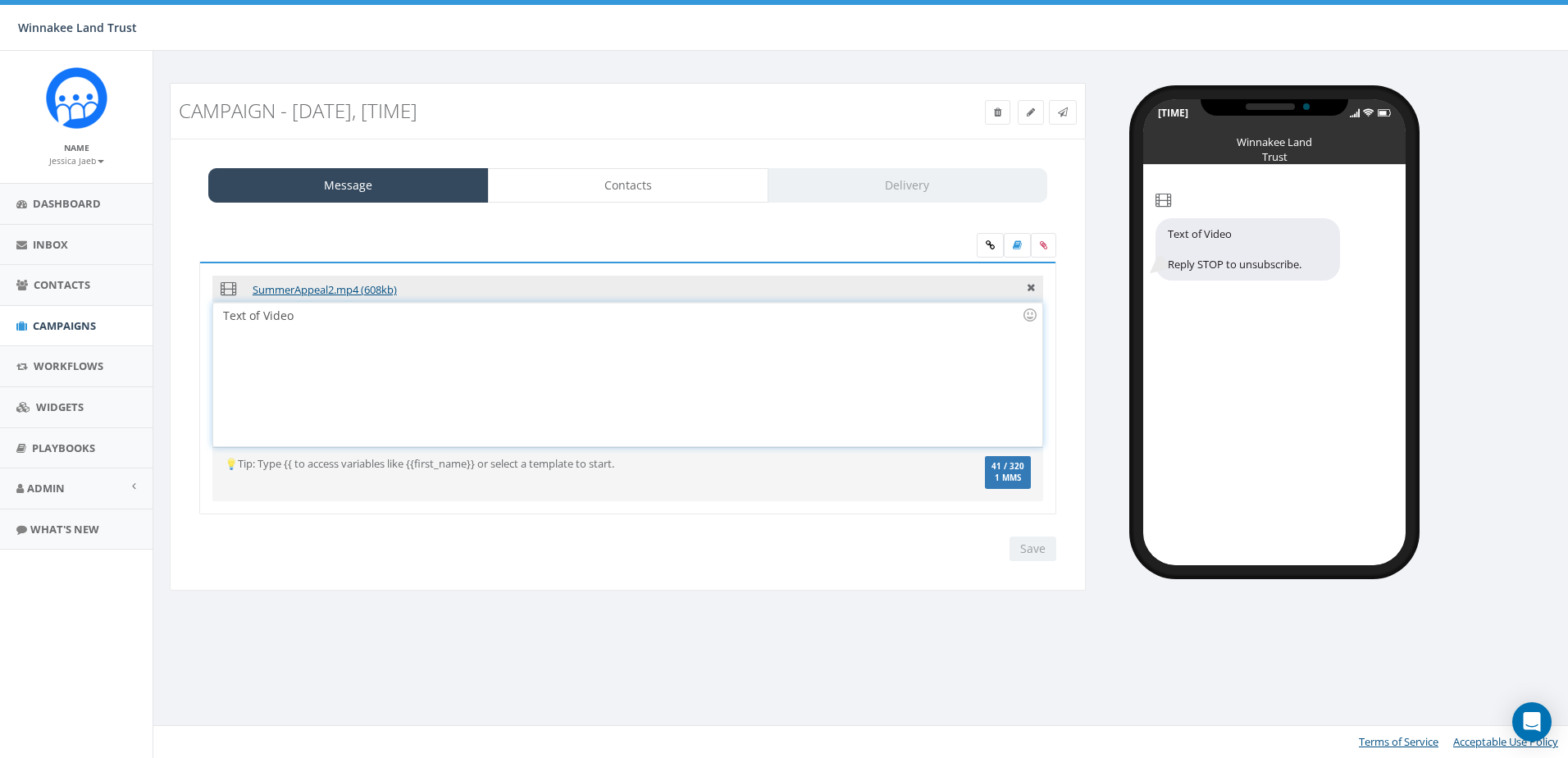 click on "Text of Video" at bounding box center [627, 374] 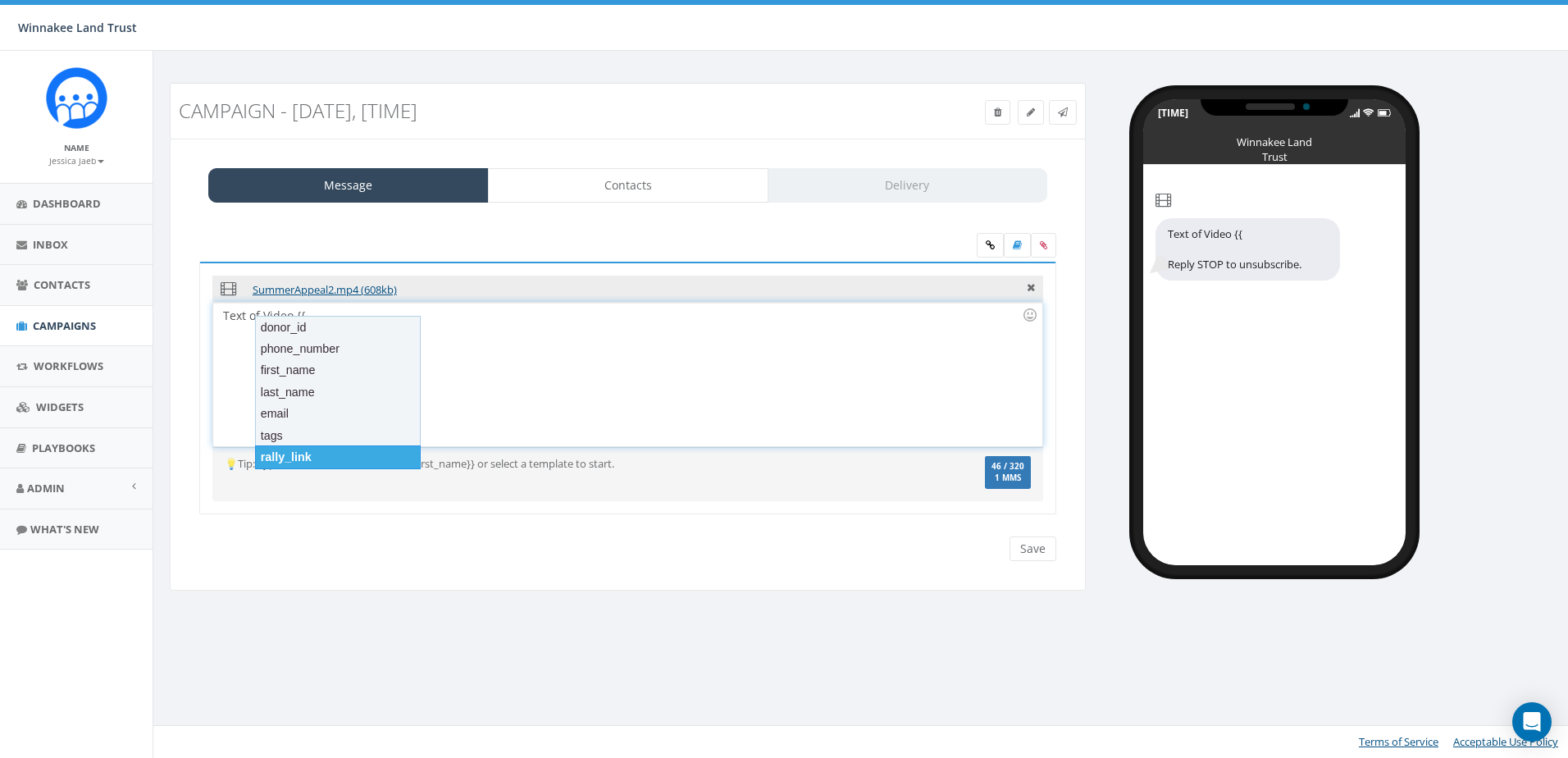 click on "rally_link" at bounding box center [338, 457] 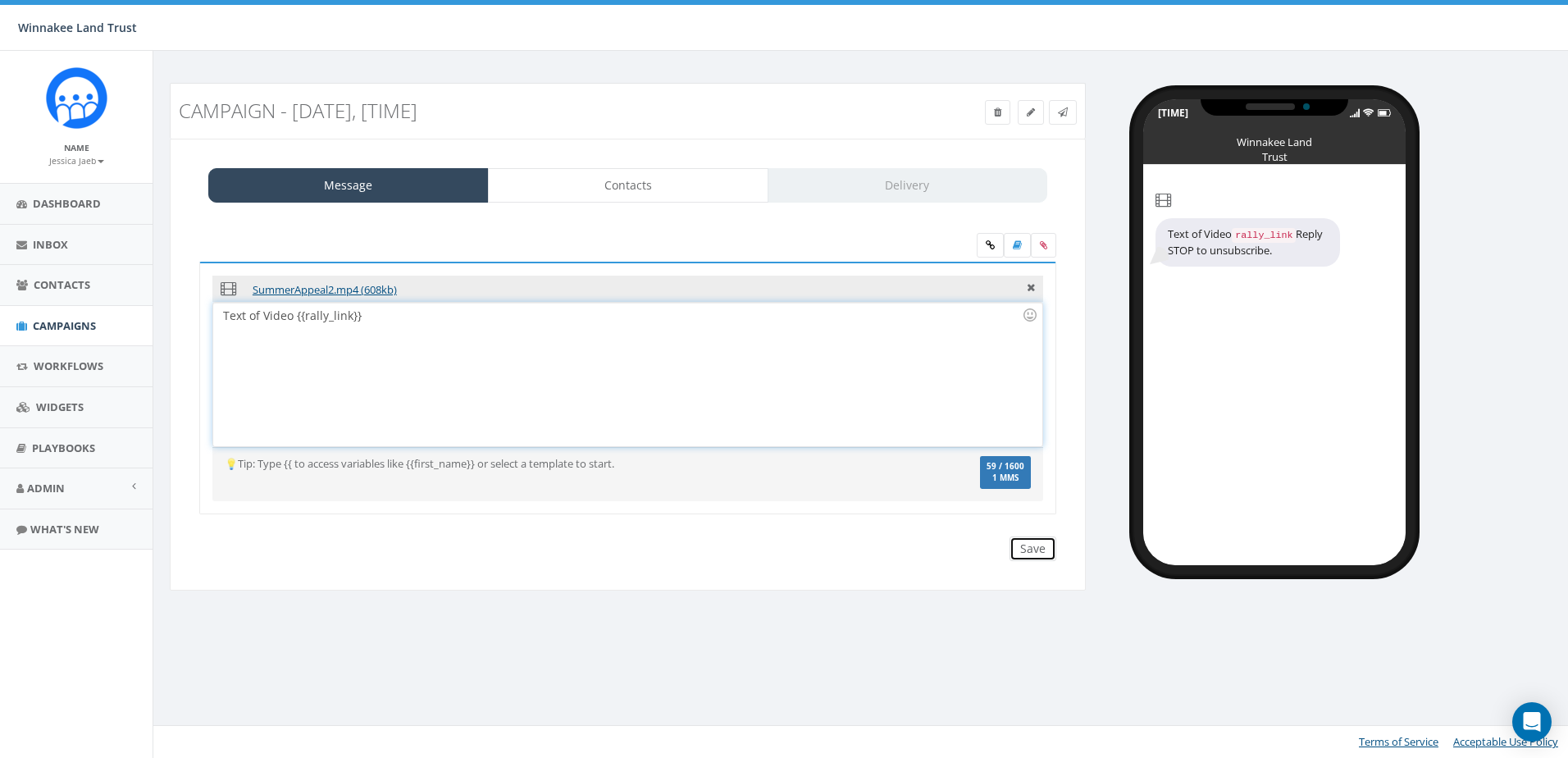 click on "Save" at bounding box center (1032, 549) 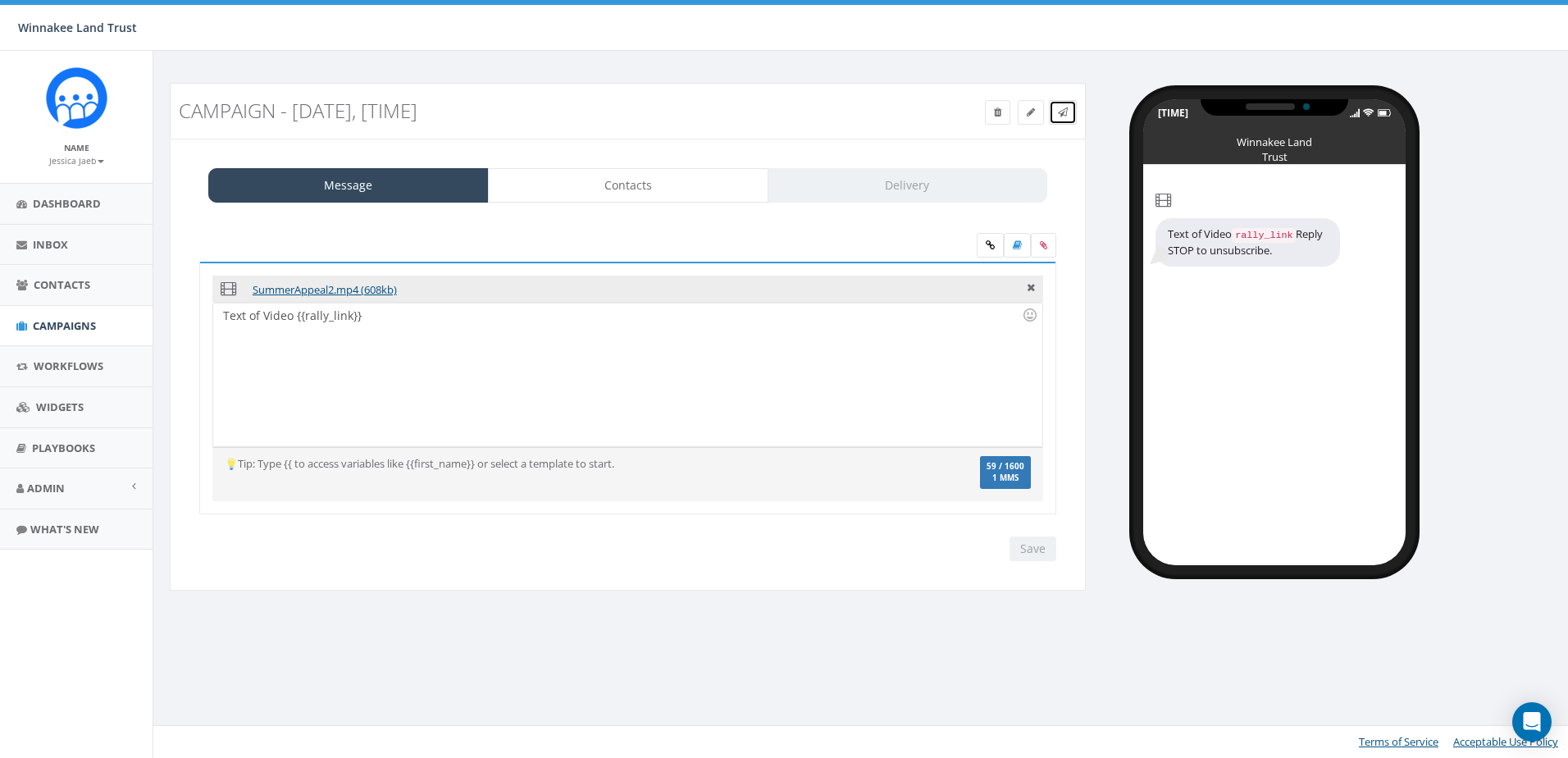 click at bounding box center [1063, 112] 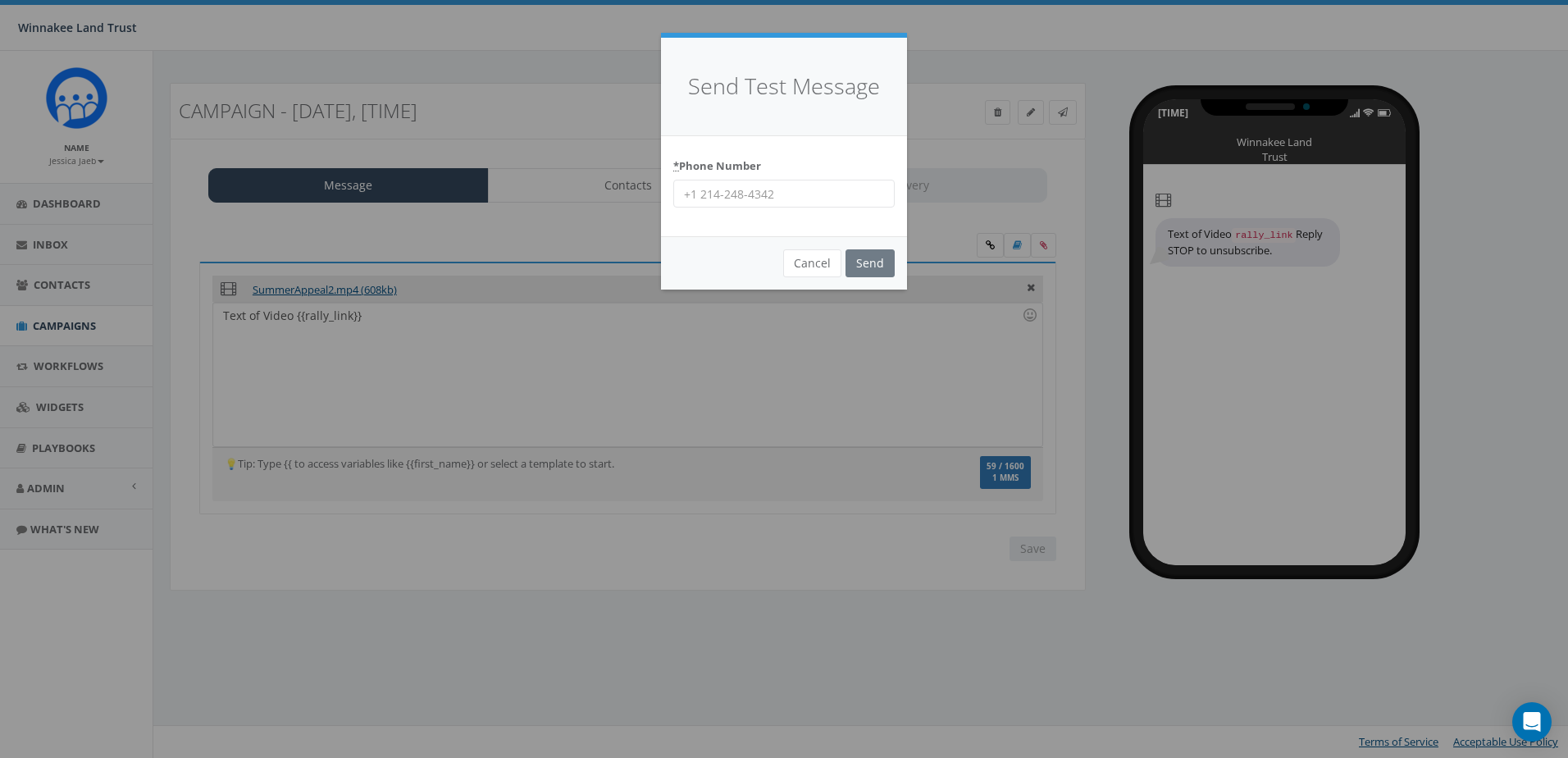 click on "*   Phone Number" at bounding box center (784, 194) 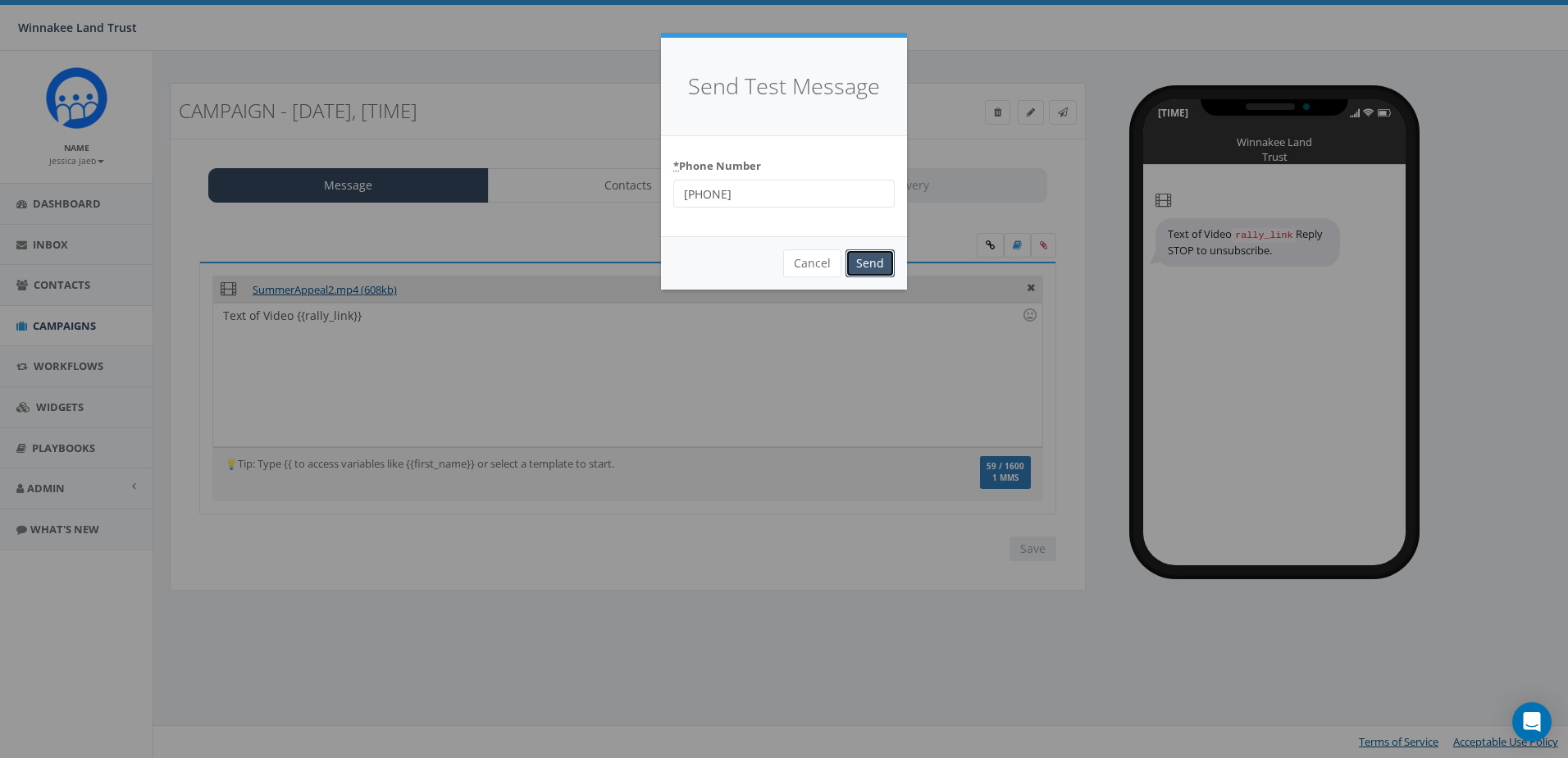 click on "Send" at bounding box center (870, 263) 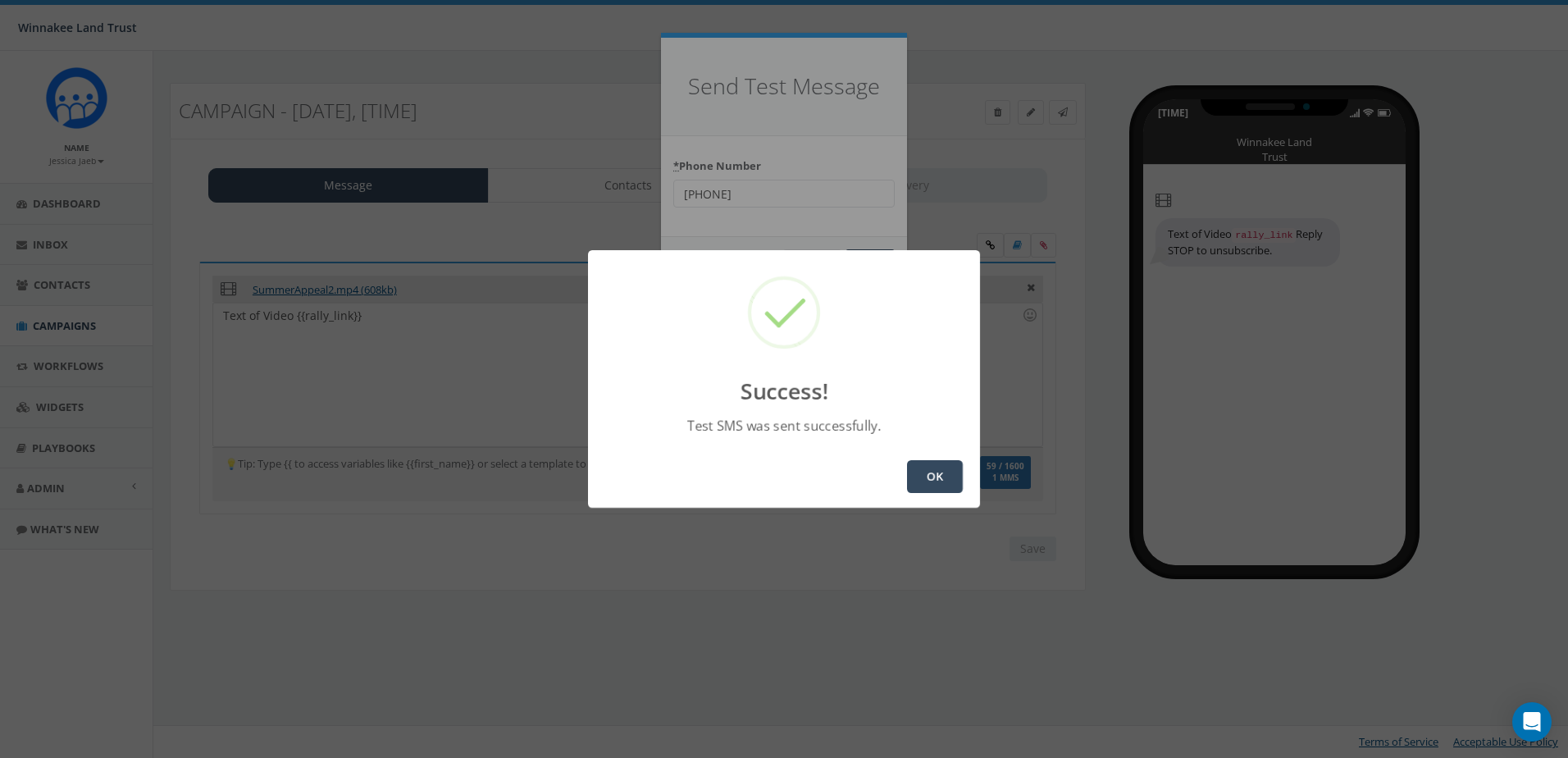 click on "OK" at bounding box center (935, 477) 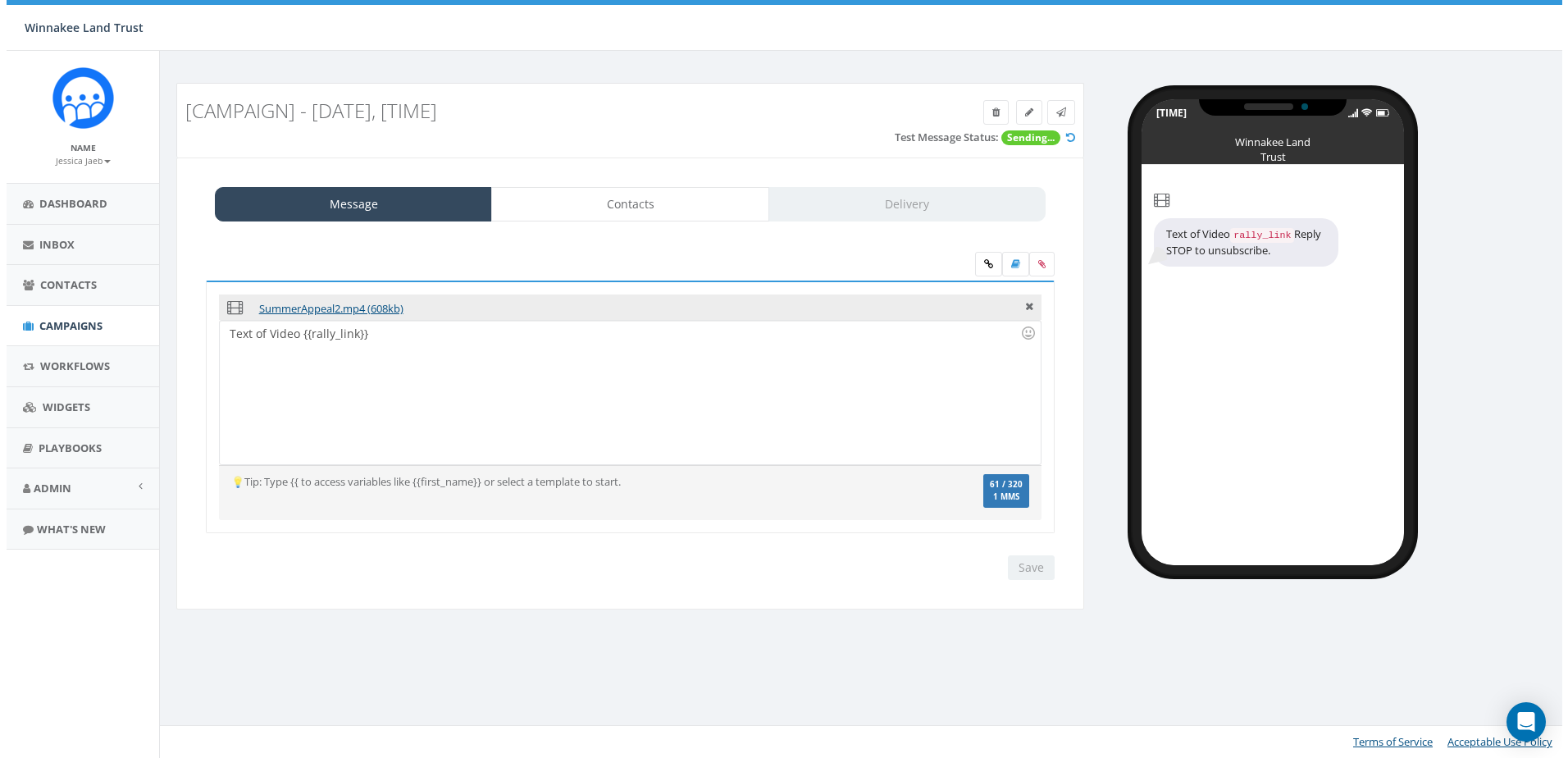 scroll, scrollTop: 0, scrollLeft: 0, axis: both 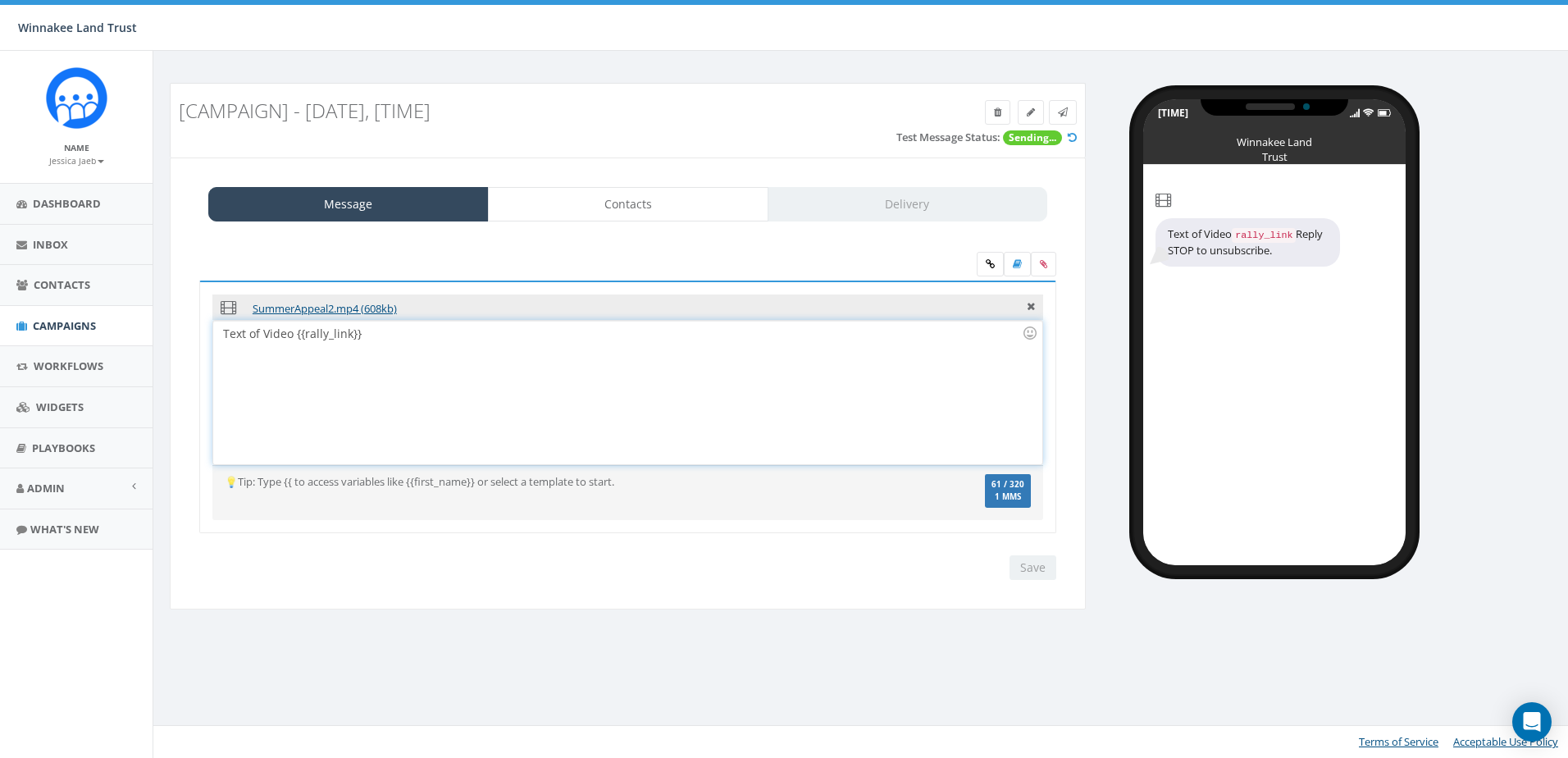 drag, startPoint x: 421, startPoint y: 349, endPoint x: 219, endPoint y: 343, distance: 202.08909 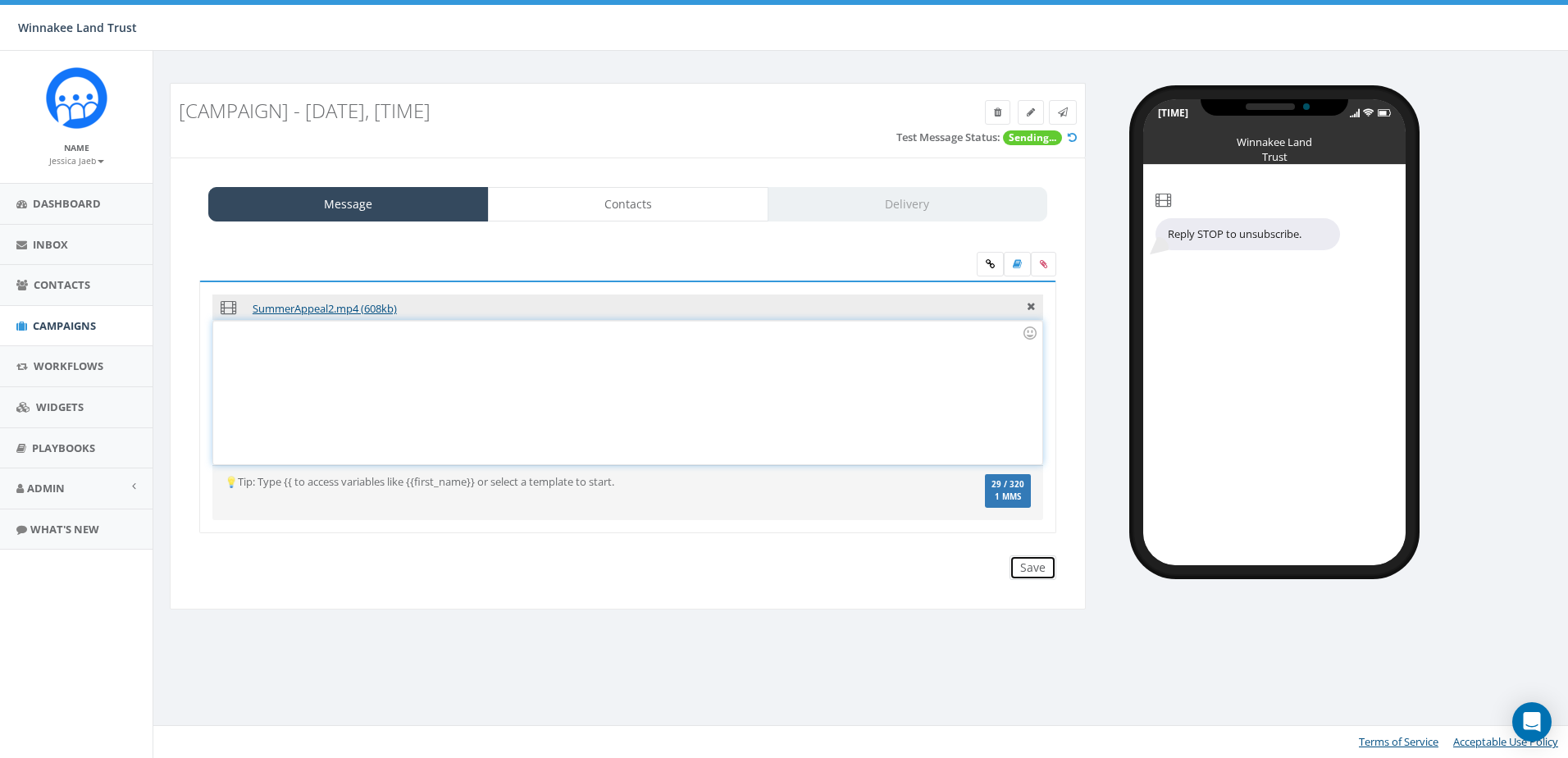 click on "Save" at bounding box center (1032, 568) 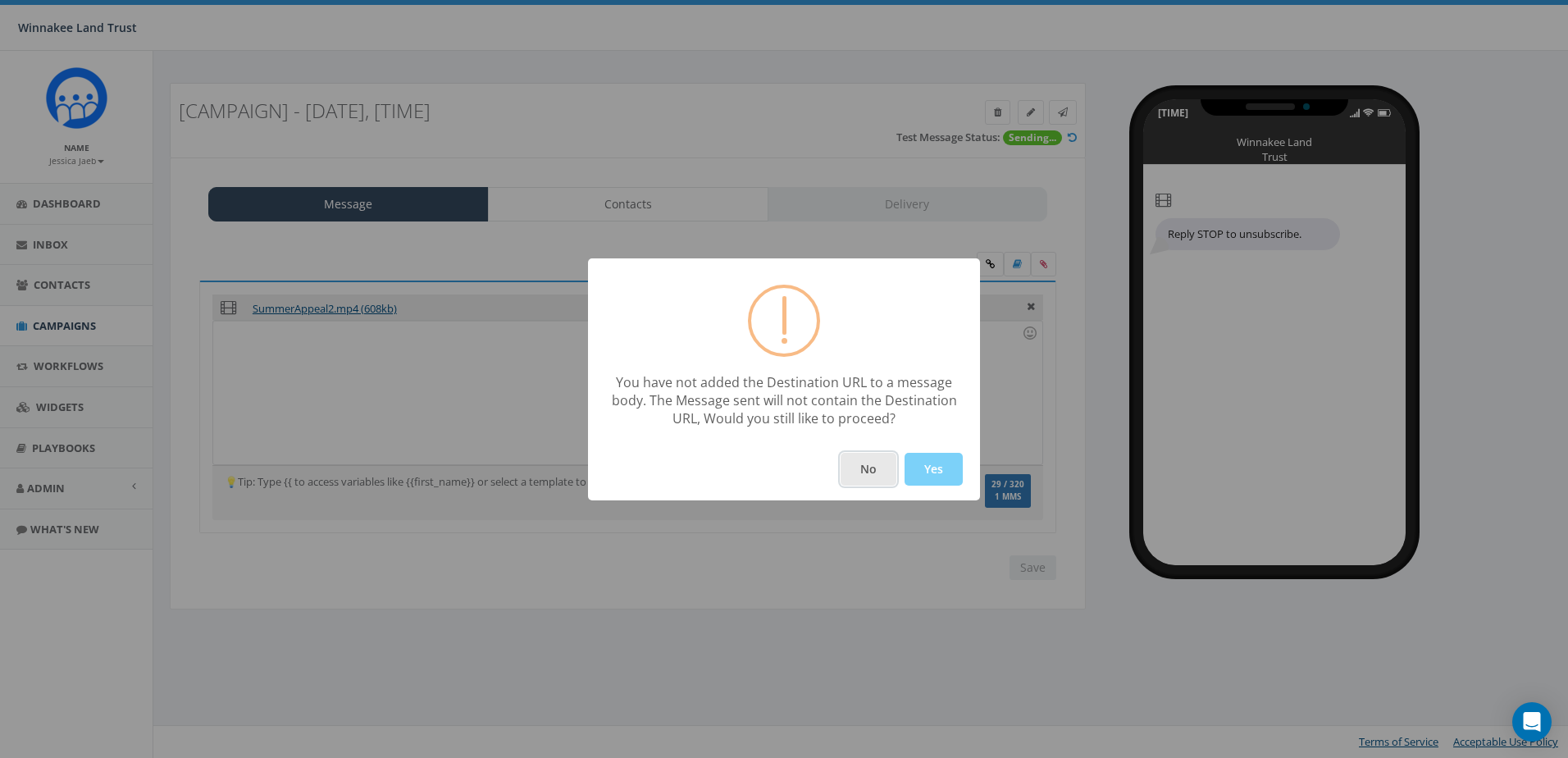 click on "No" at bounding box center (868, 469) 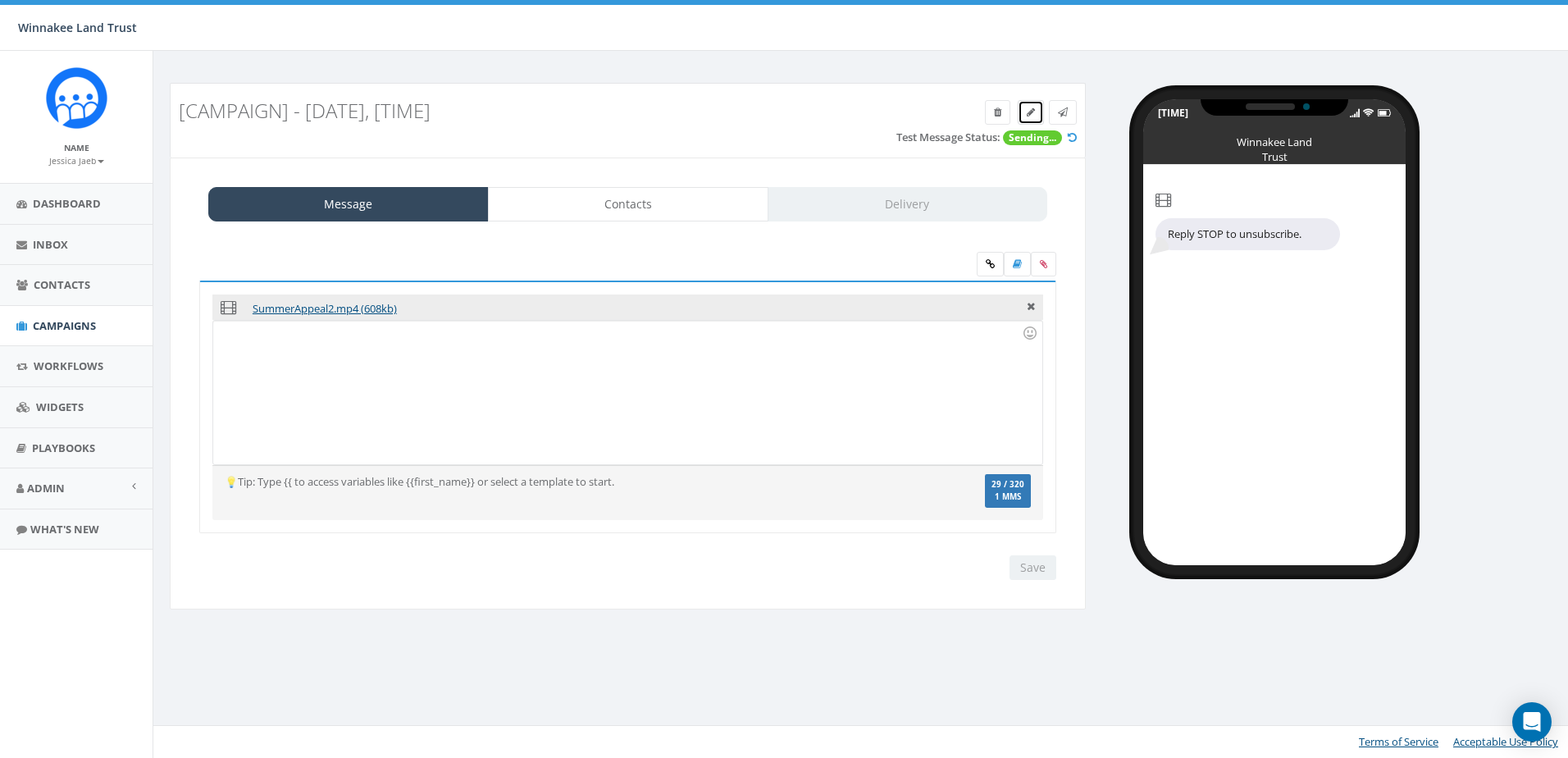 click at bounding box center (1031, 112) 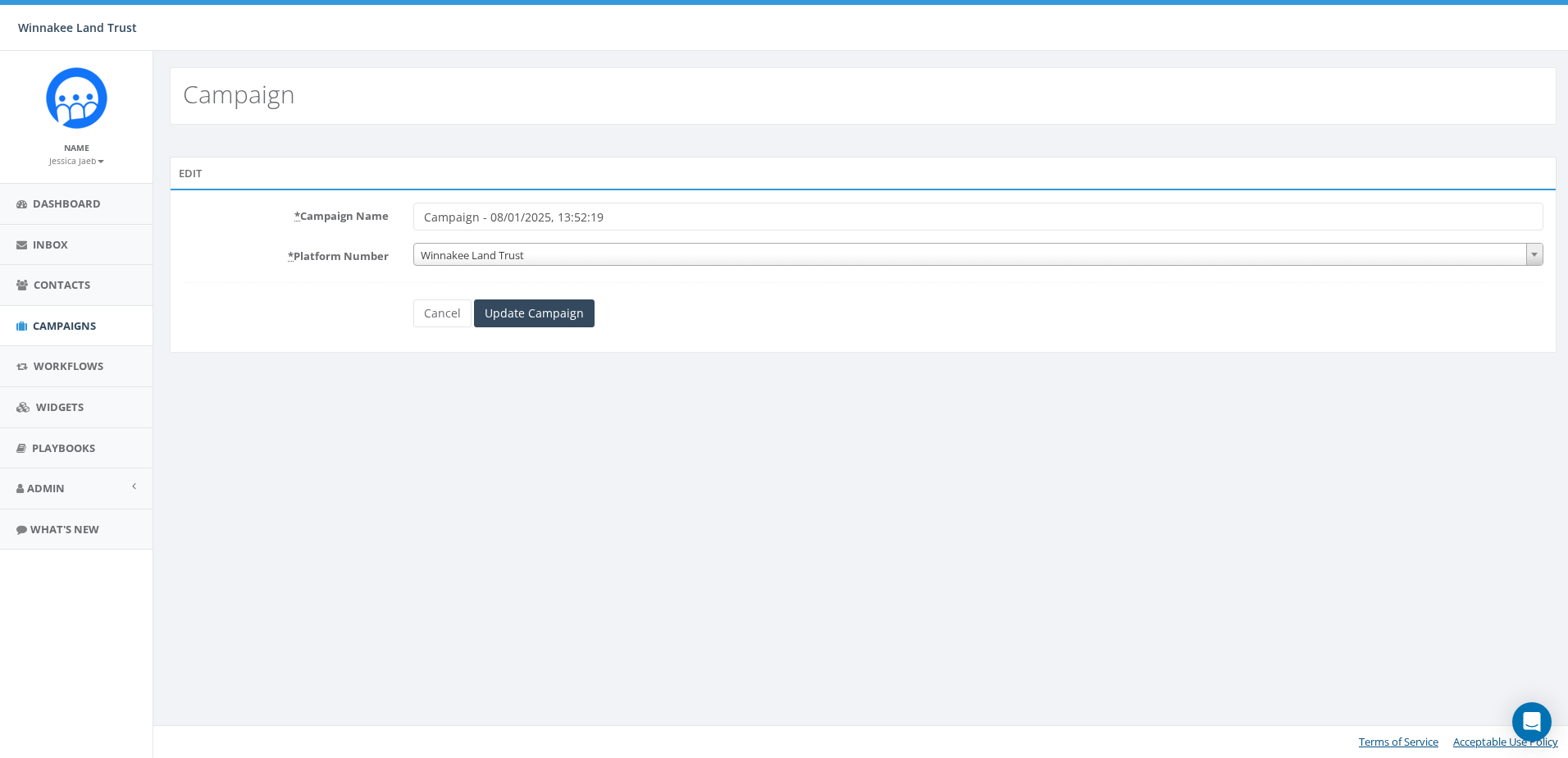 scroll, scrollTop: 0, scrollLeft: 0, axis: both 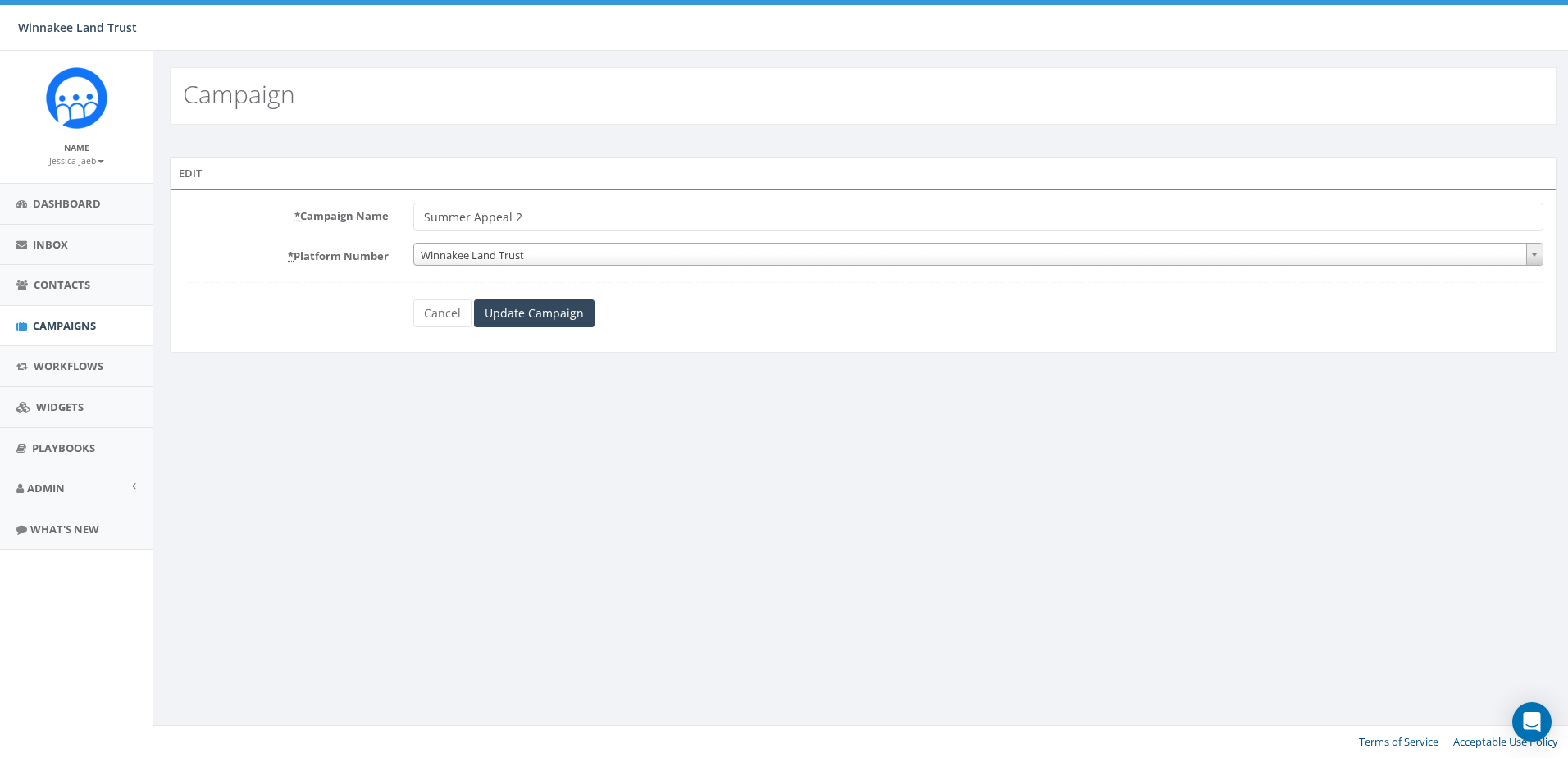 type on "Summer Appeal 2" 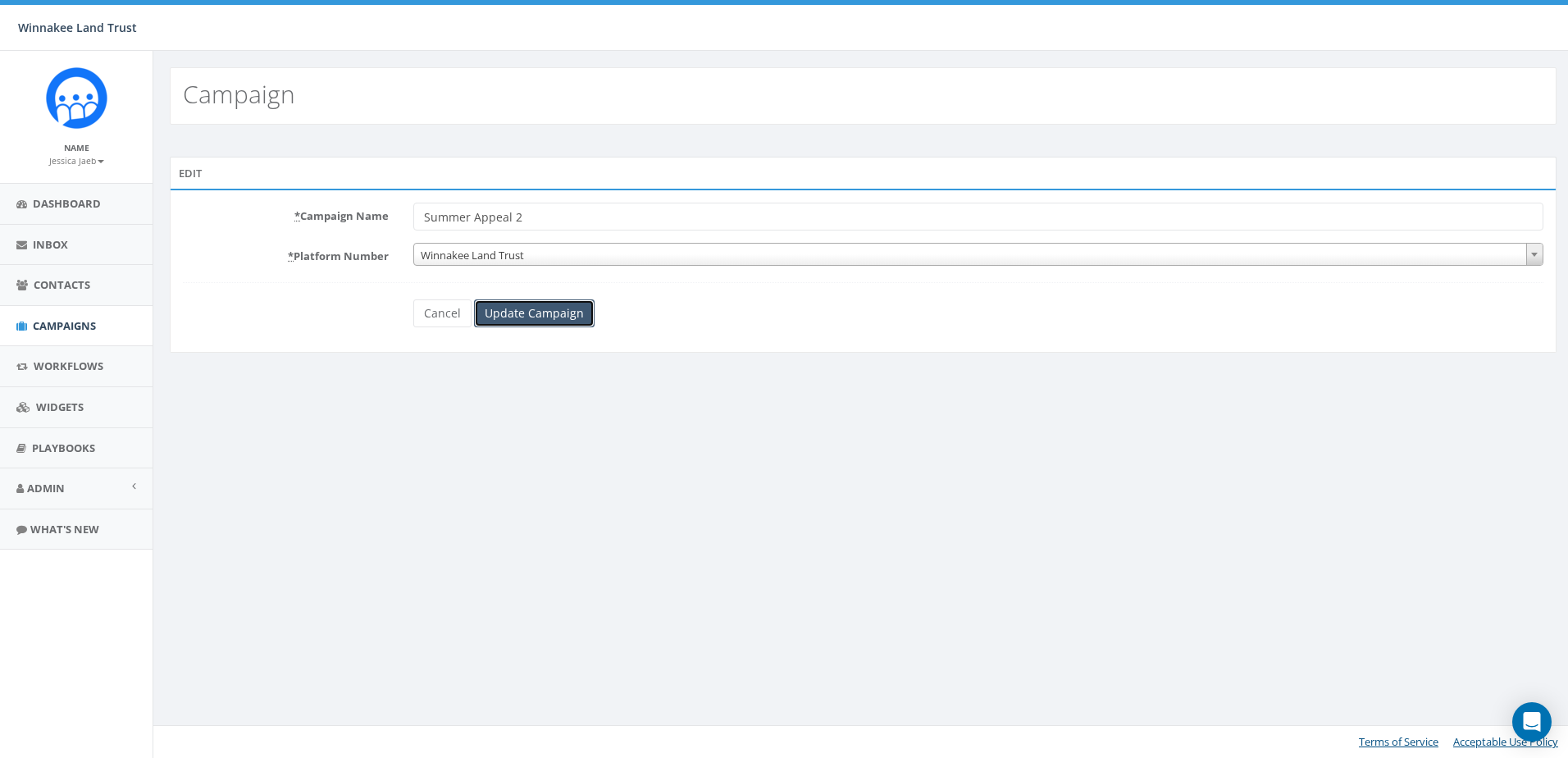 click on "Update Campaign" at bounding box center [534, 313] 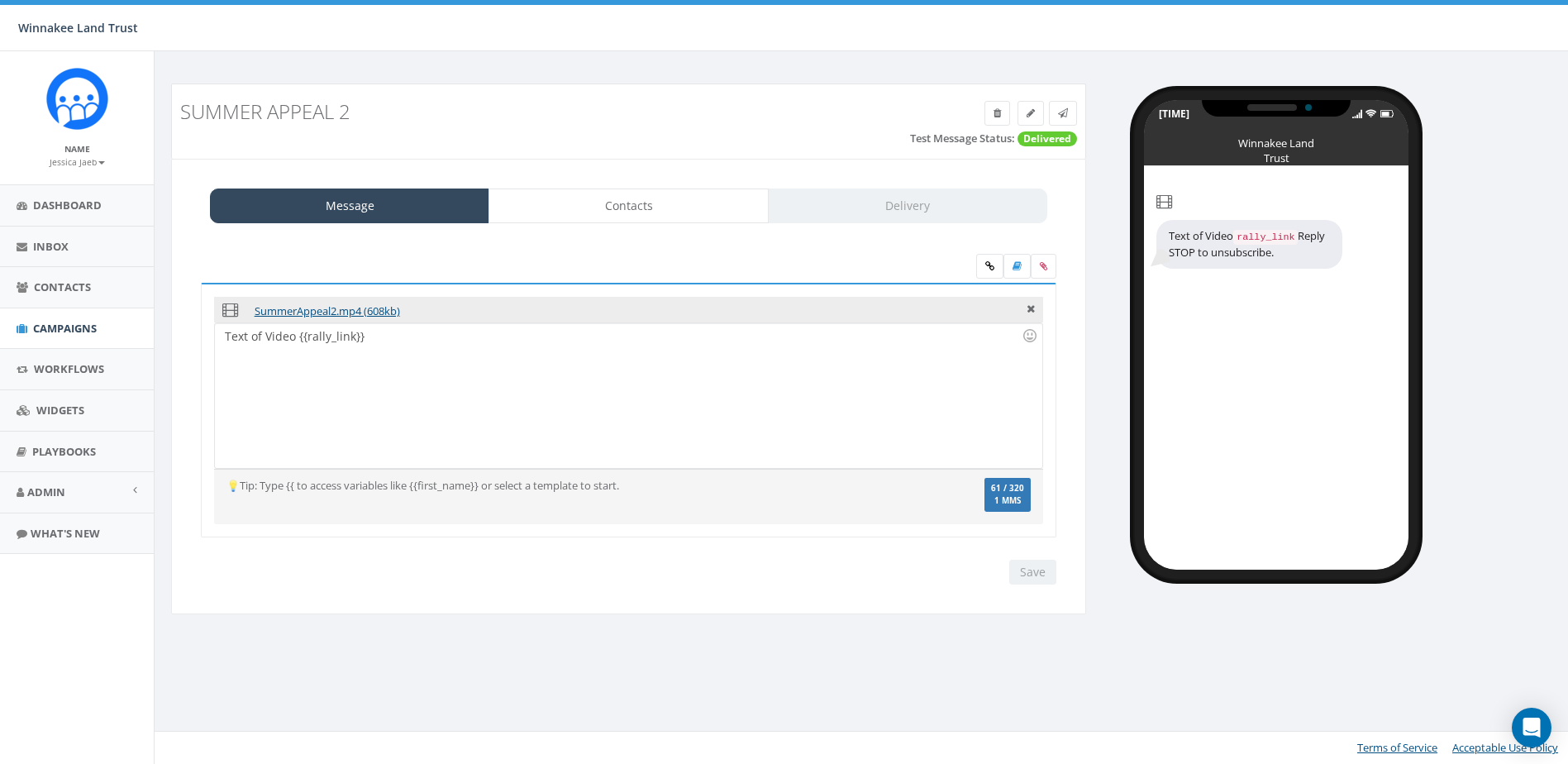 scroll, scrollTop: 0, scrollLeft: 0, axis: both 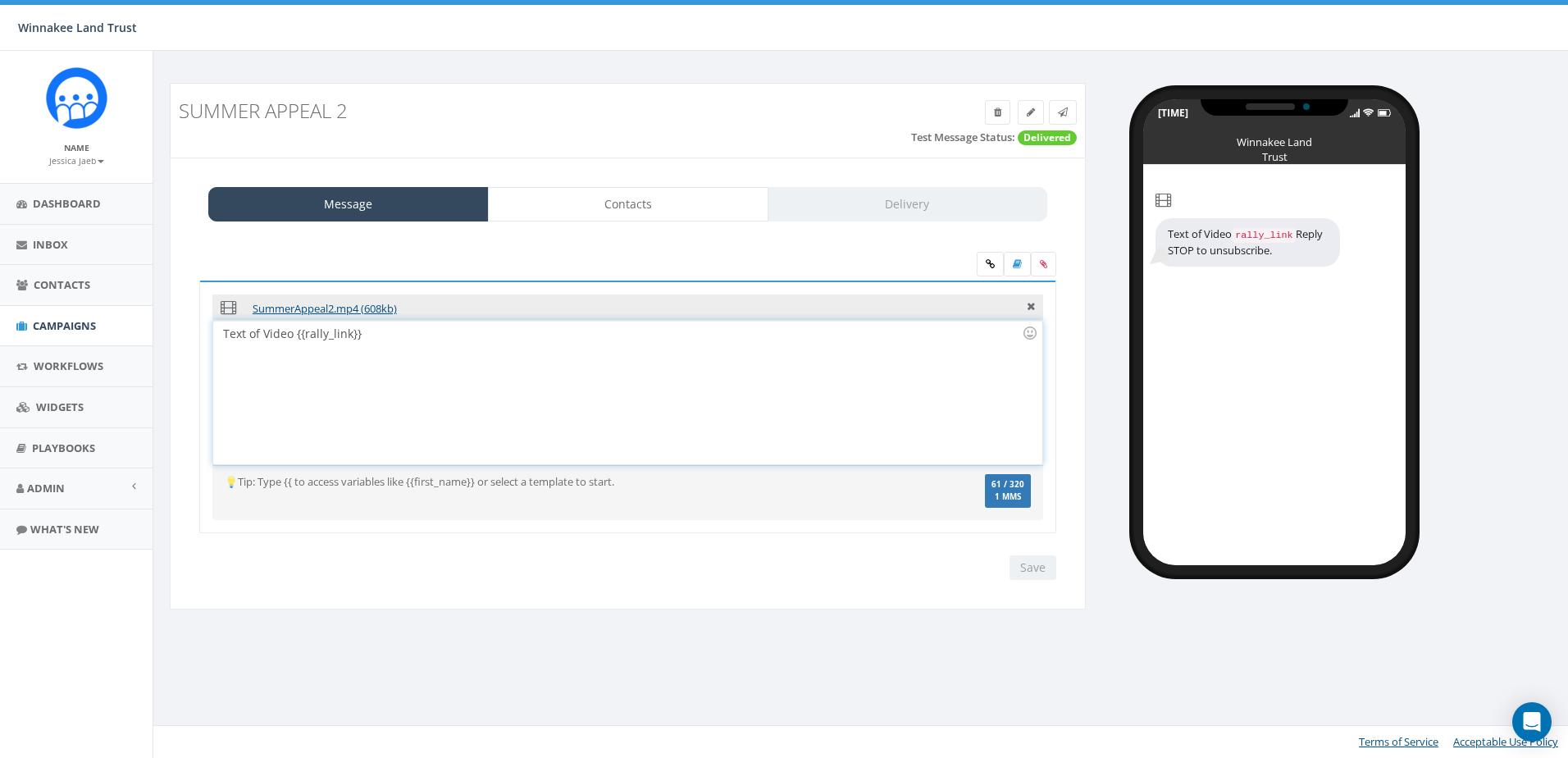 drag, startPoint x: 401, startPoint y: 339, endPoint x: 218, endPoint y: 334, distance: 183.0683 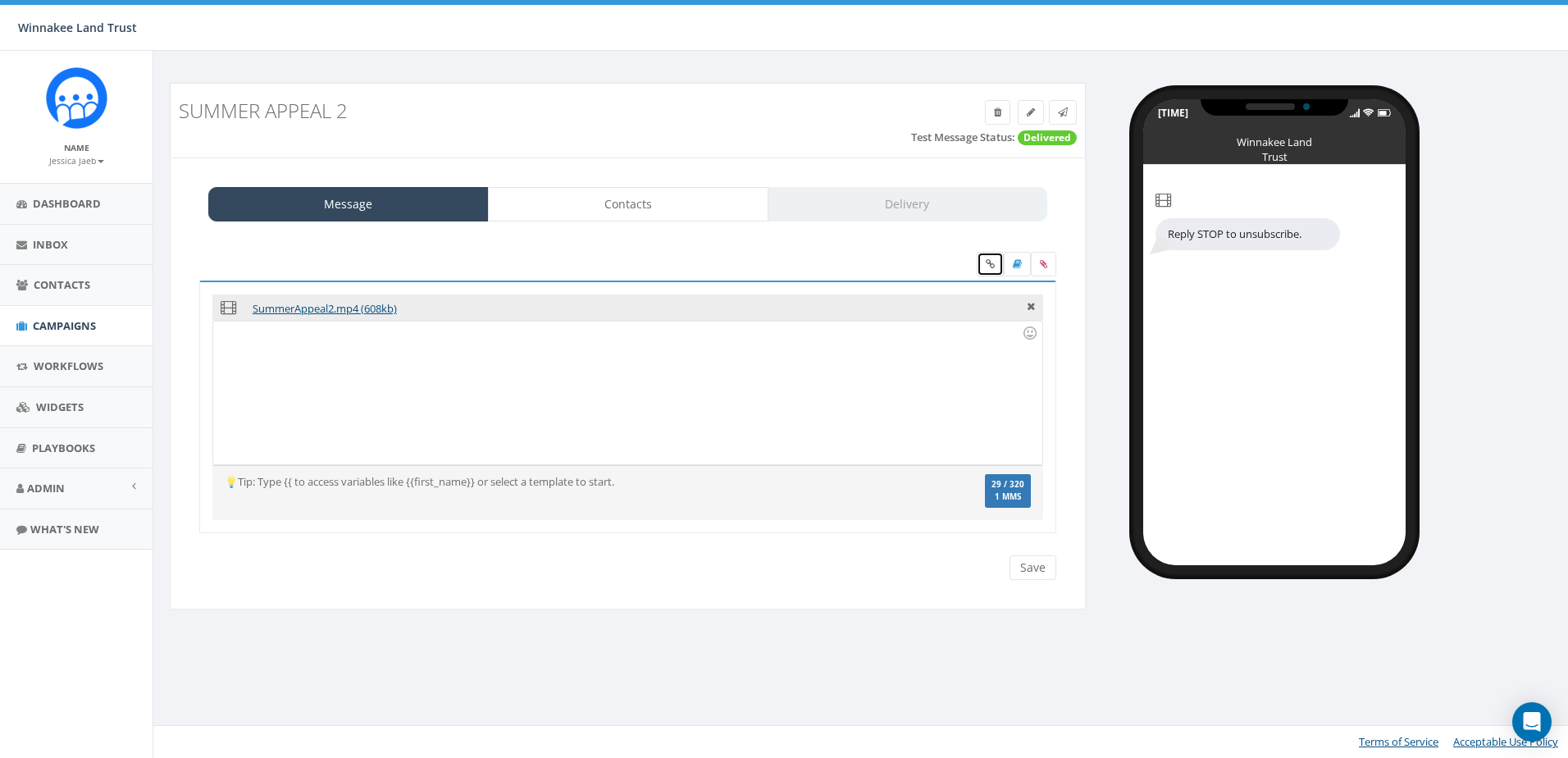 click at bounding box center [990, 264] 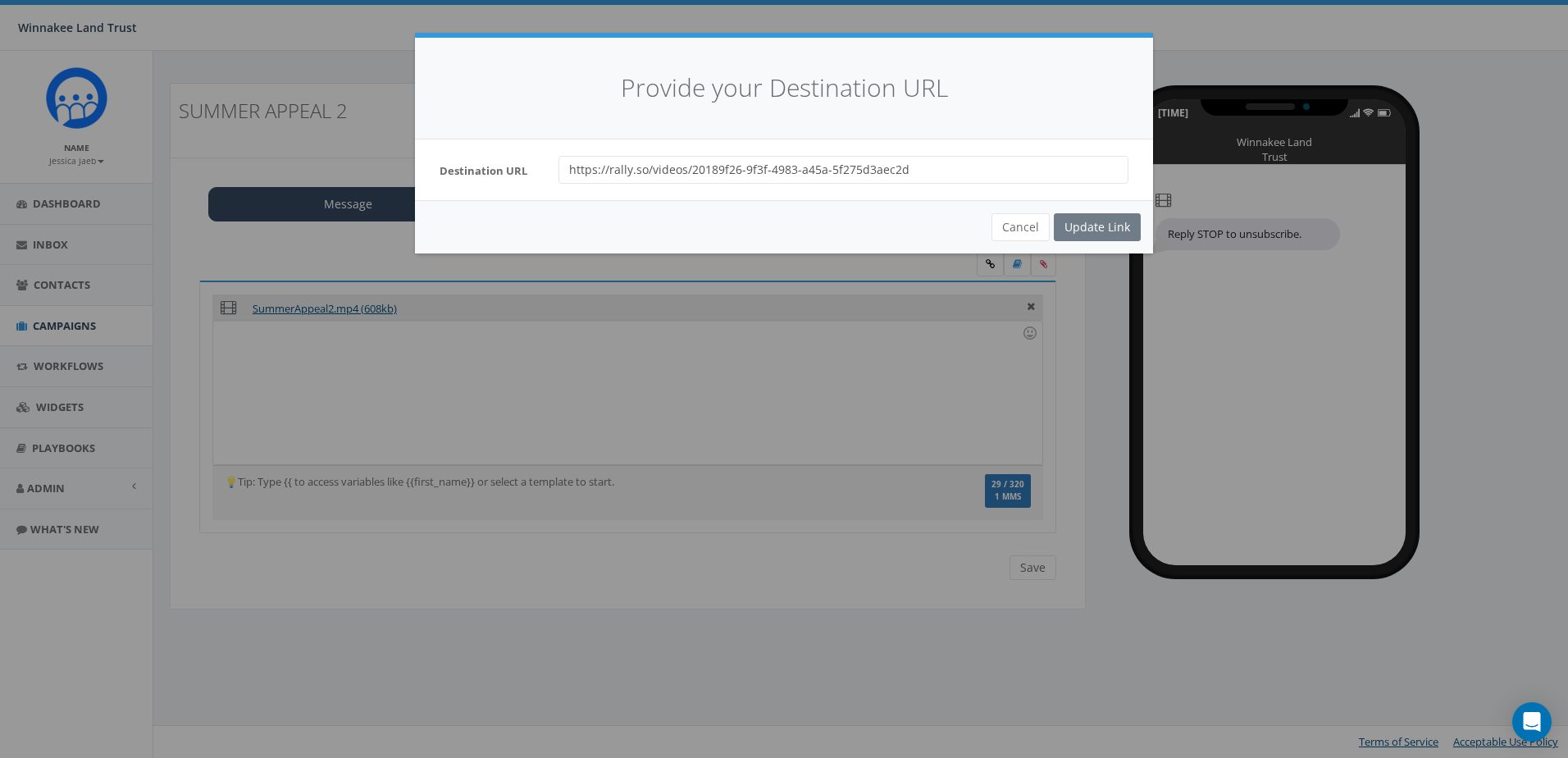drag, startPoint x: 767, startPoint y: 170, endPoint x: 449, endPoint y: 170, distance: 318 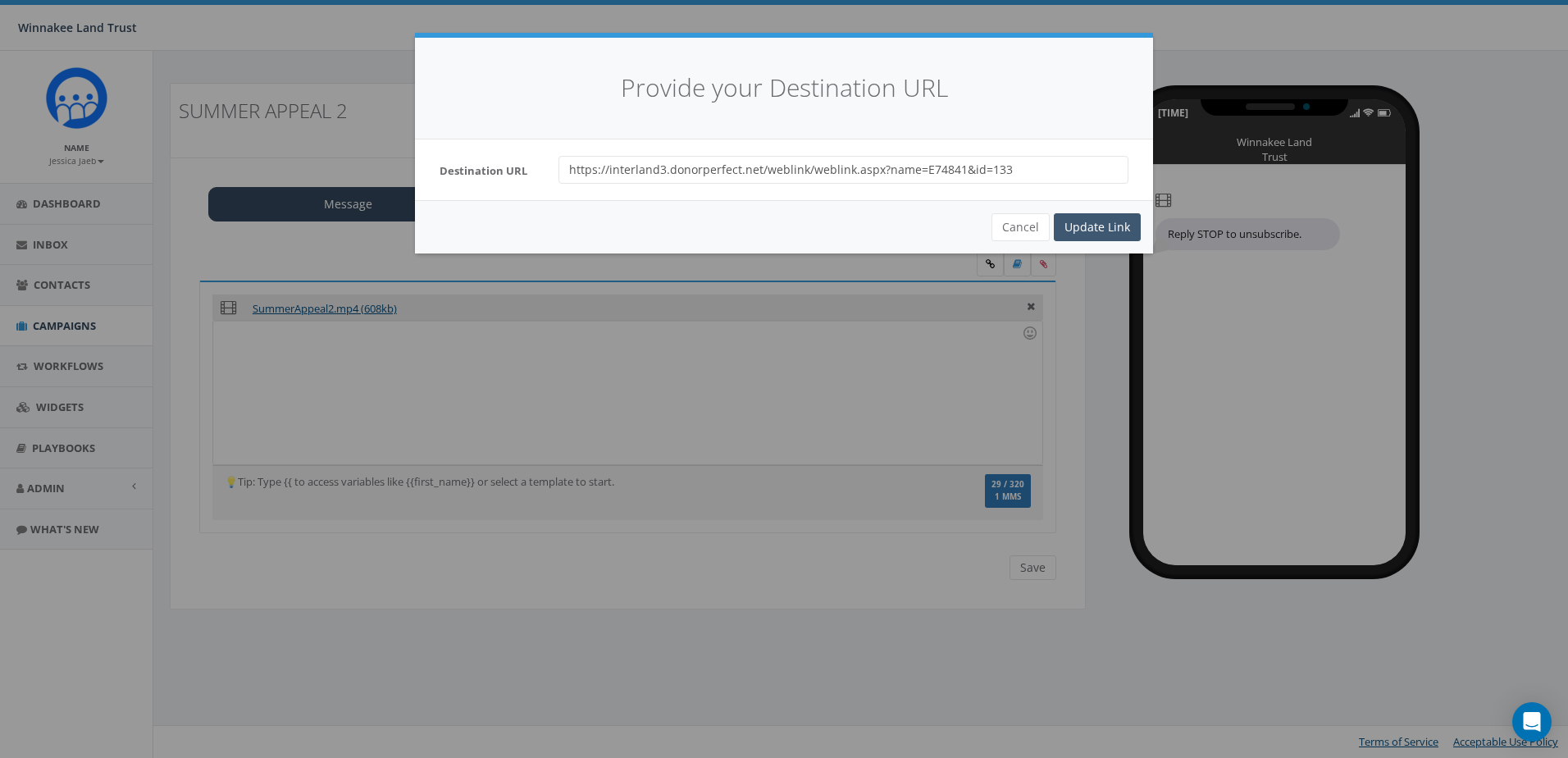 type on "https://interland3.donorperfect.net/weblink/weblink.aspx?name=E74841&id=133" 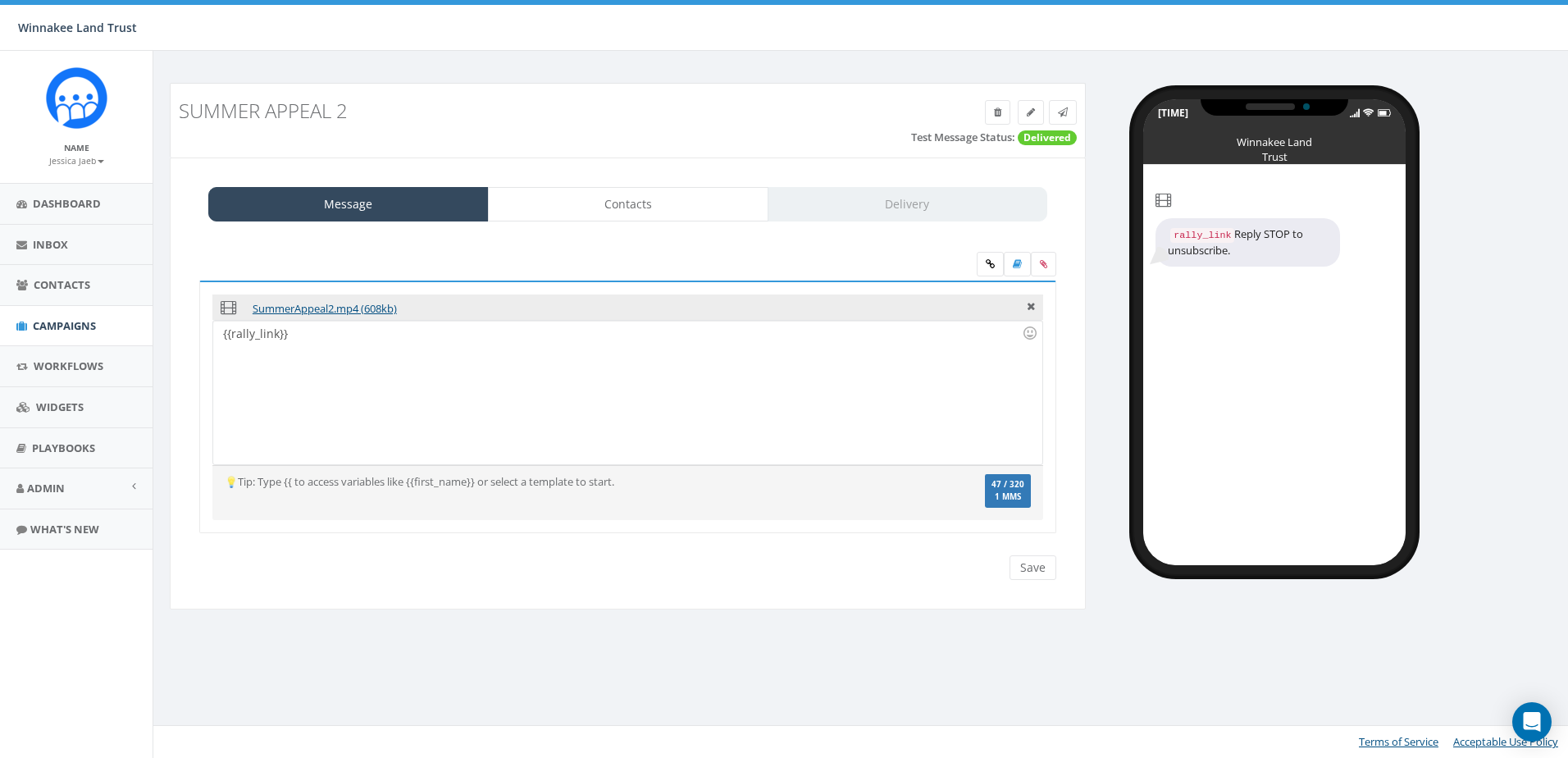 click on "{{rally_link}}" at bounding box center (627, 392) 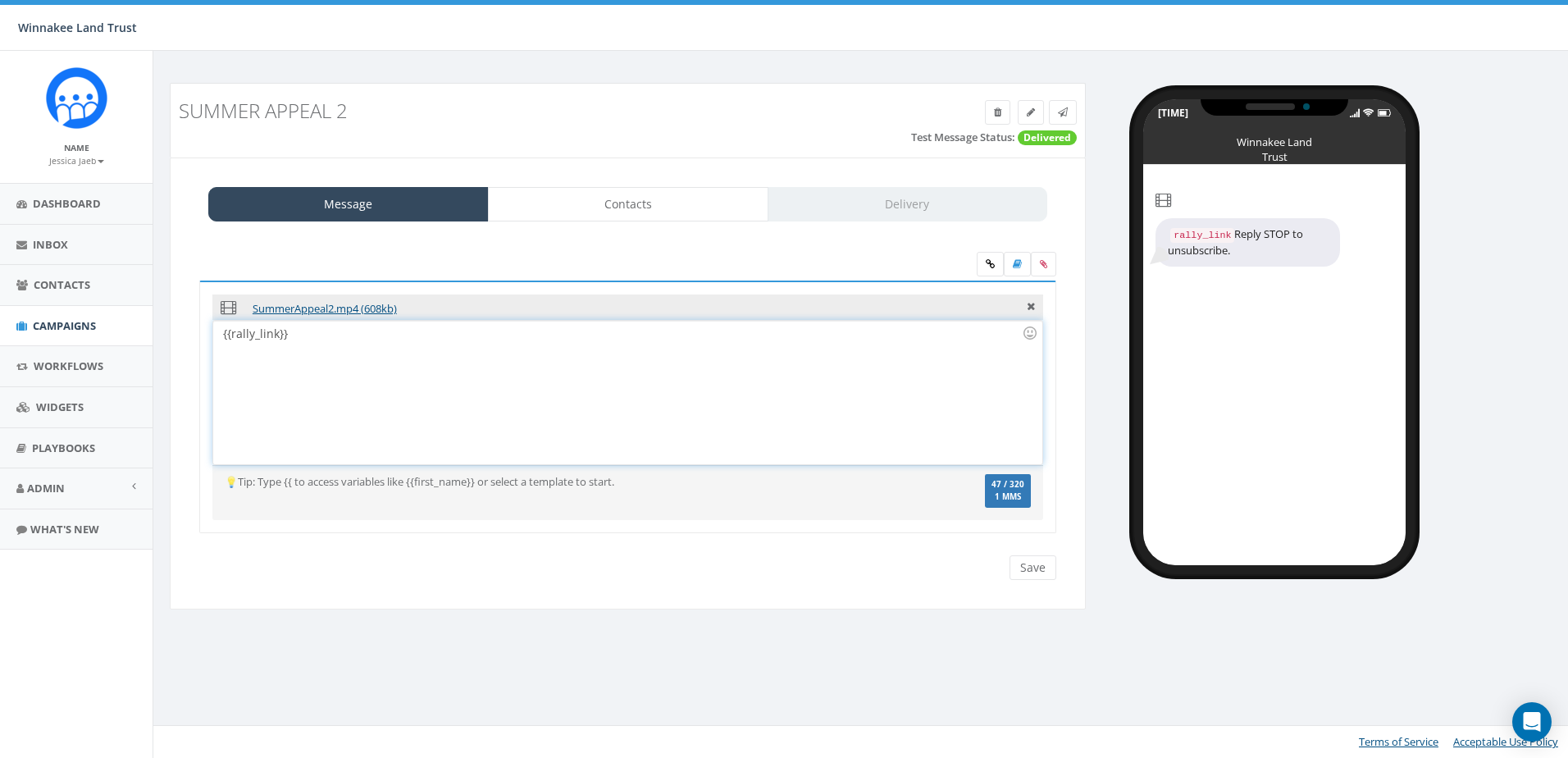 click on "{{rally_link}}" at bounding box center [627, 392] 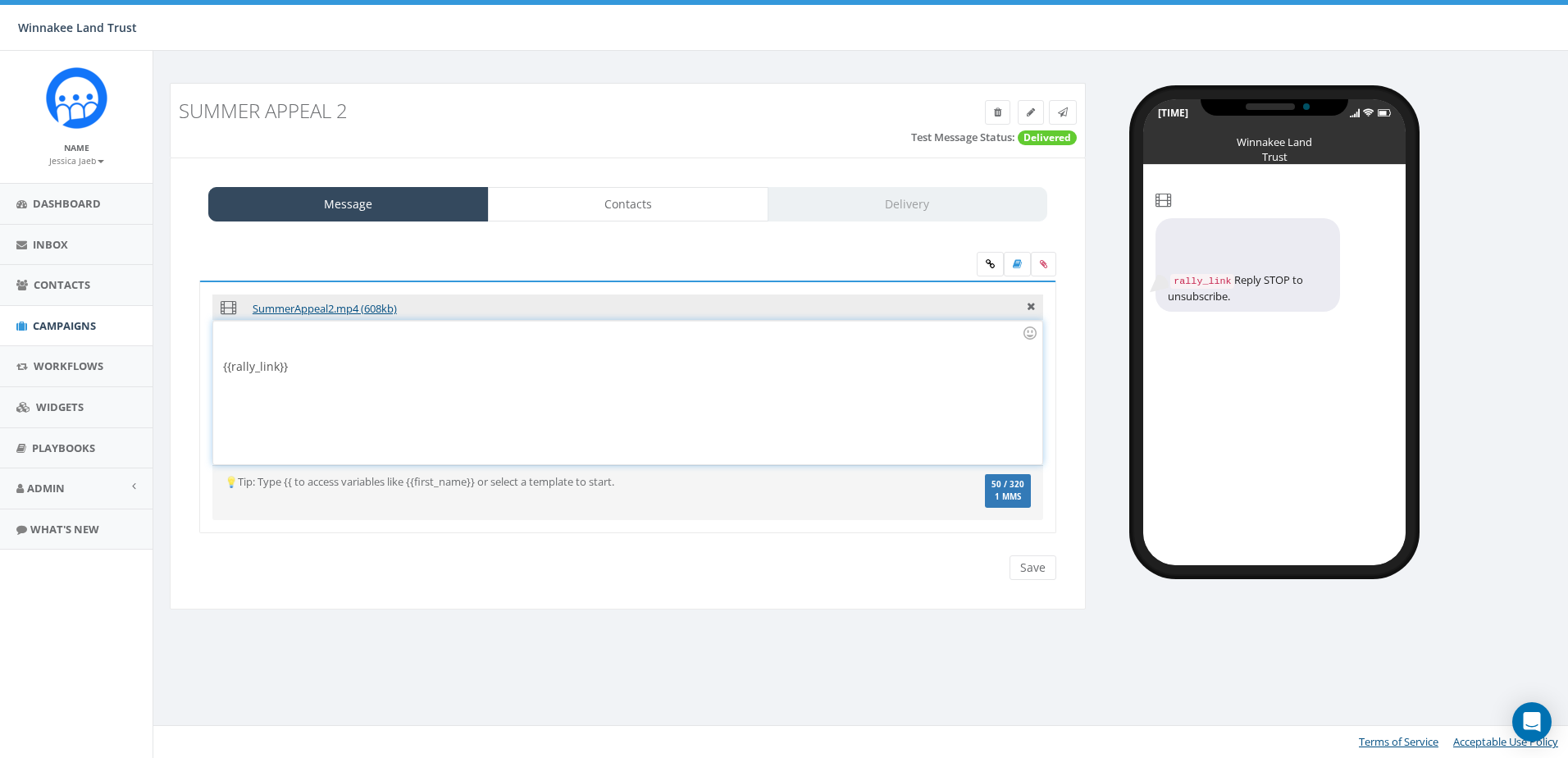 click at bounding box center [622, 334] 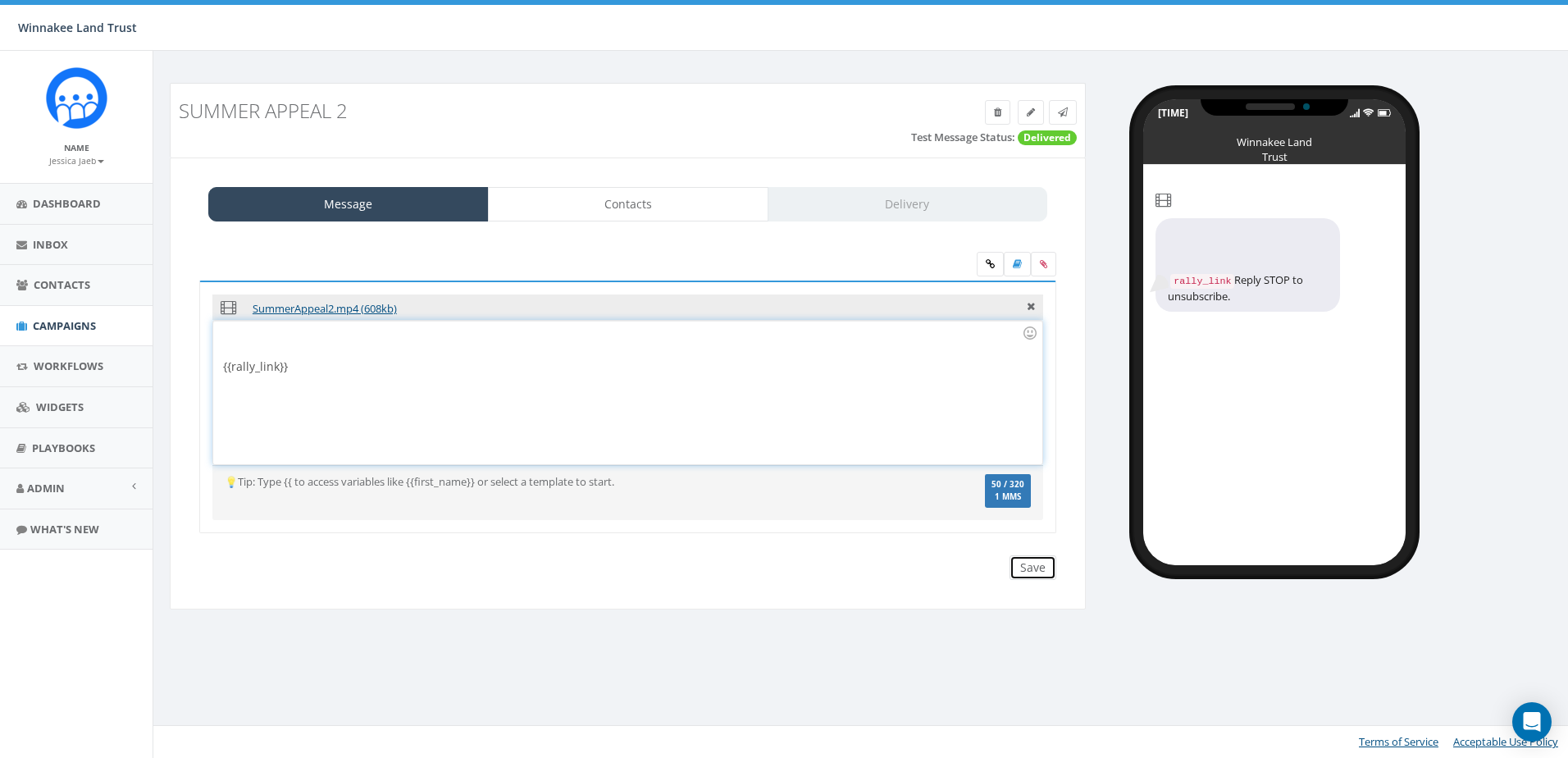 click on "Save" at bounding box center [1032, 568] 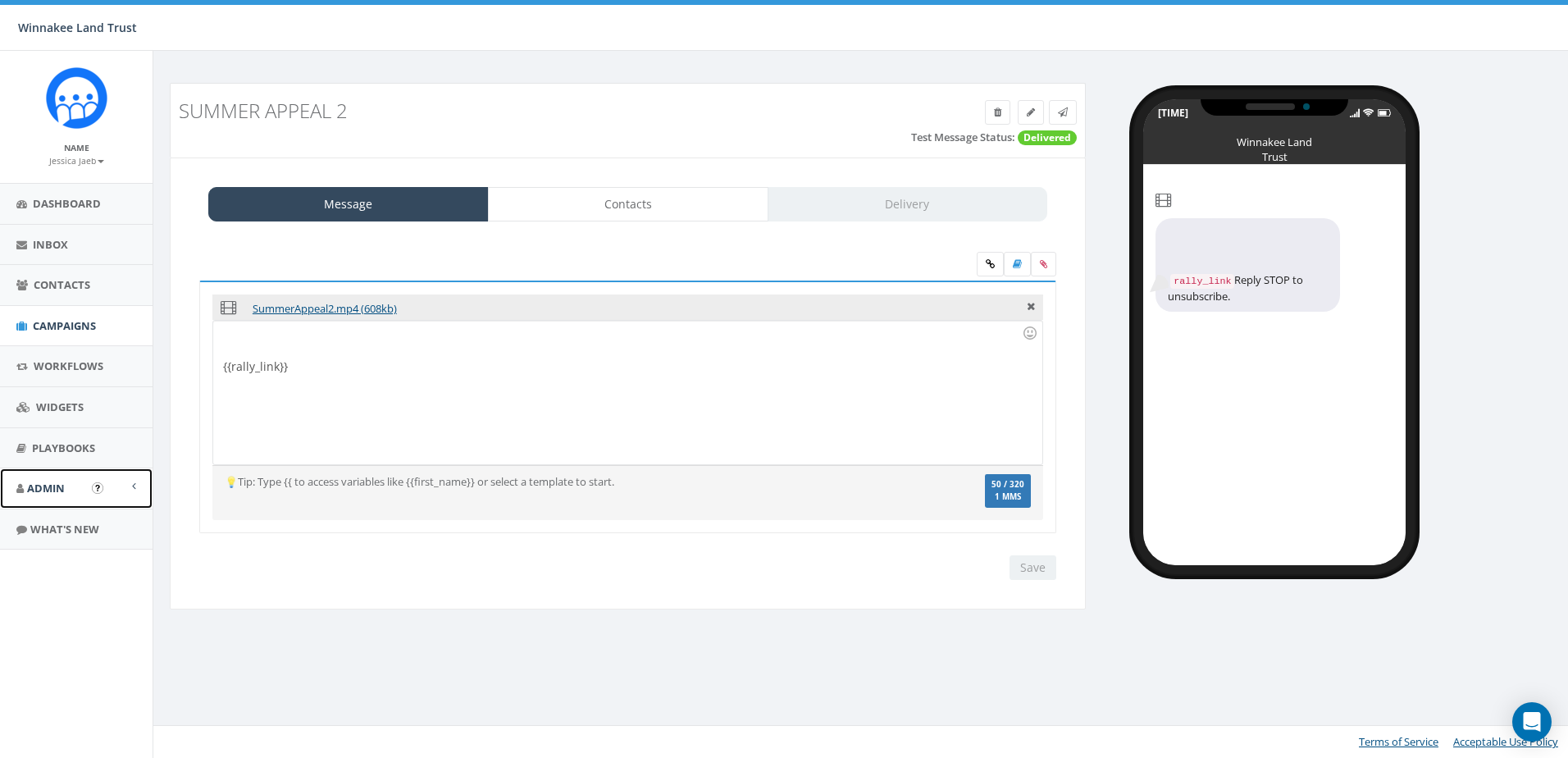 click on "Admin" at bounding box center (46, 488) 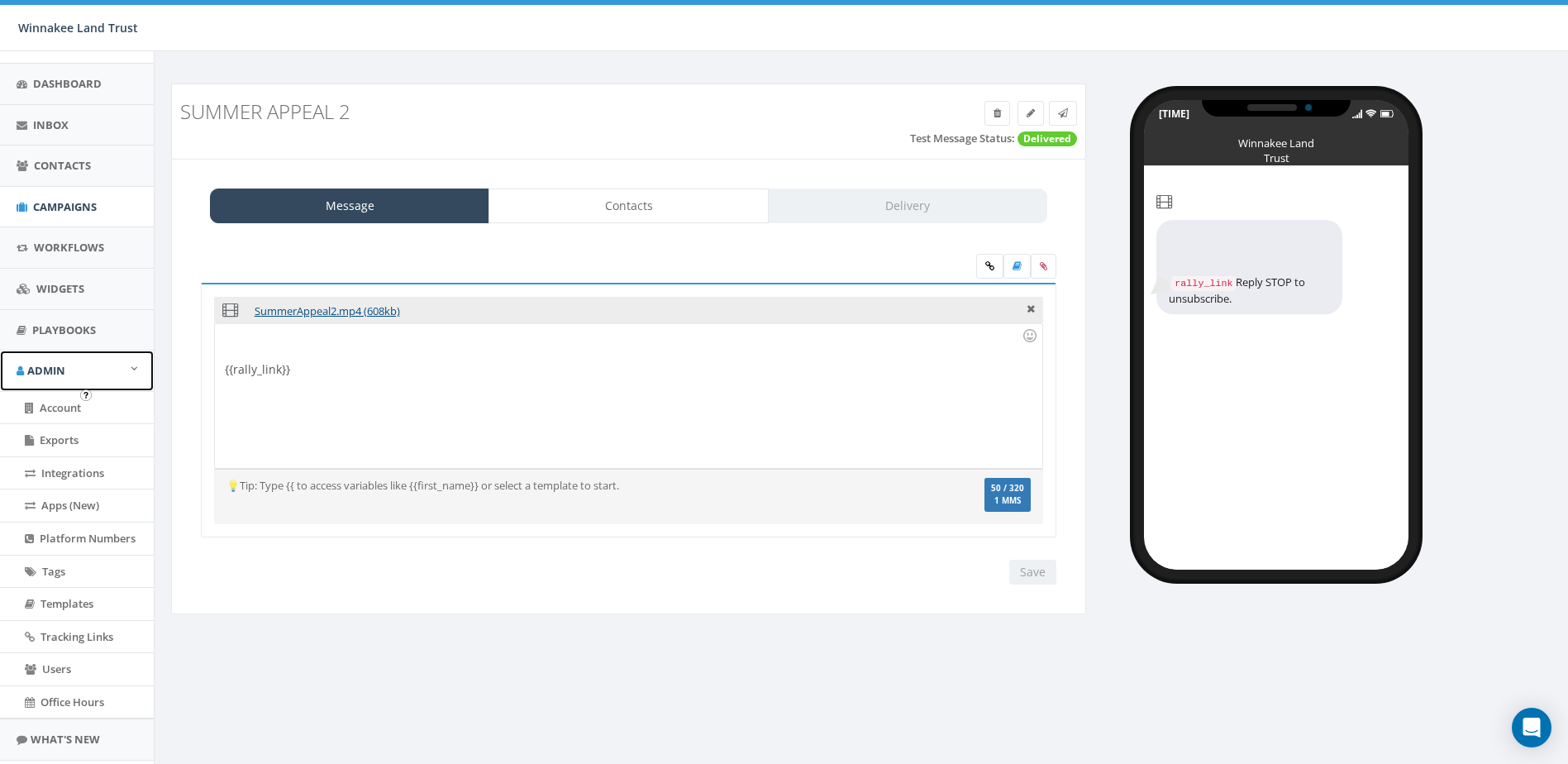 scroll, scrollTop: 165, scrollLeft: 0, axis: vertical 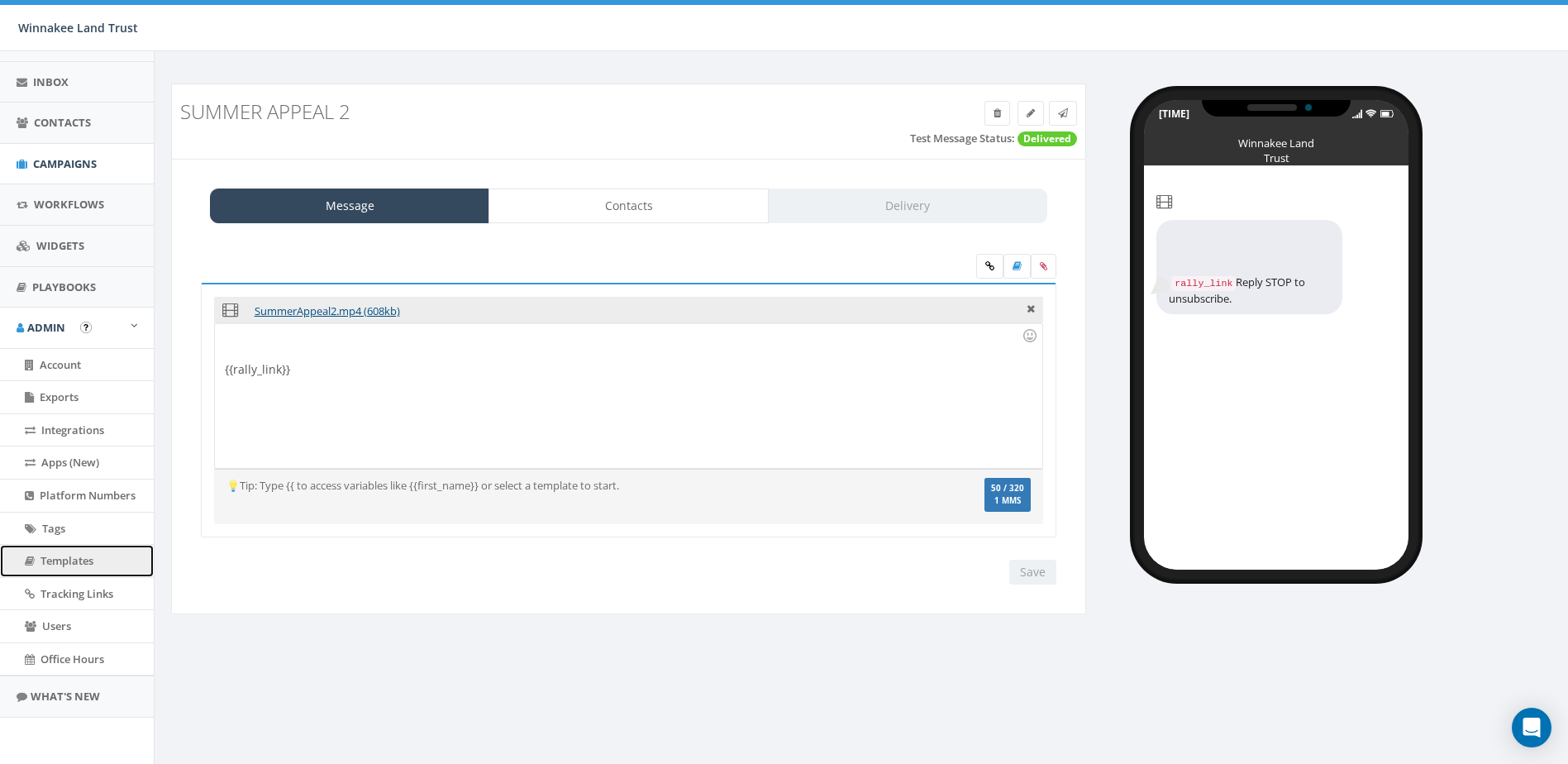 click on "Templates" at bounding box center (67, 561) 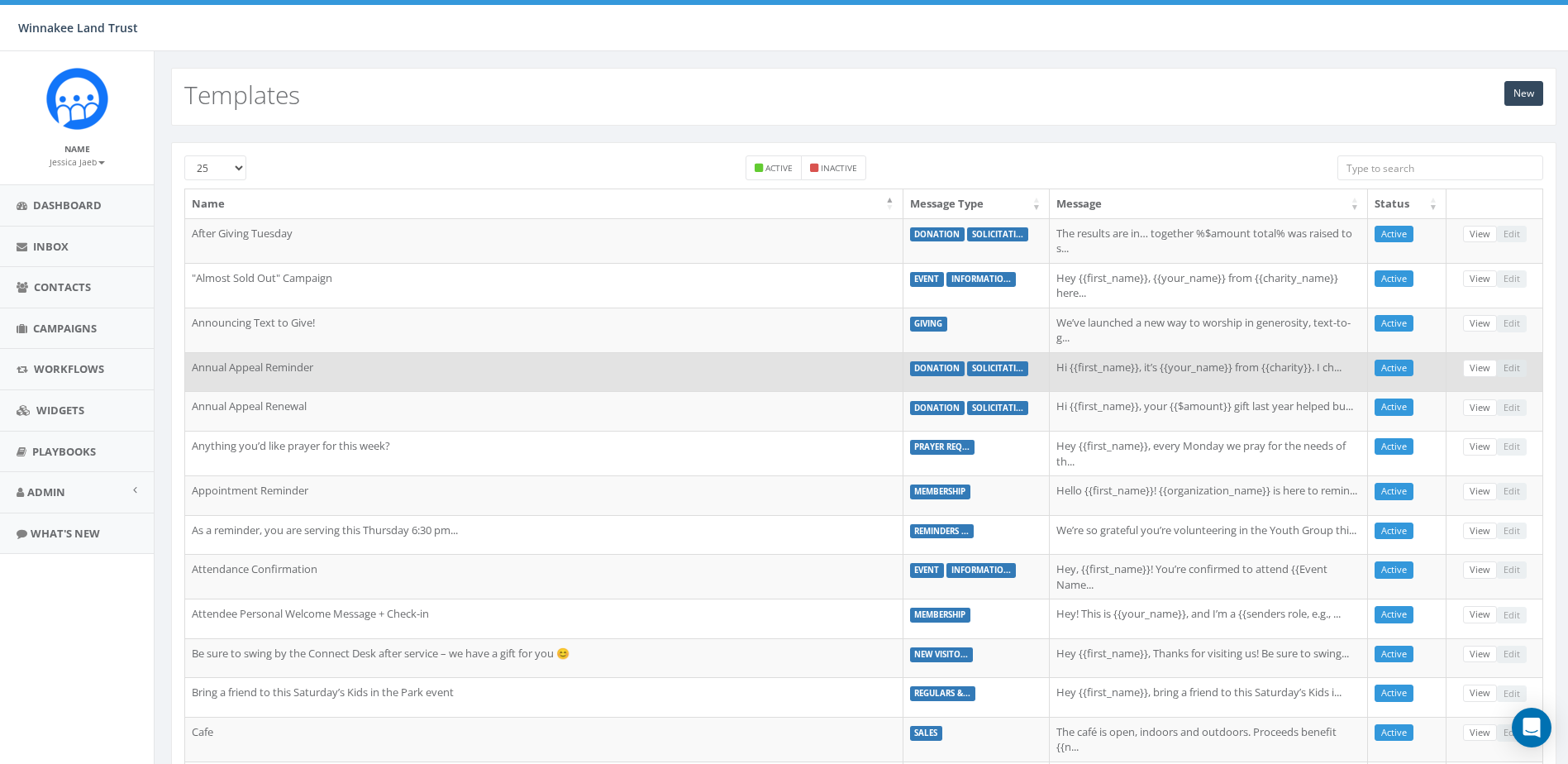 scroll, scrollTop: 0, scrollLeft: 0, axis: both 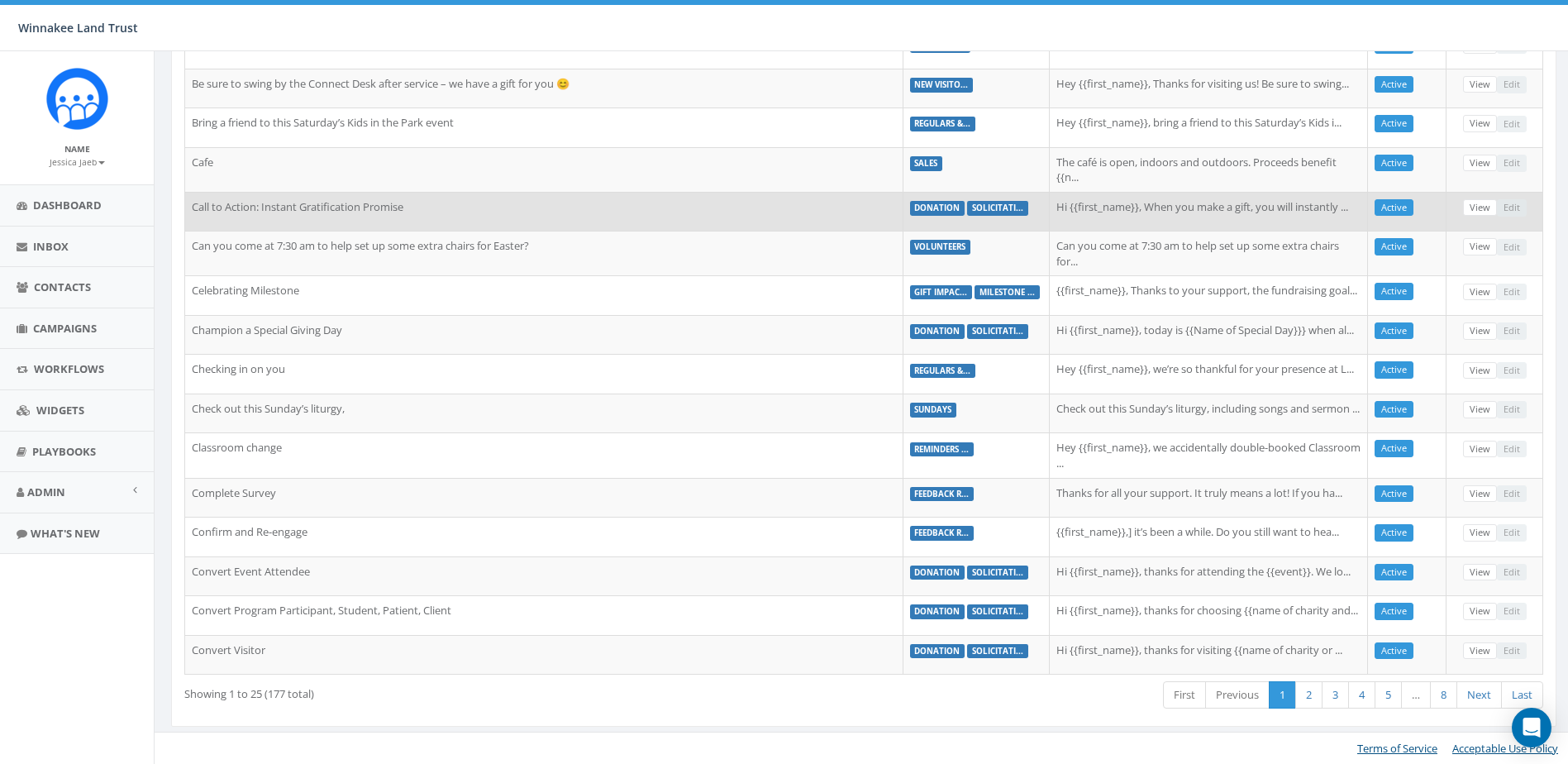click on "Call to Action: Instant Gratification Promise" at bounding box center (544, 212) 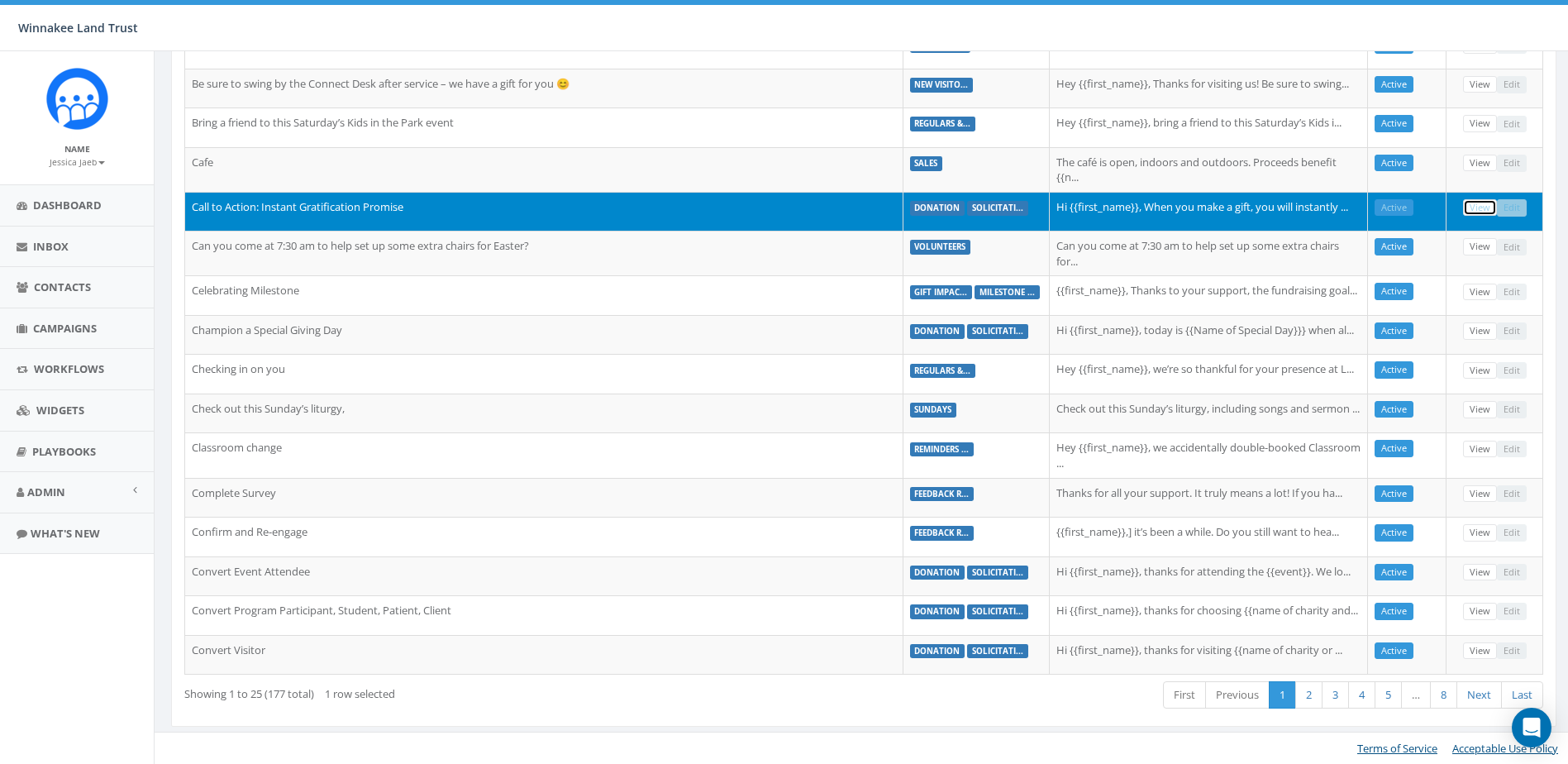 click on "View" at bounding box center [1480, 208] 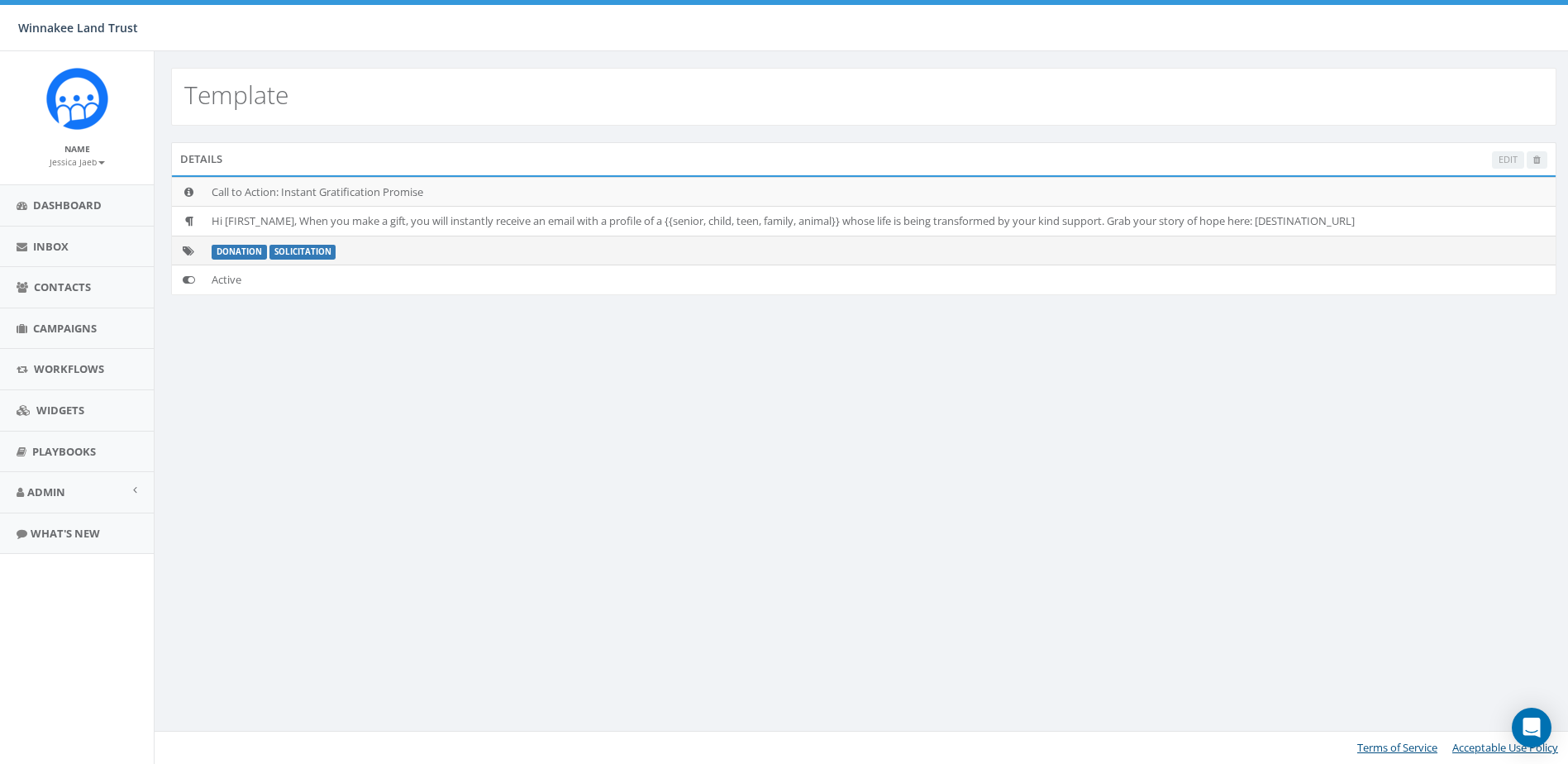 scroll, scrollTop: 0, scrollLeft: 0, axis: both 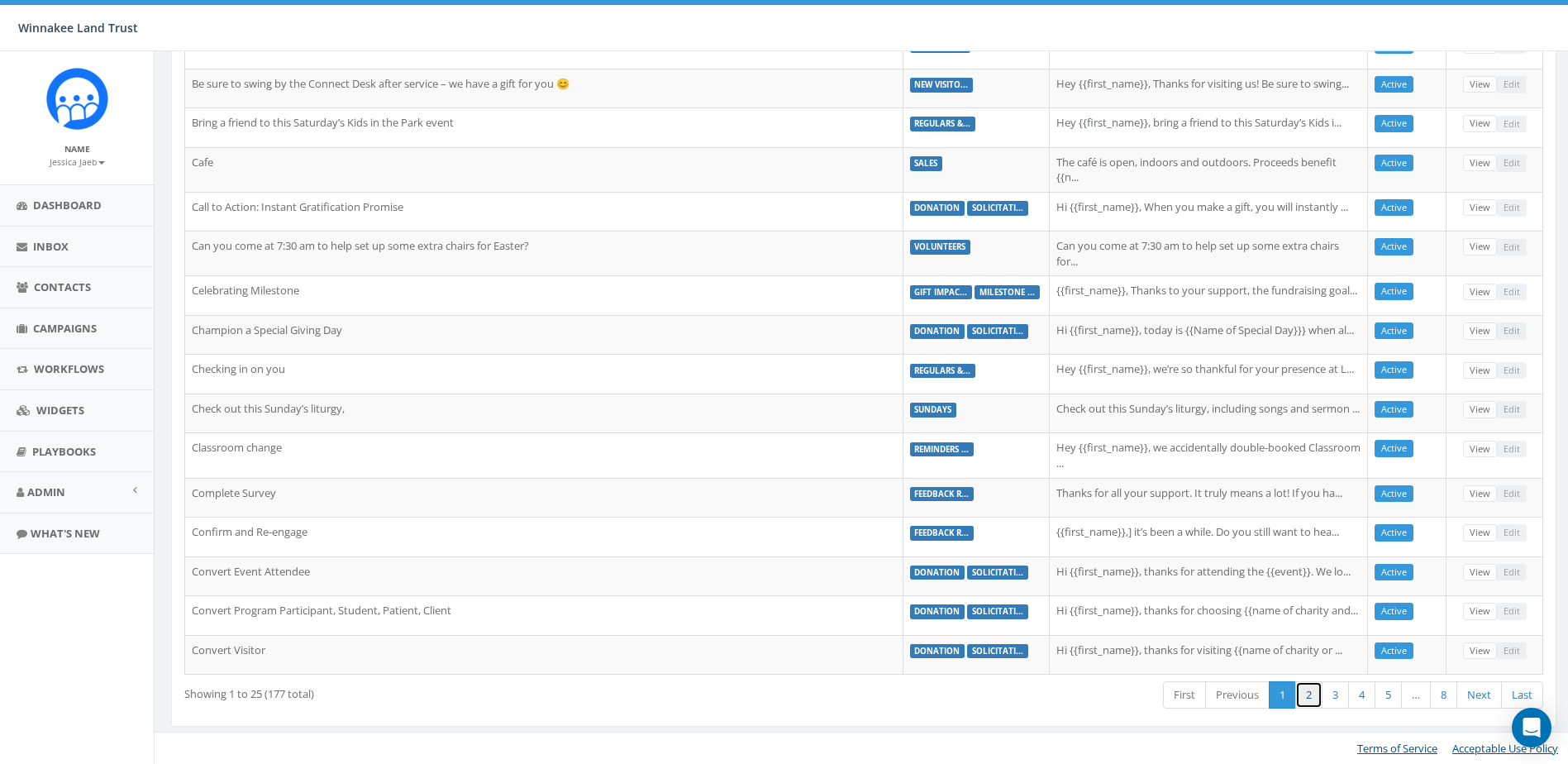 click on "2" at bounding box center (1308, 695) 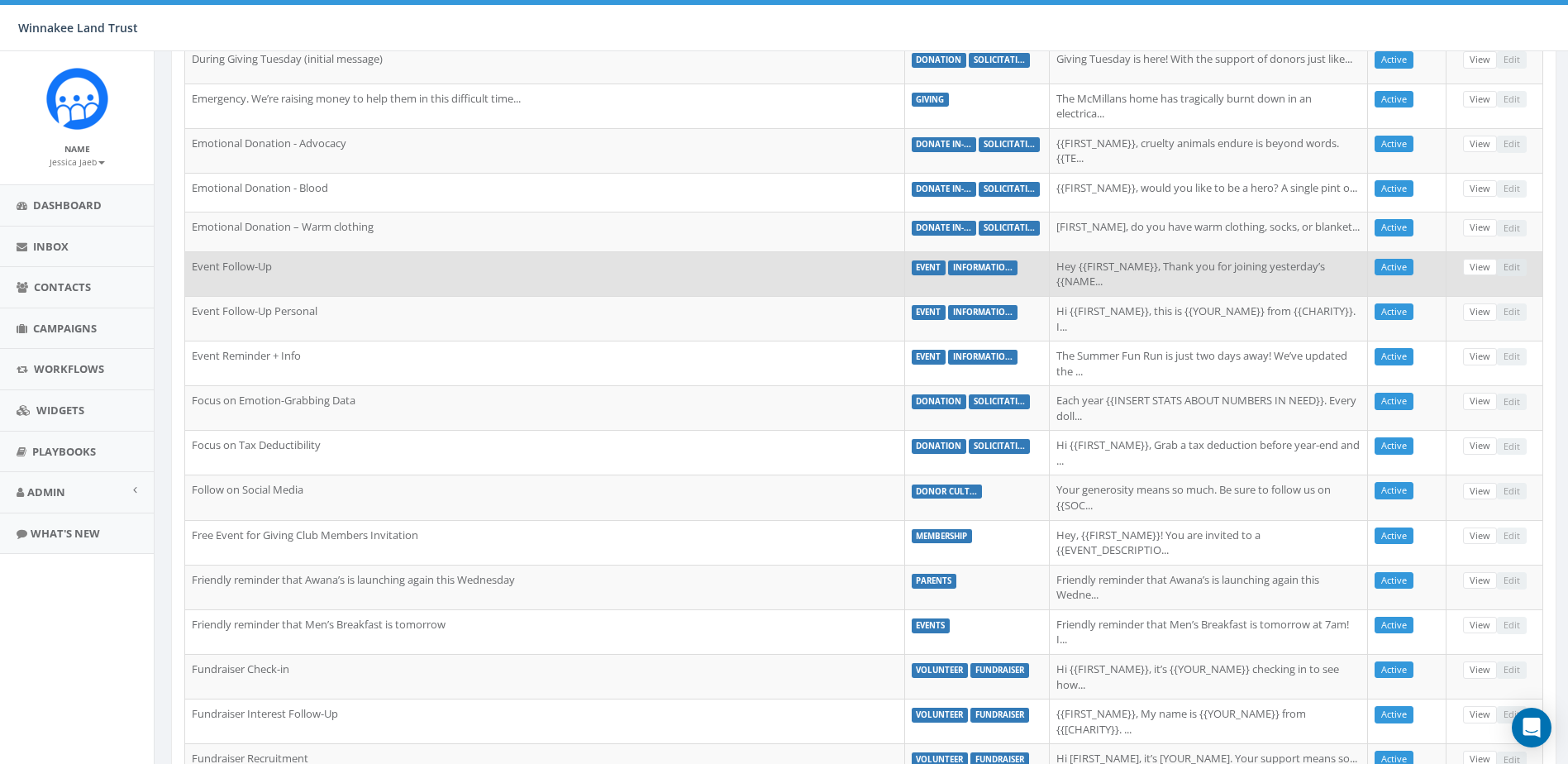scroll, scrollTop: 514, scrollLeft: 0, axis: vertical 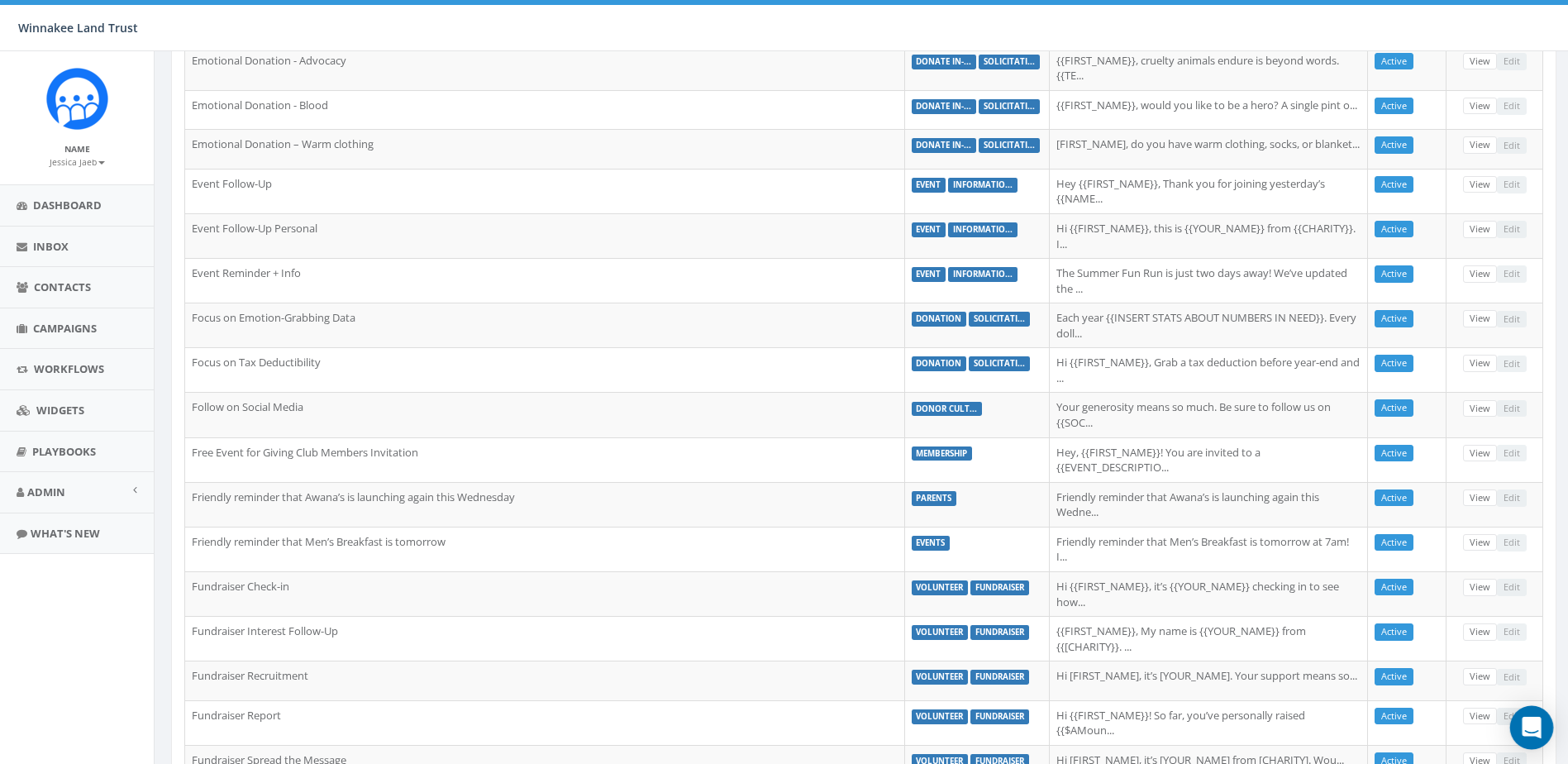 click 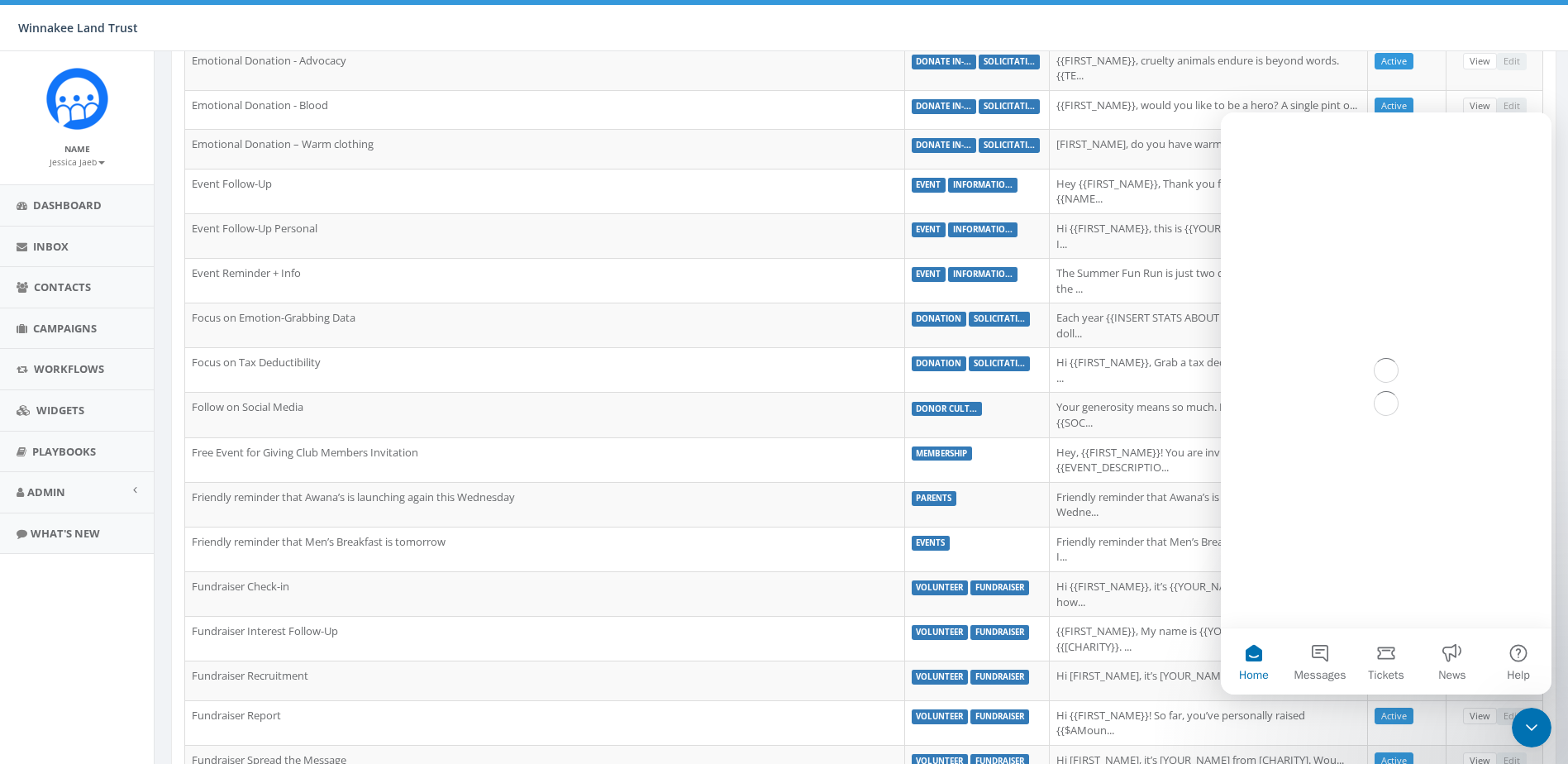 scroll, scrollTop: 0, scrollLeft: 0, axis: both 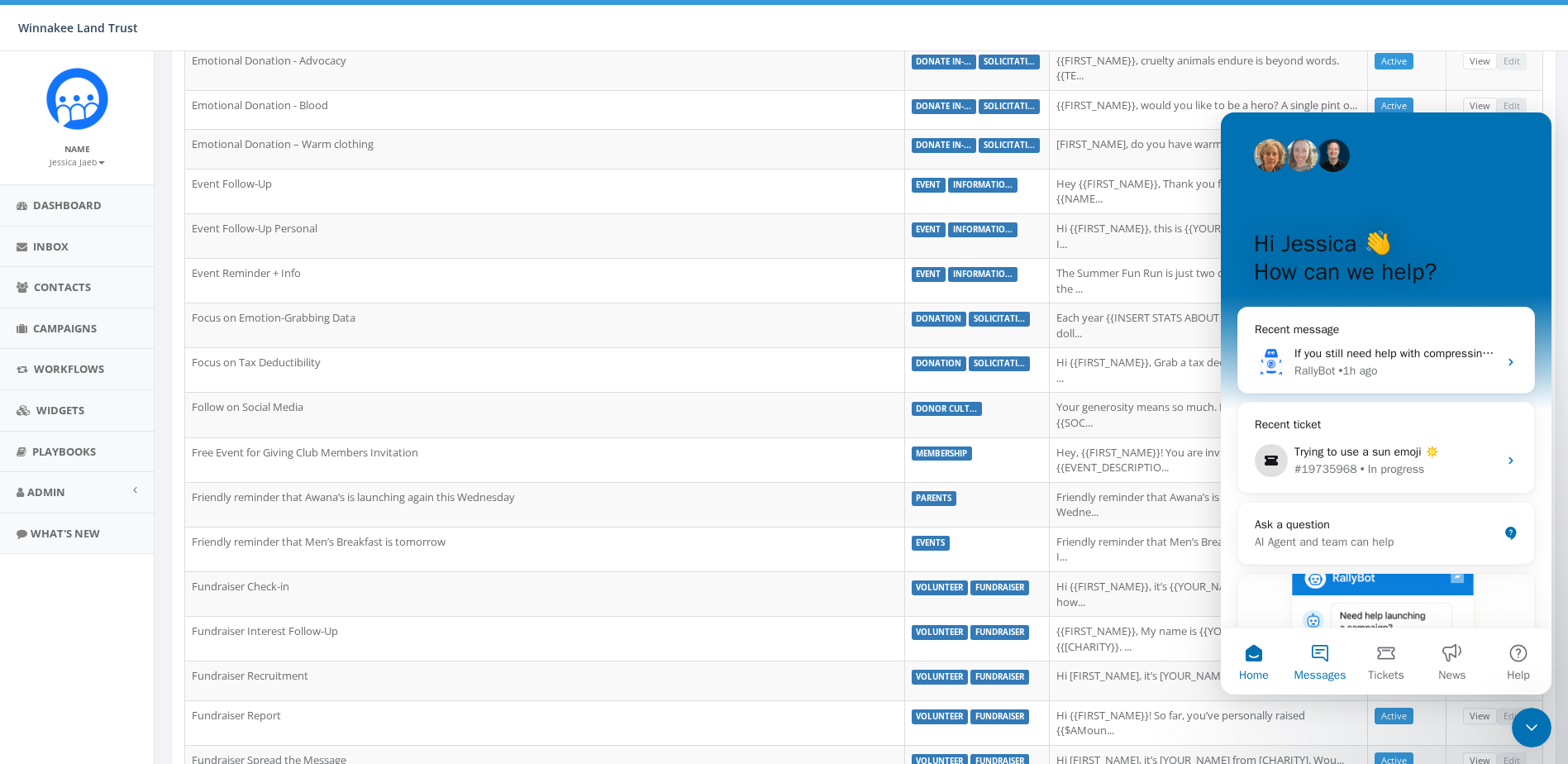 click on "Messages" at bounding box center [1320, 661] 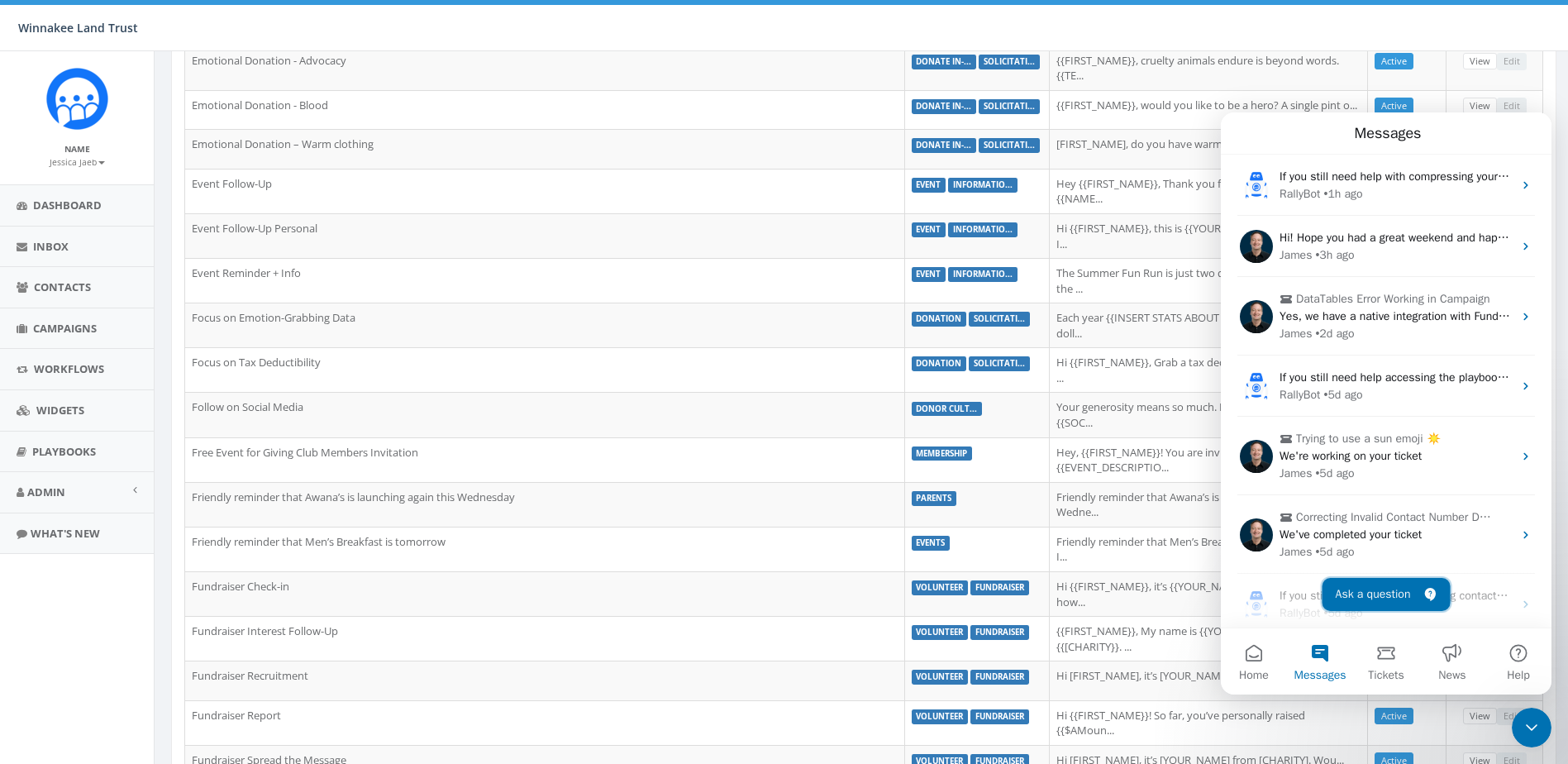 click on "Ask a question" at bounding box center [1386, 594] 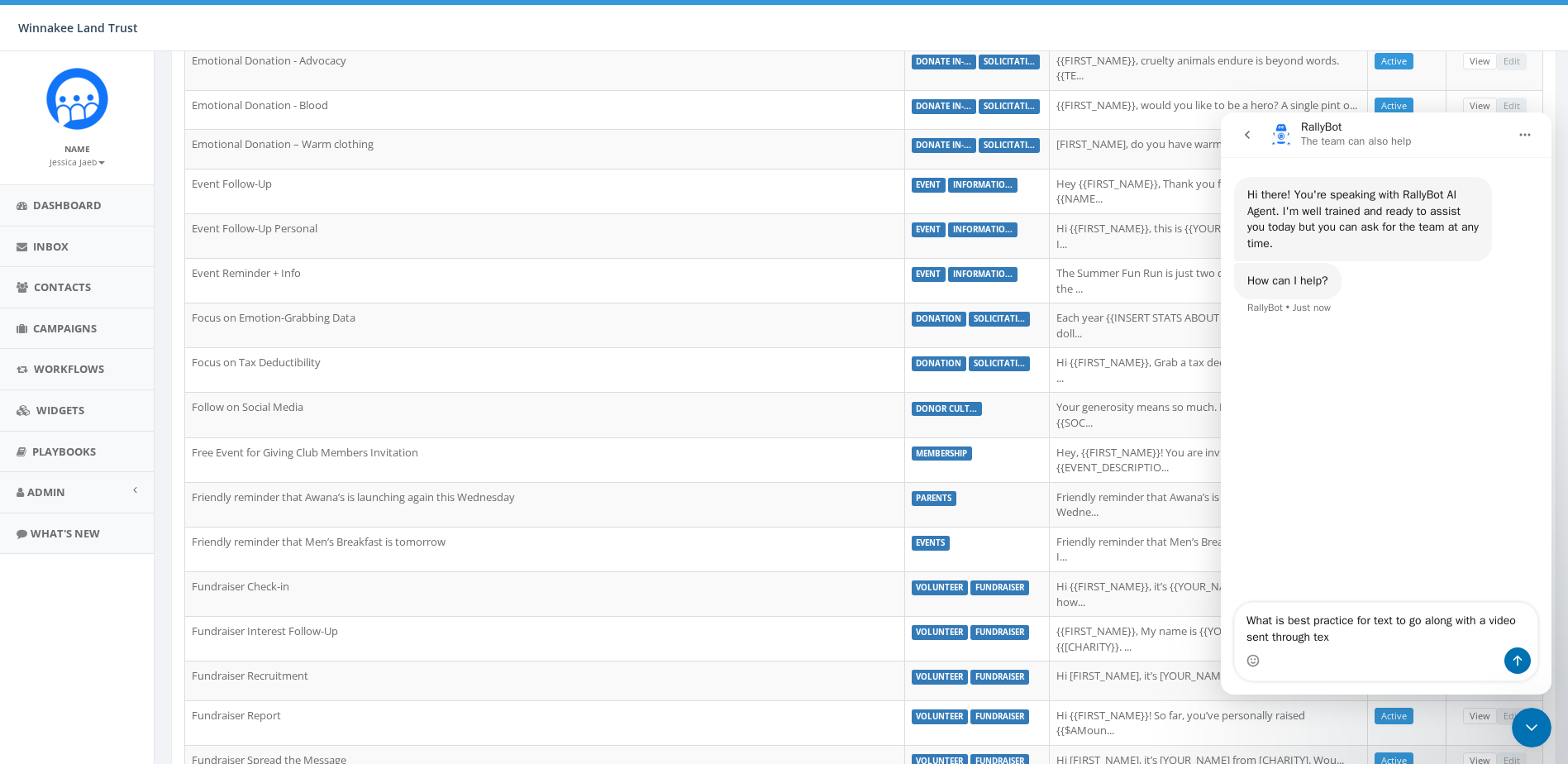 type on "What is best practice for text to go along with a video sent through text" 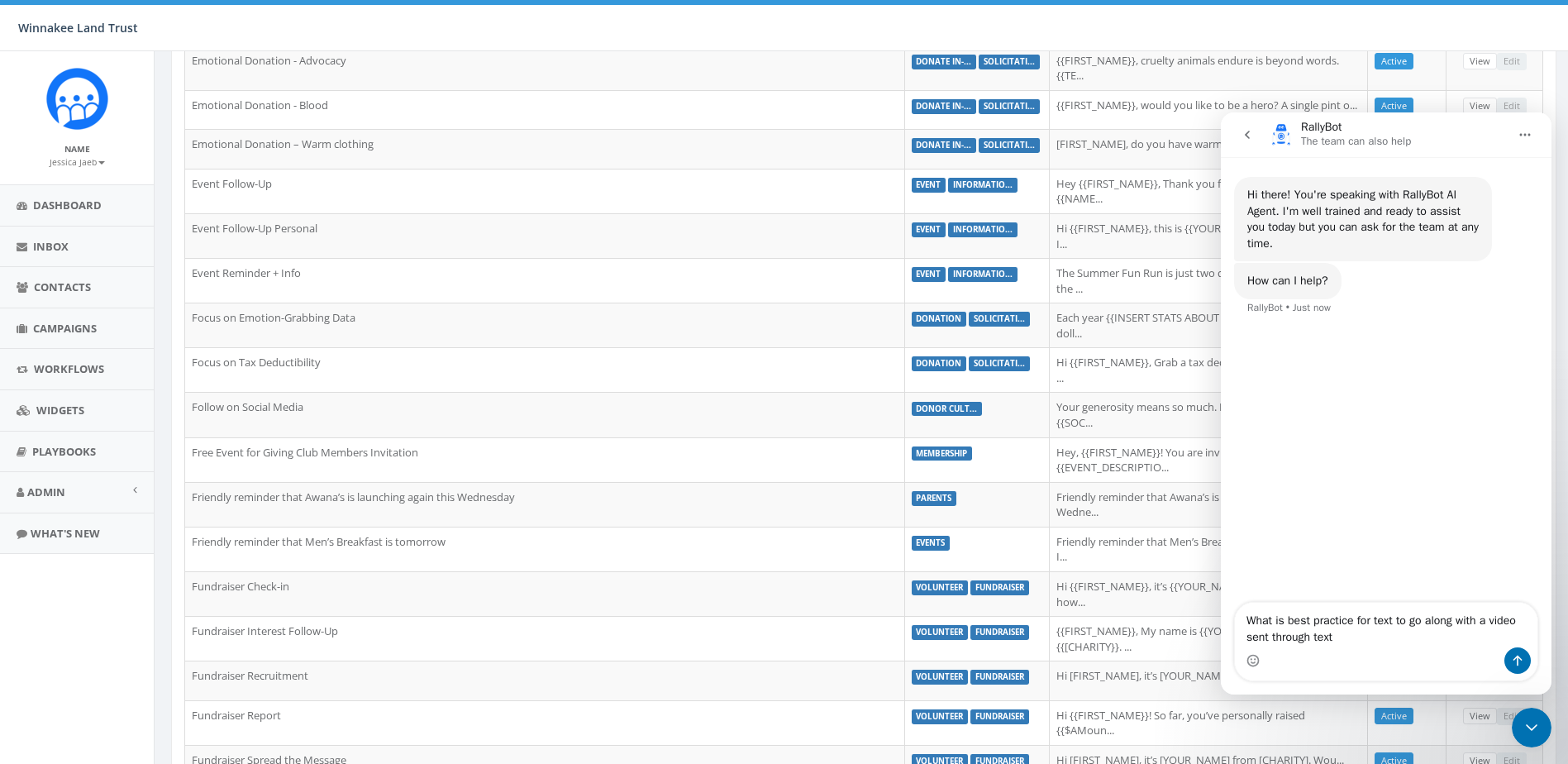 type 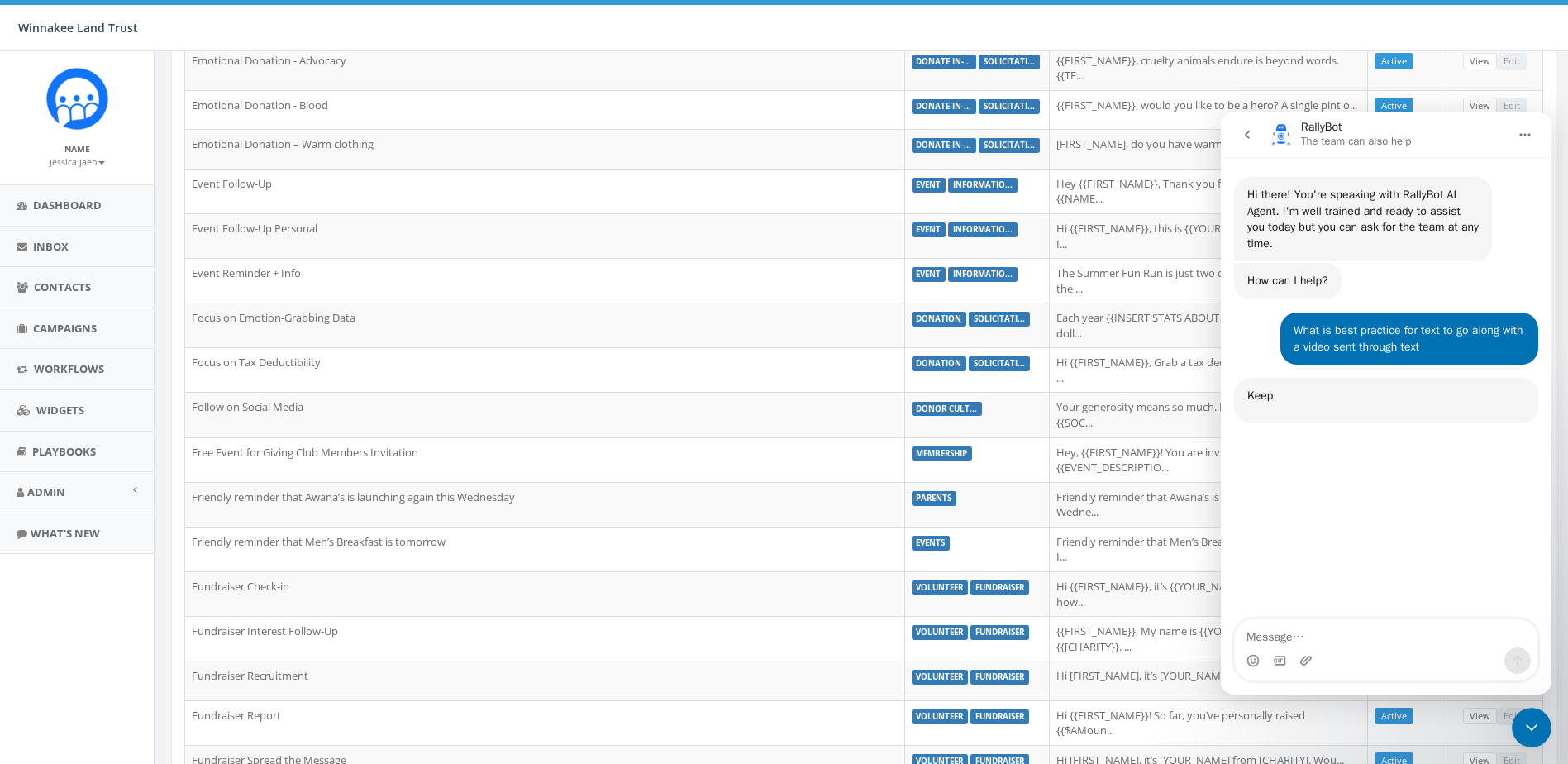 scroll, scrollTop: 2, scrollLeft: 0, axis: vertical 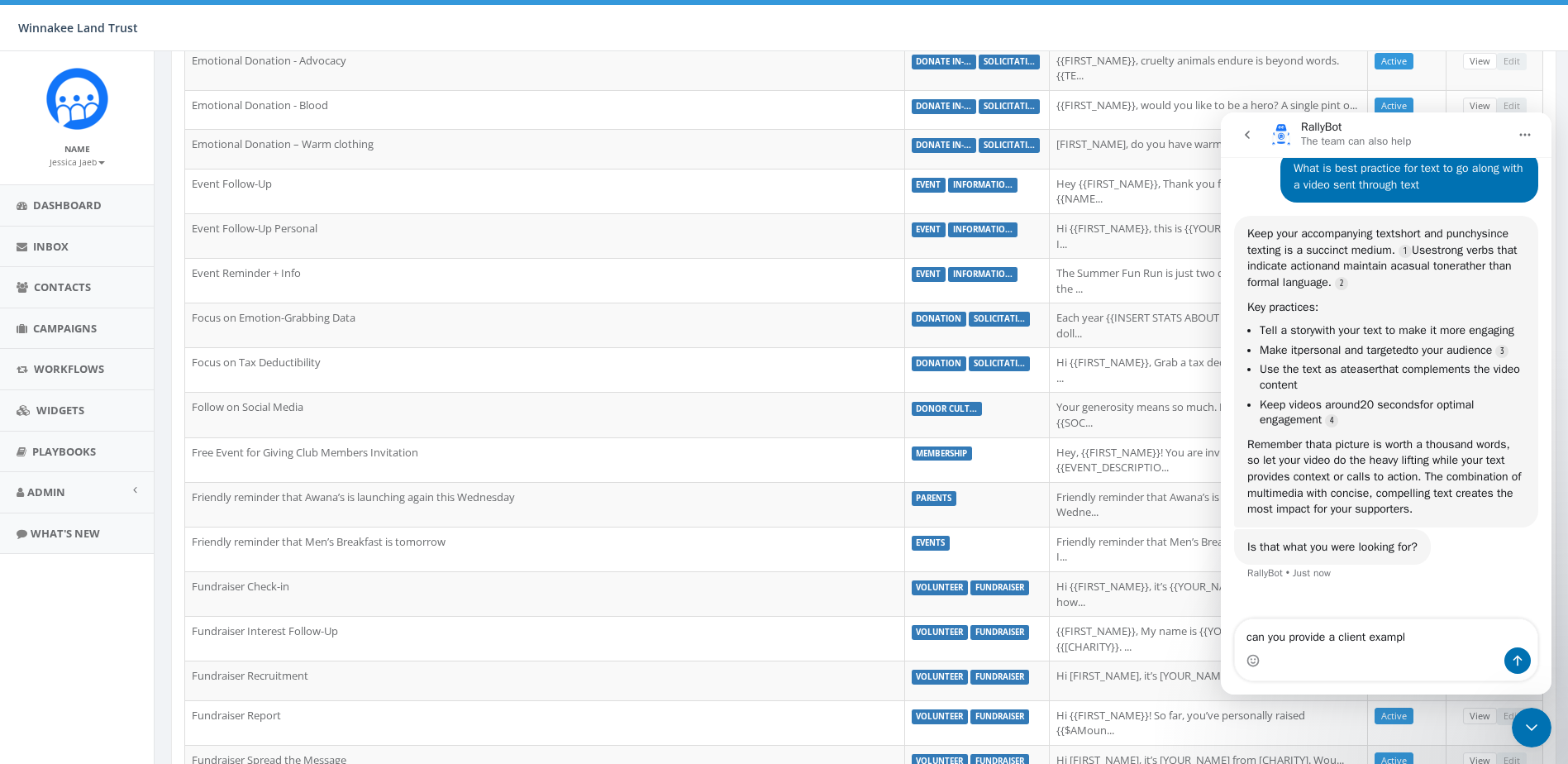 type on "can you provide a client example" 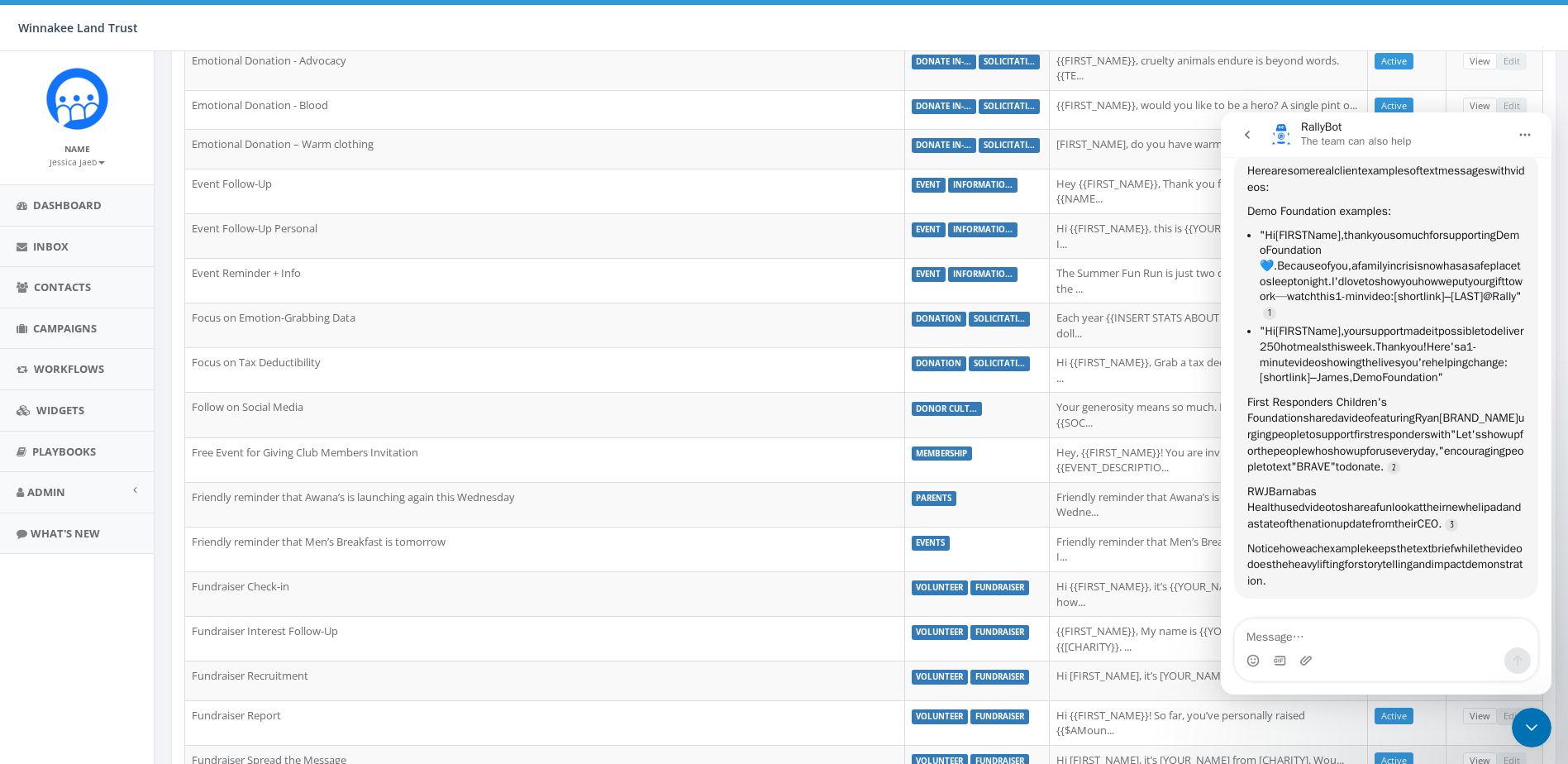 scroll, scrollTop: 652, scrollLeft: 0, axis: vertical 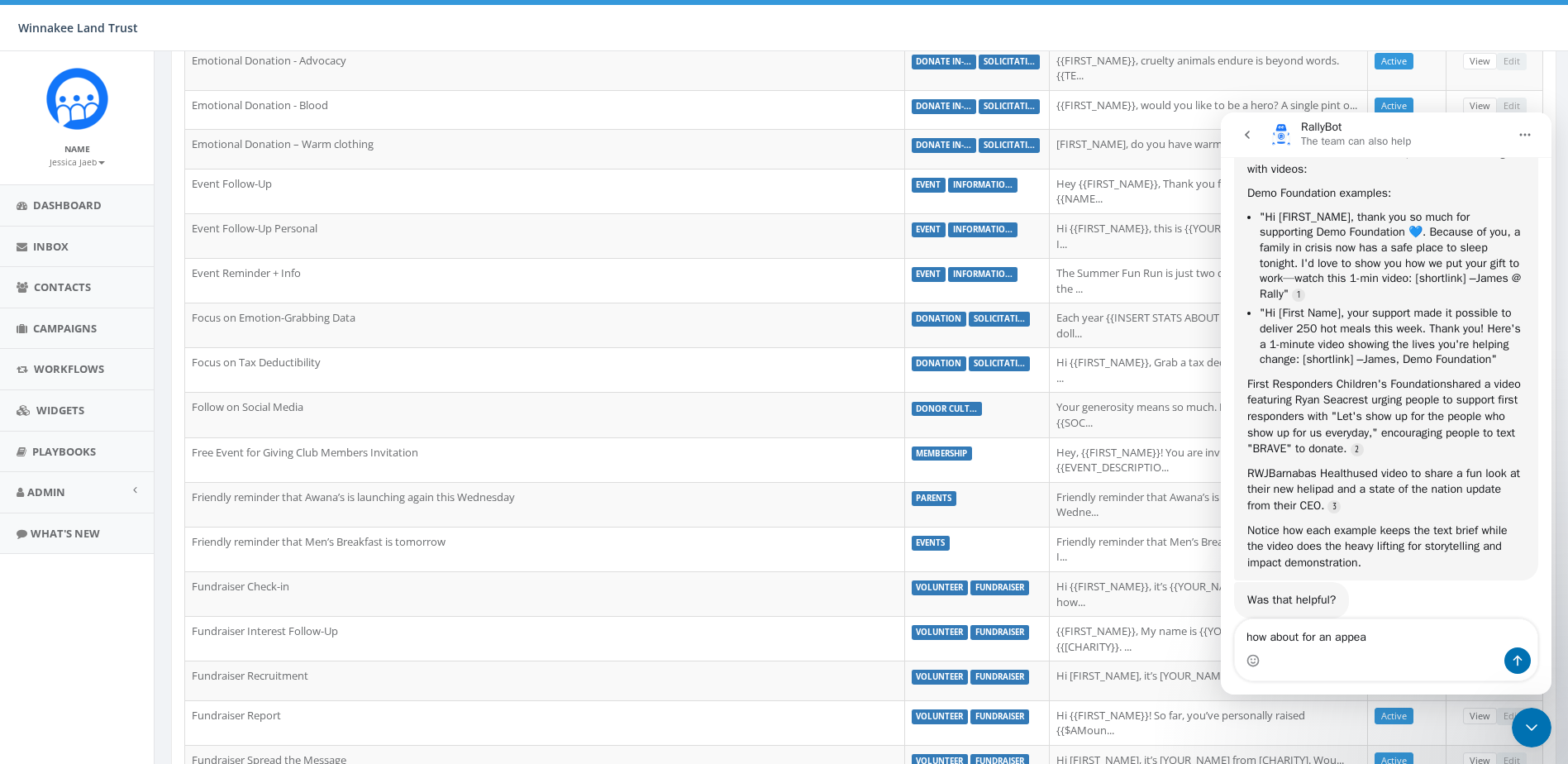 type on "how about for an appeal" 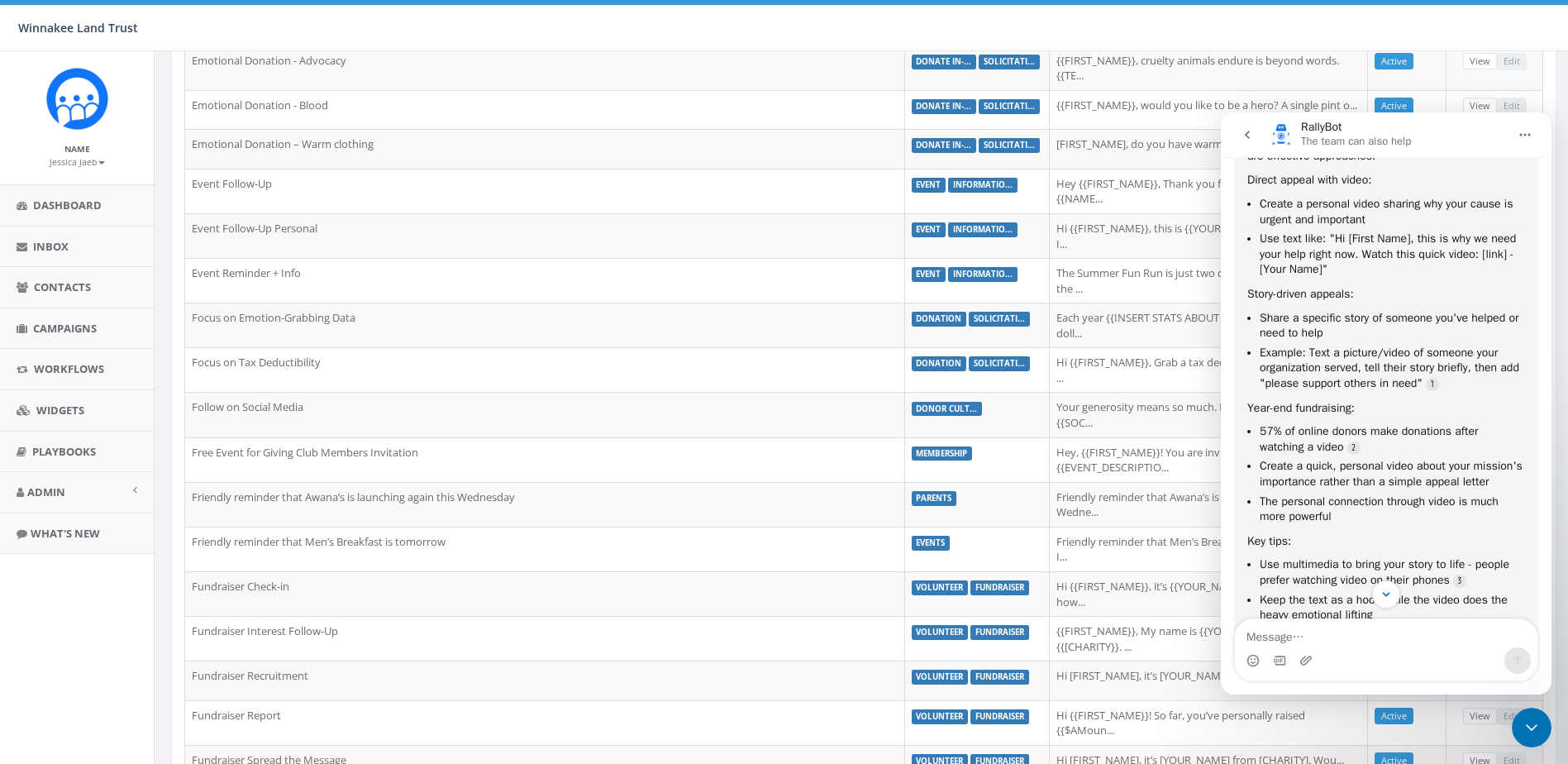 scroll, scrollTop: 1218, scrollLeft: 0, axis: vertical 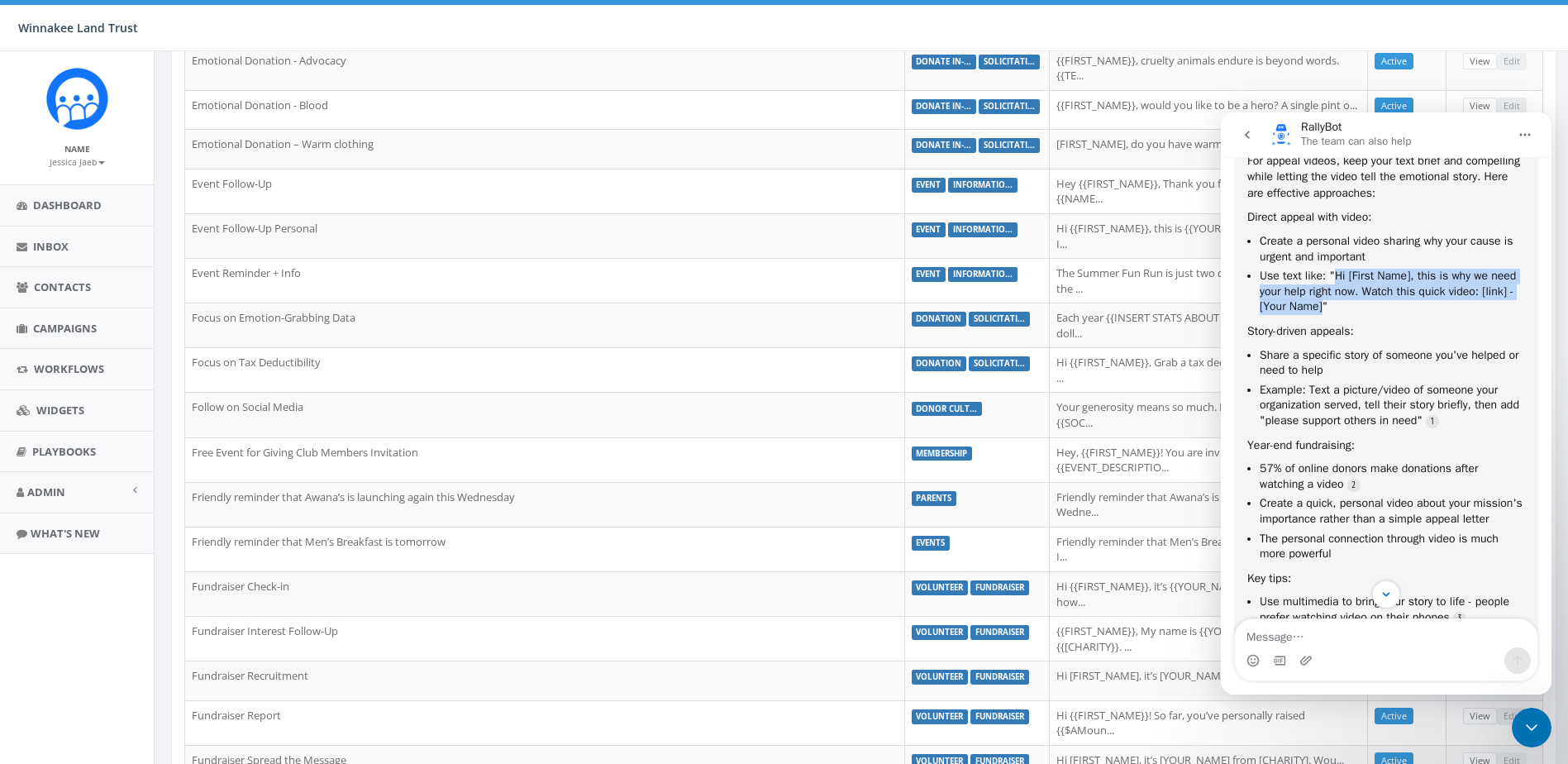 drag, startPoint x: 1332, startPoint y: 306, endPoint x: 1332, endPoint y: 339, distance: 33 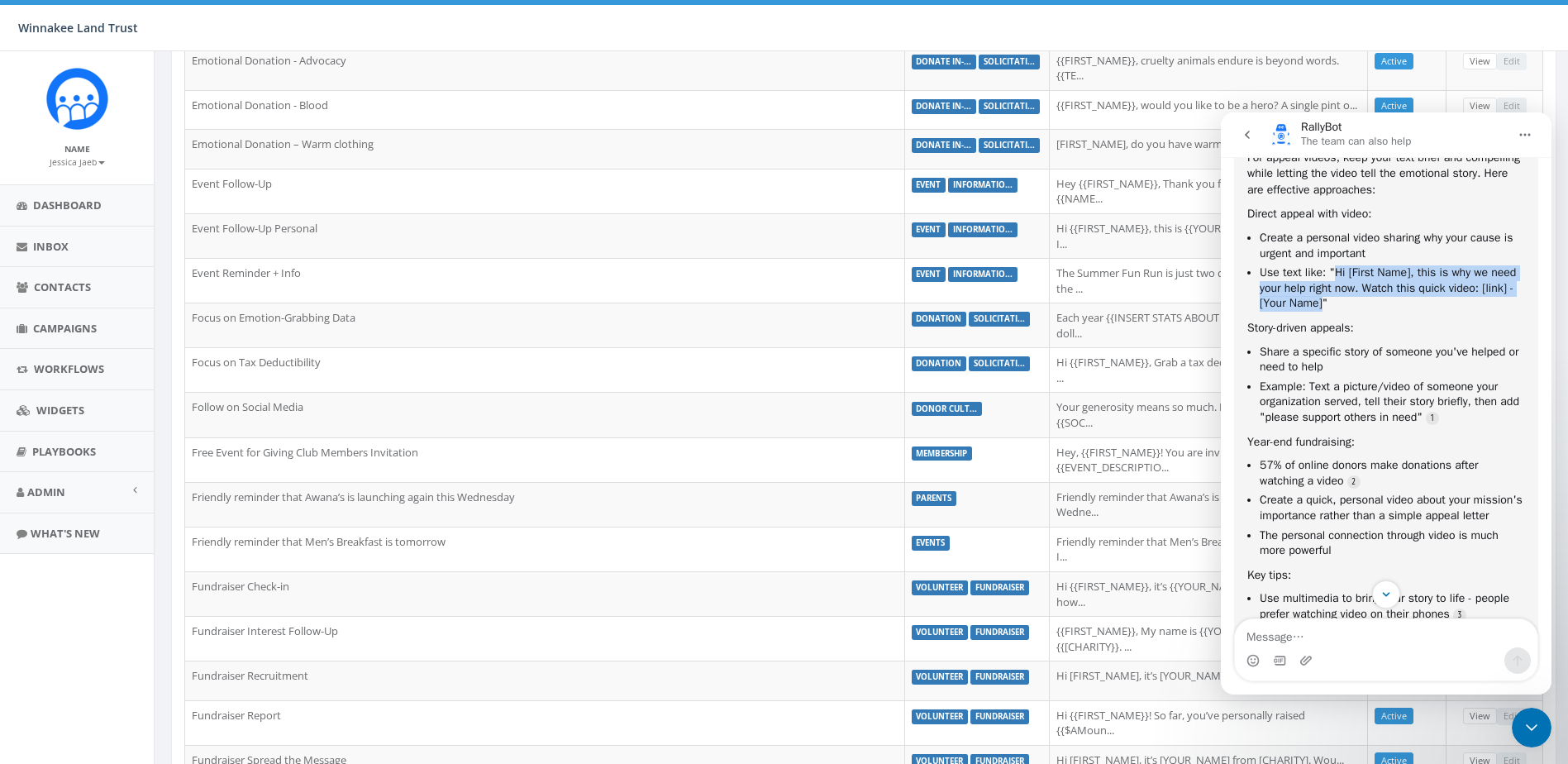 scroll, scrollTop: 1155, scrollLeft: 0, axis: vertical 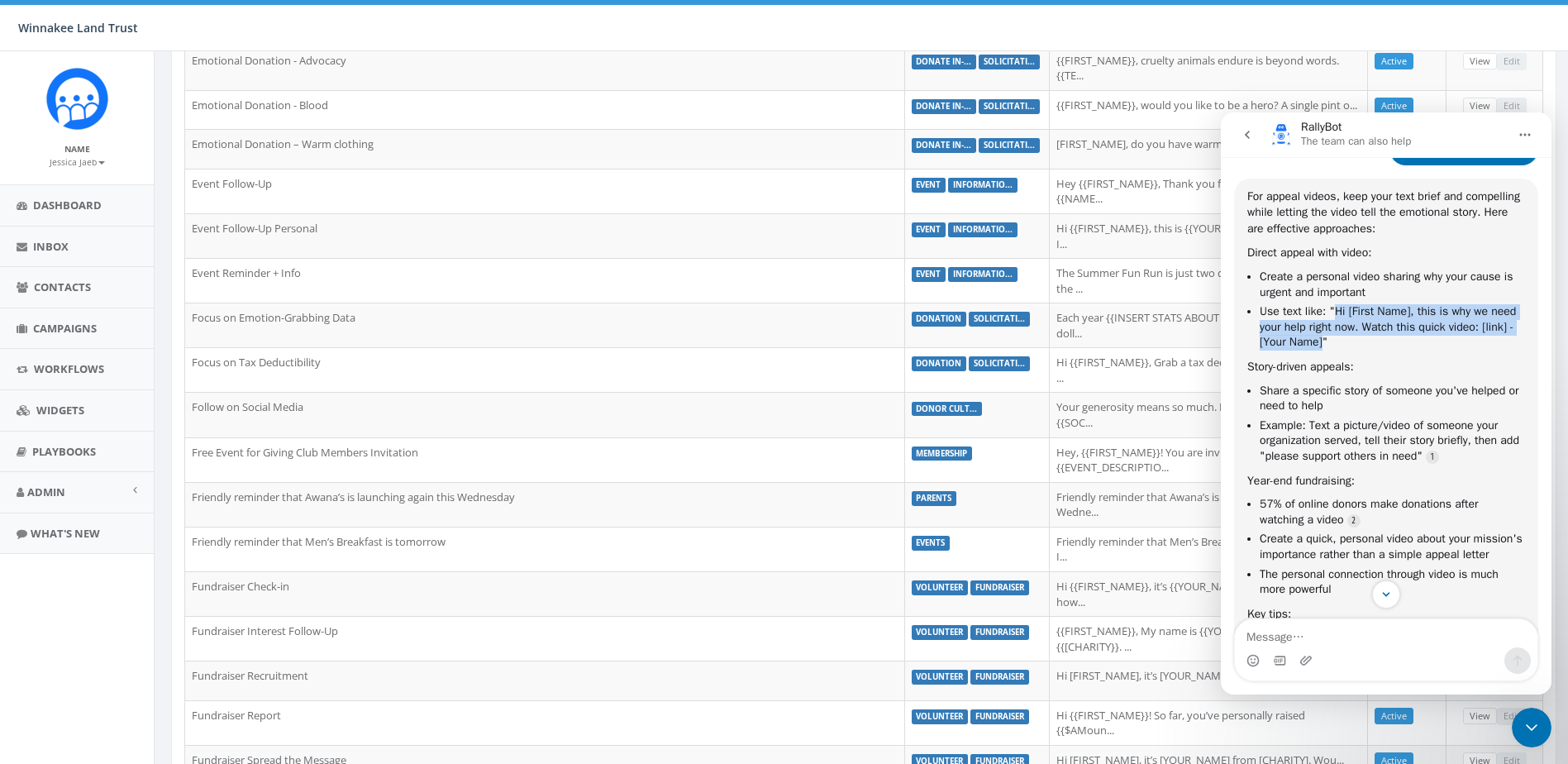 copy on "Hi [First Name], this is why we need your help right now. Watch this quick video: [link] - [Your Name]" 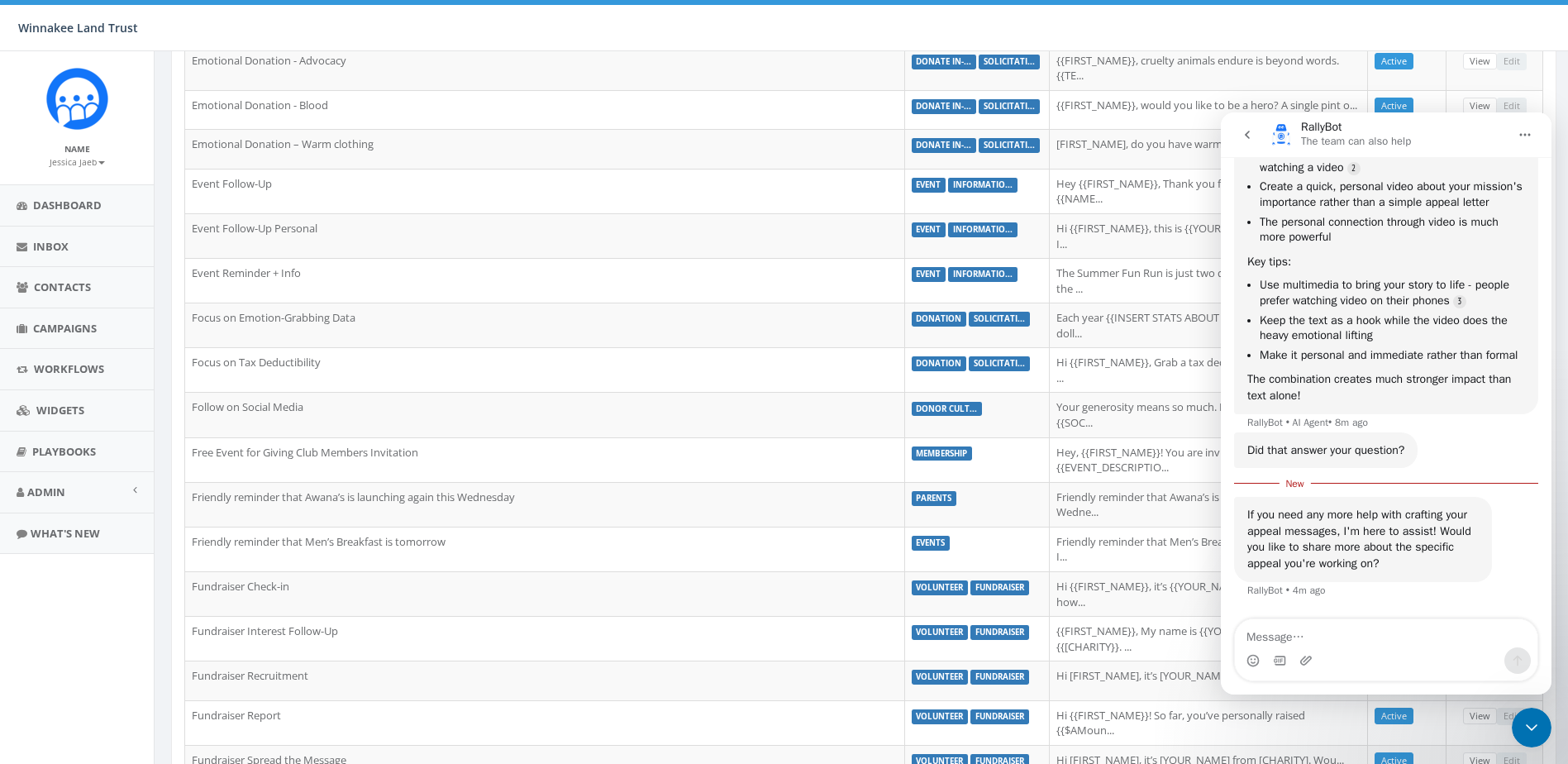scroll, scrollTop: 1569, scrollLeft: 0, axis: vertical 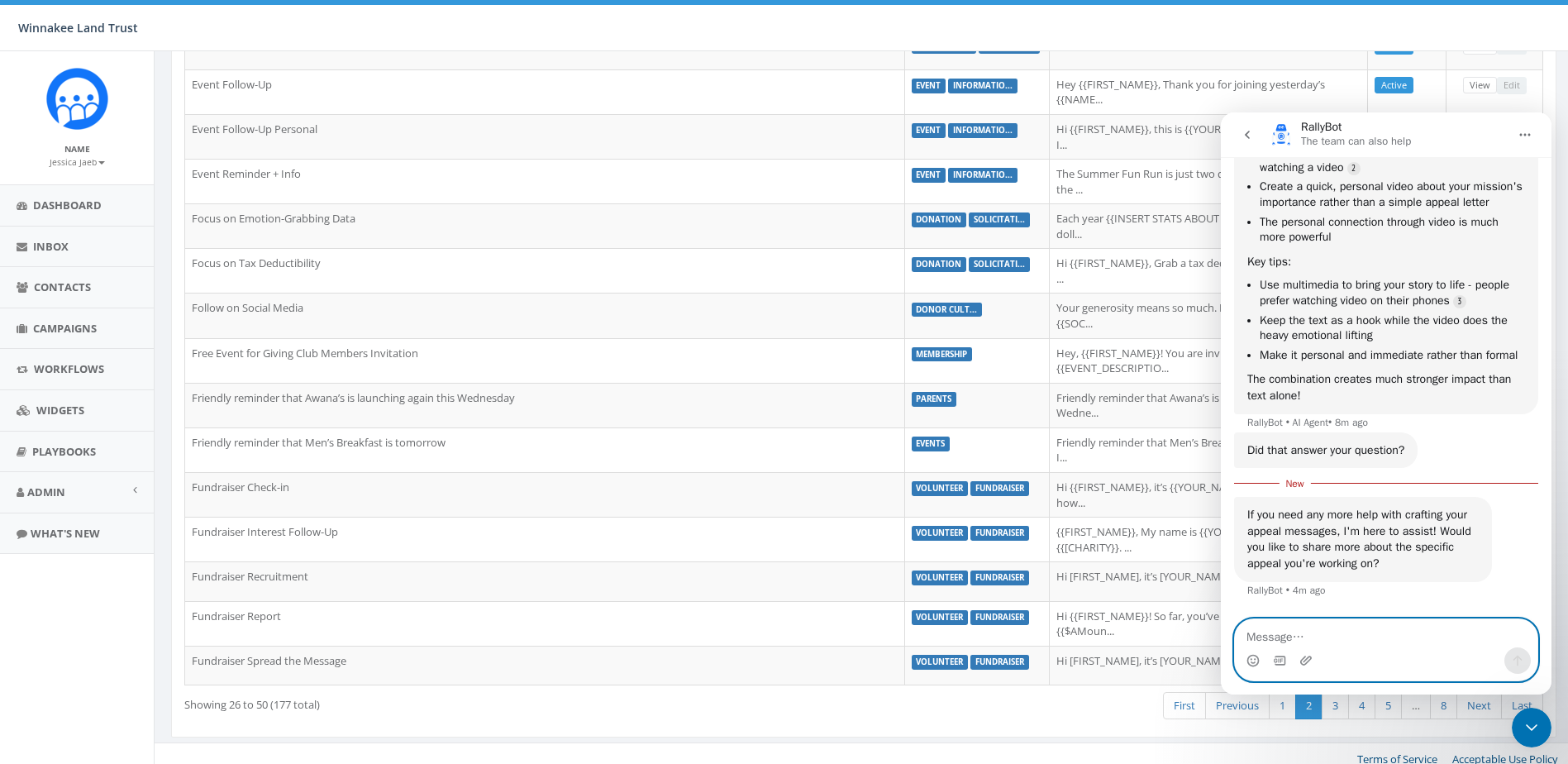 click at bounding box center (1386, 633) 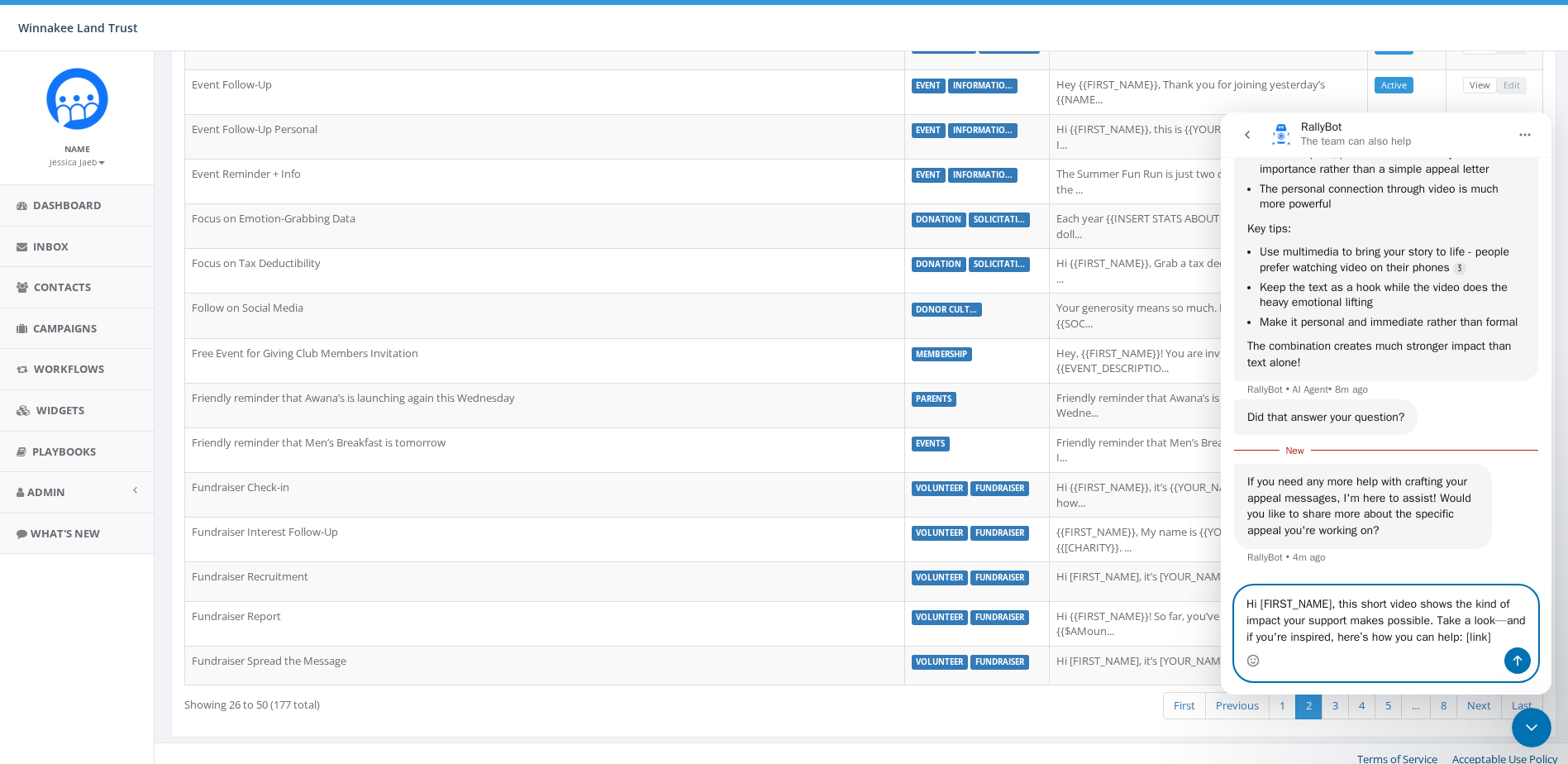scroll, scrollTop: 1602, scrollLeft: 0, axis: vertical 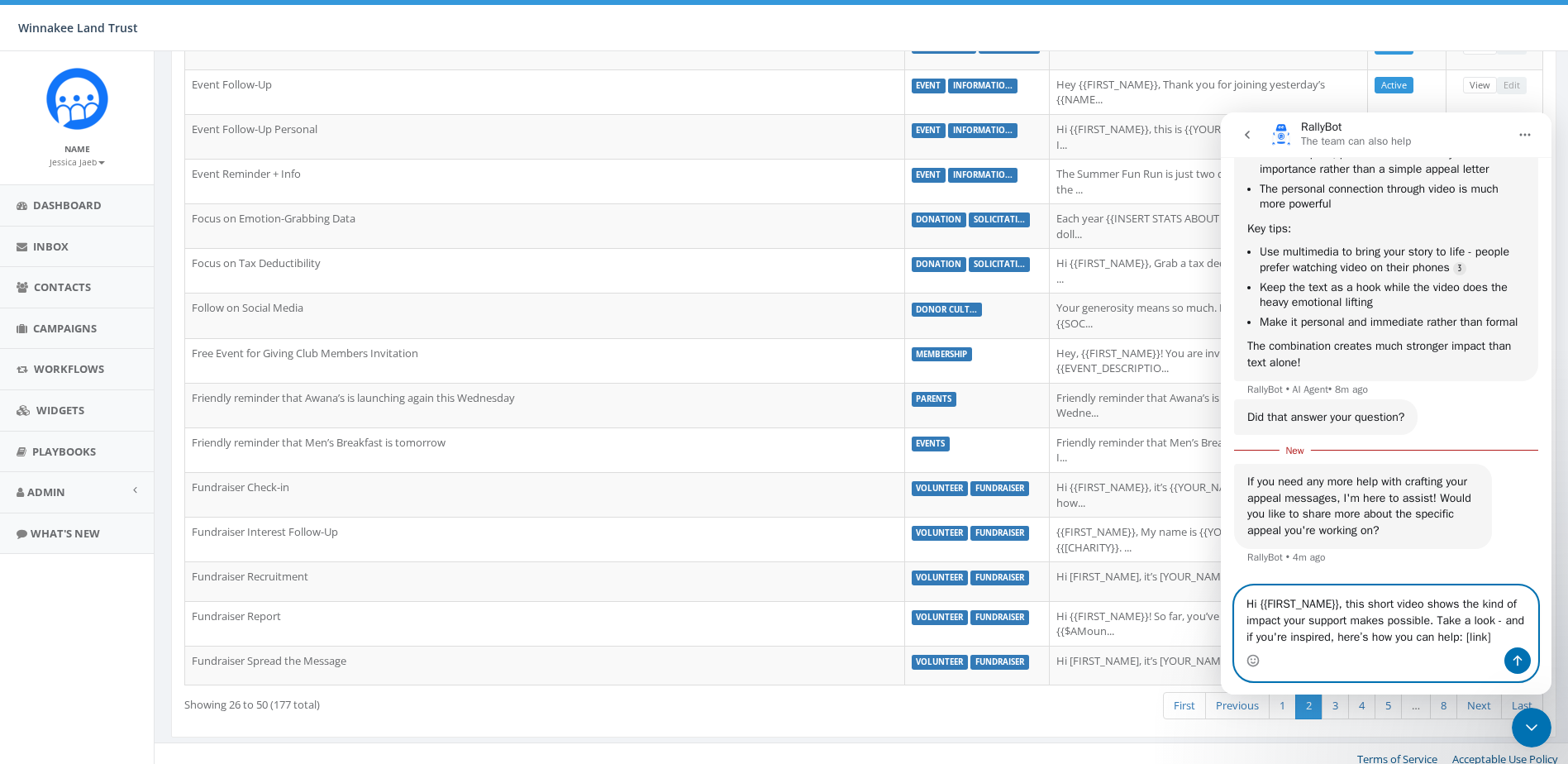 click on "Hi {{First Name}}, this short video shows the kind of impact your support makes possible. Take a look - and if you're inspired, here’s how you can help: [link]" at bounding box center (1386, 617) 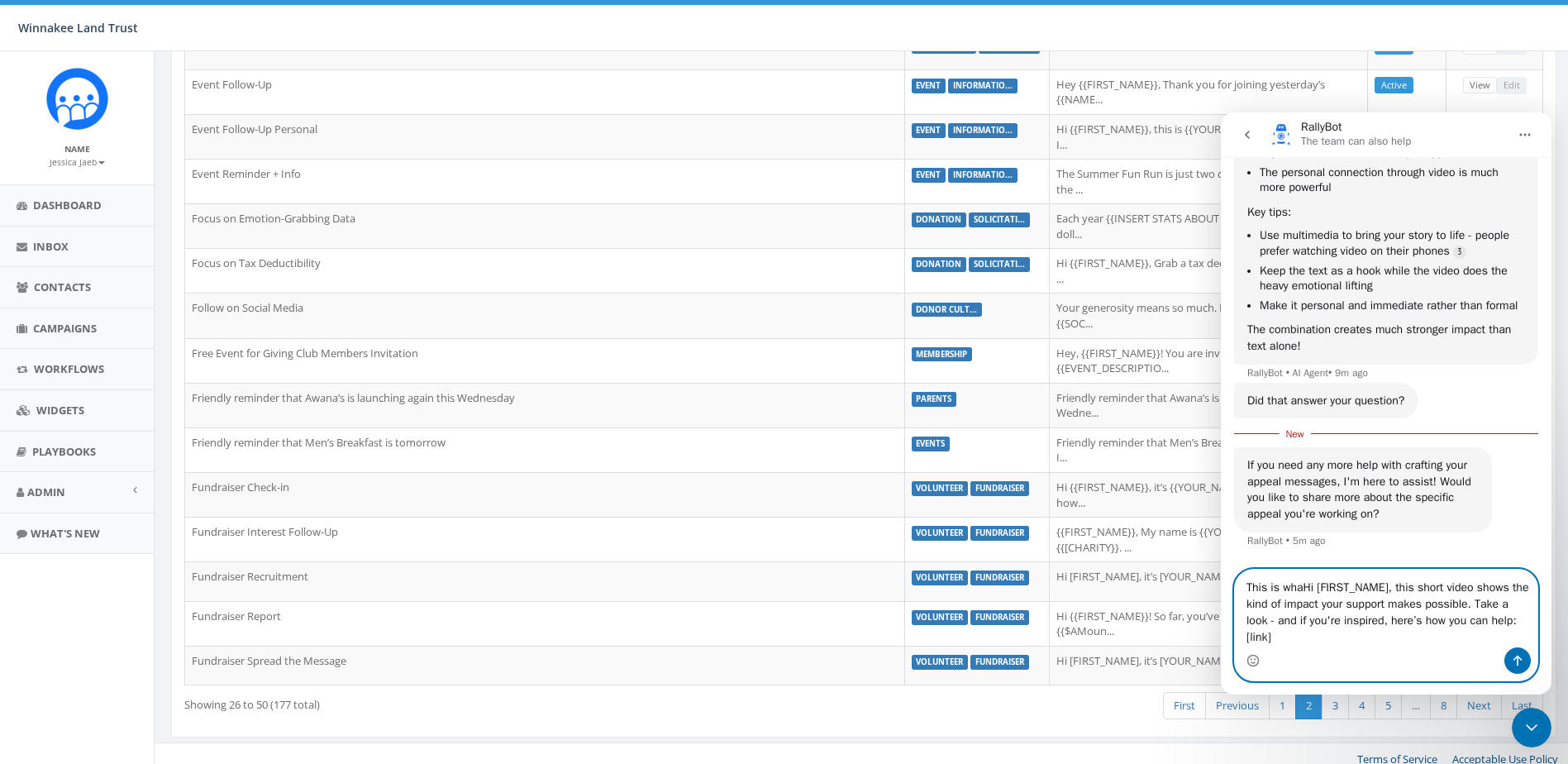 scroll, scrollTop: 1618, scrollLeft: 0, axis: vertical 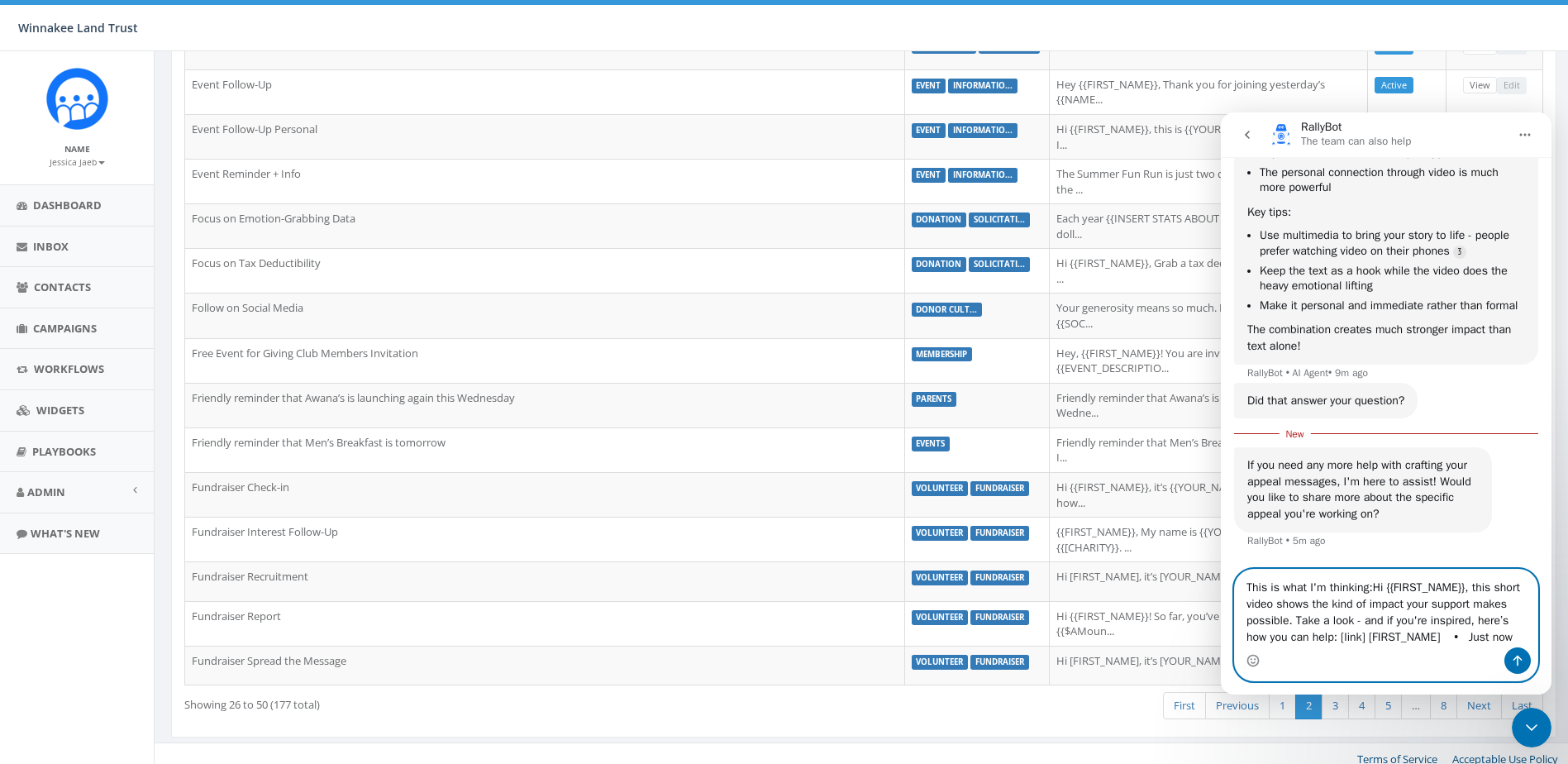 type on "This is what I'm thinking: Hi {{First Name}}, this short video shows the kind of impact your support makes possible. Take a look - and if you're inspired, here’s how you can help: [link]" 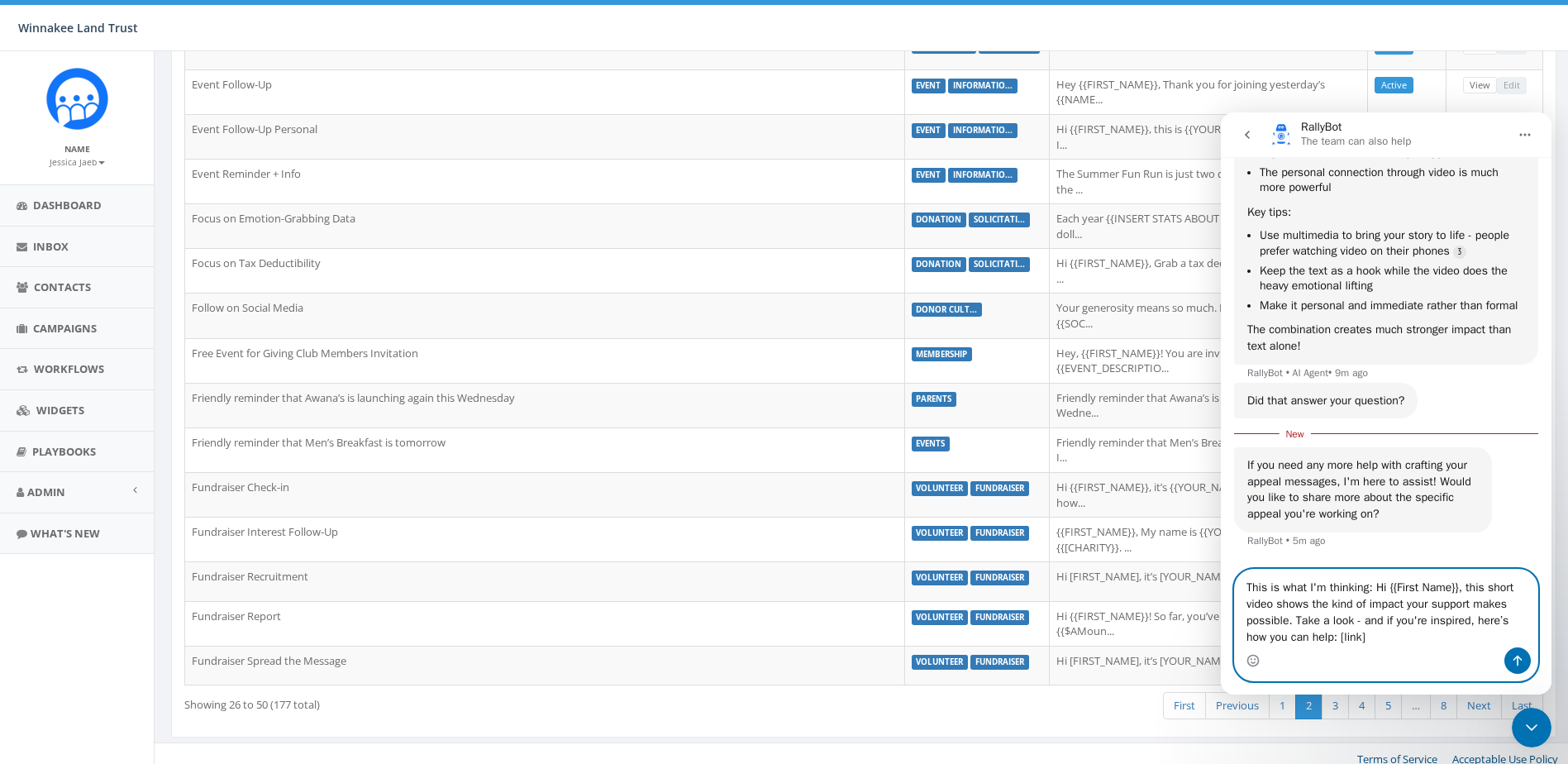 type 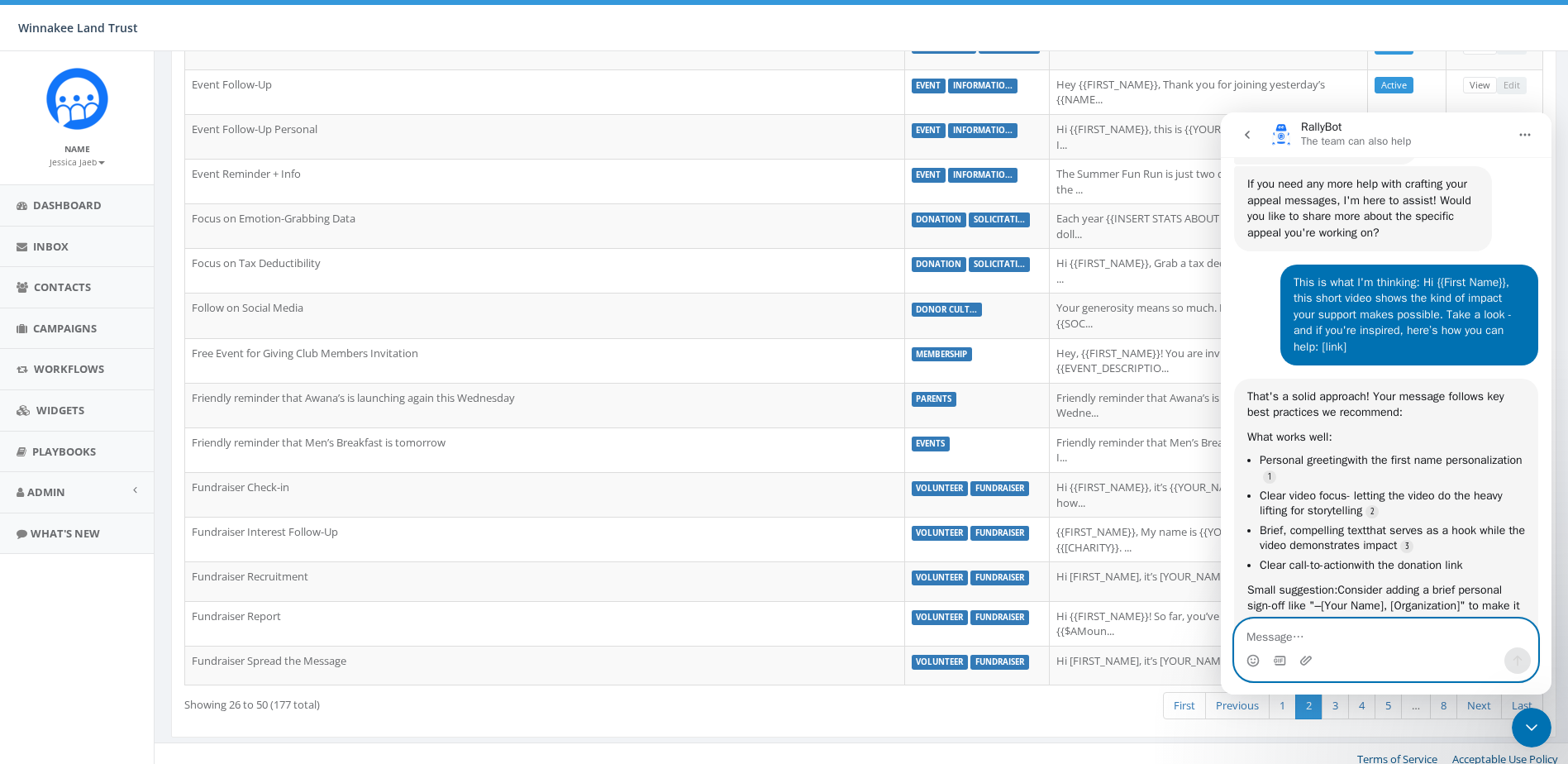 scroll, scrollTop: 1809, scrollLeft: 0, axis: vertical 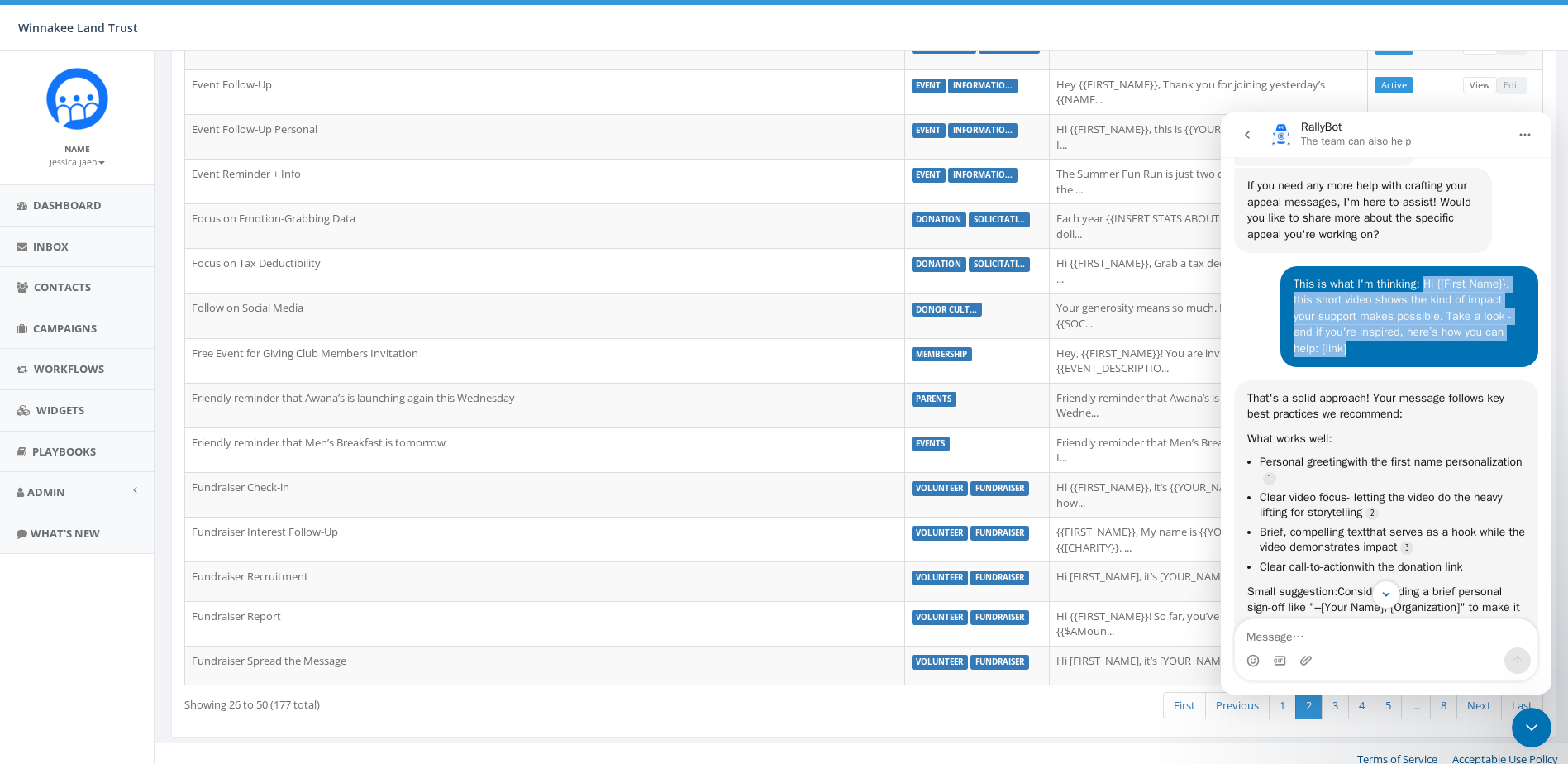 drag, startPoint x: 1413, startPoint y: 345, endPoint x: 1409, endPoint y: 408, distance: 63.12686 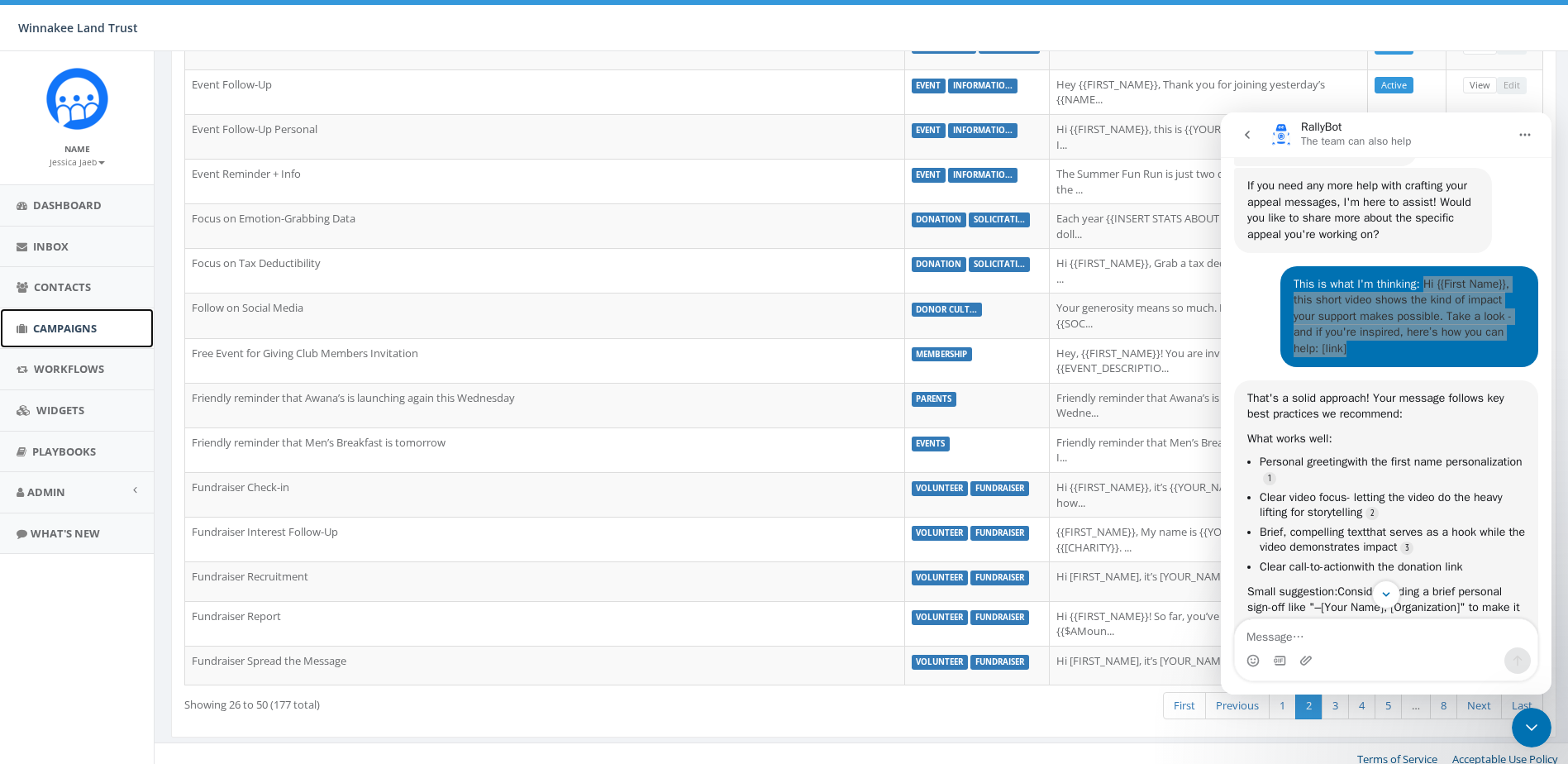click on "Campaigns" at bounding box center [64, 328] 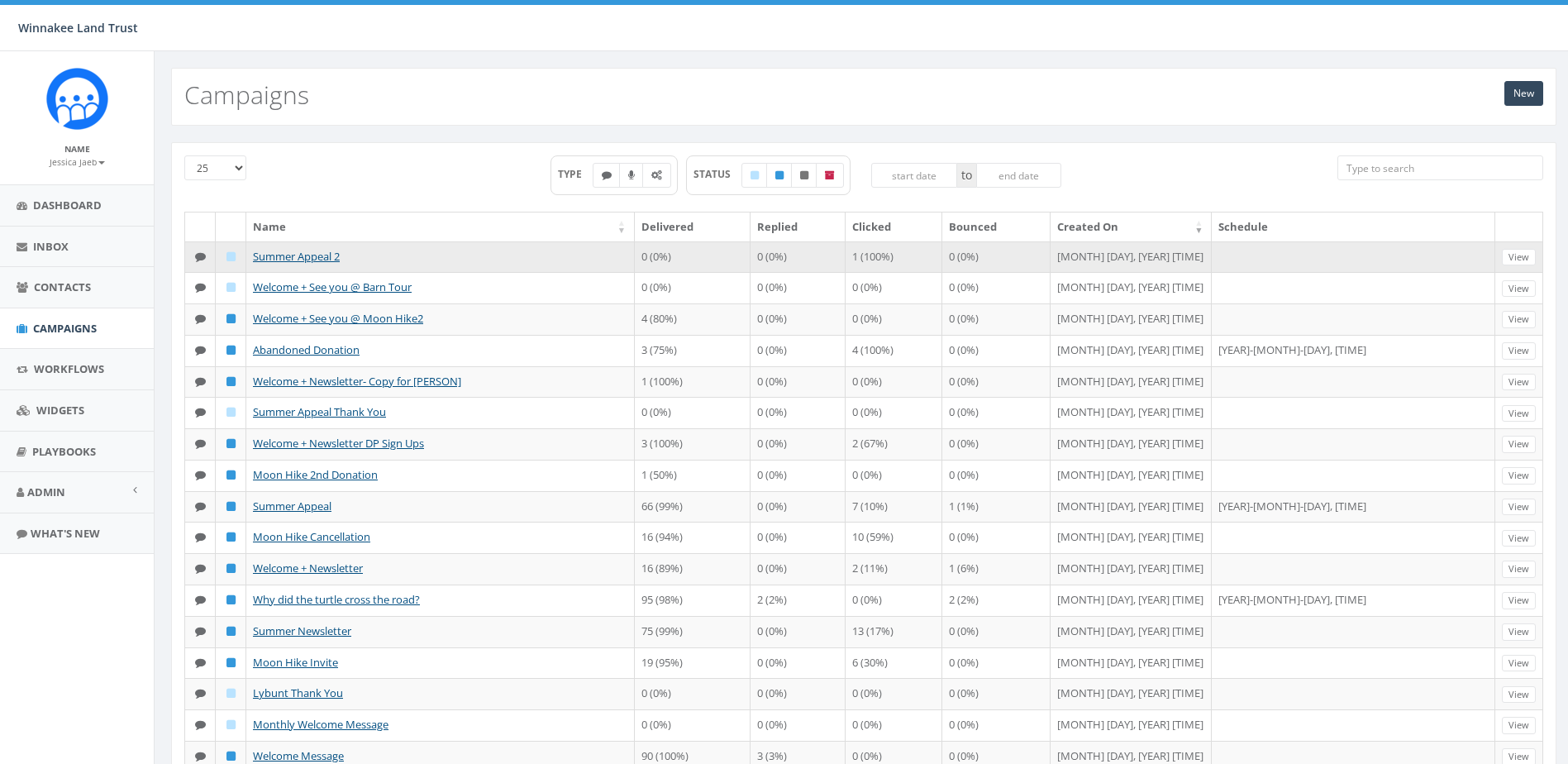 scroll, scrollTop: 0, scrollLeft: 0, axis: both 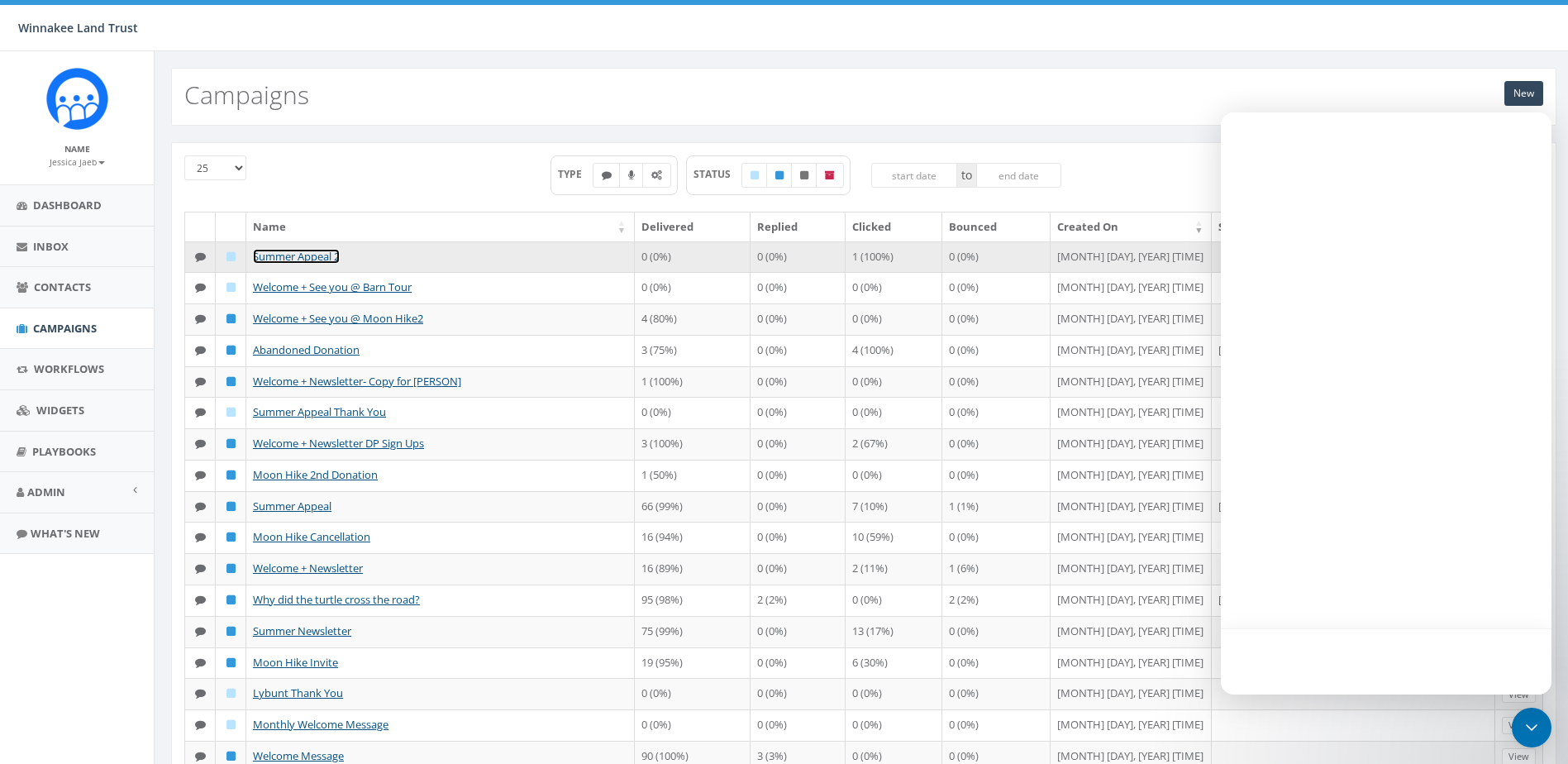 click on "Summer Appeal 2" at bounding box center (296, 256) 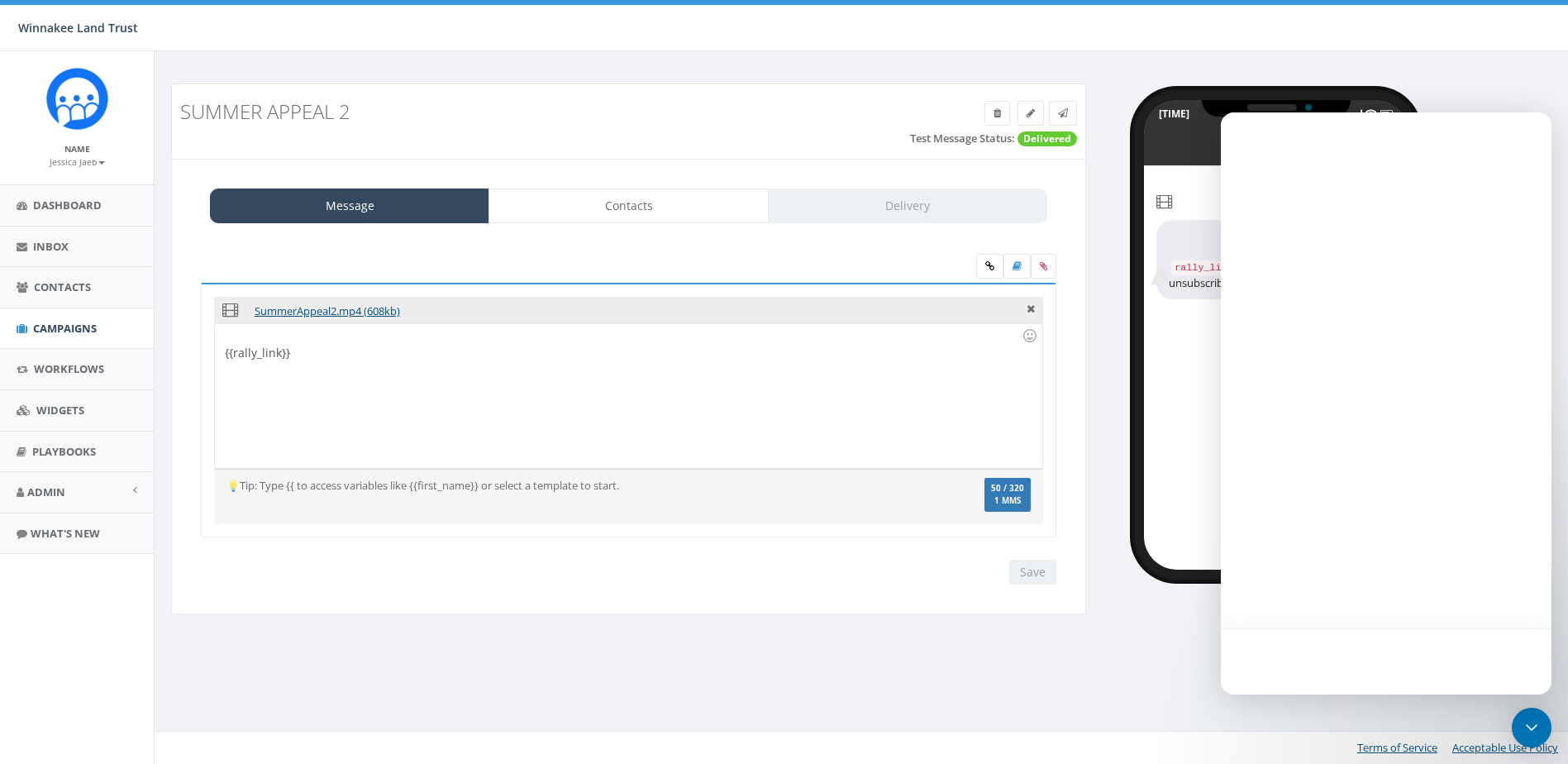 scroll, scrollTop: 0, scrollLeft: 0, axis: both 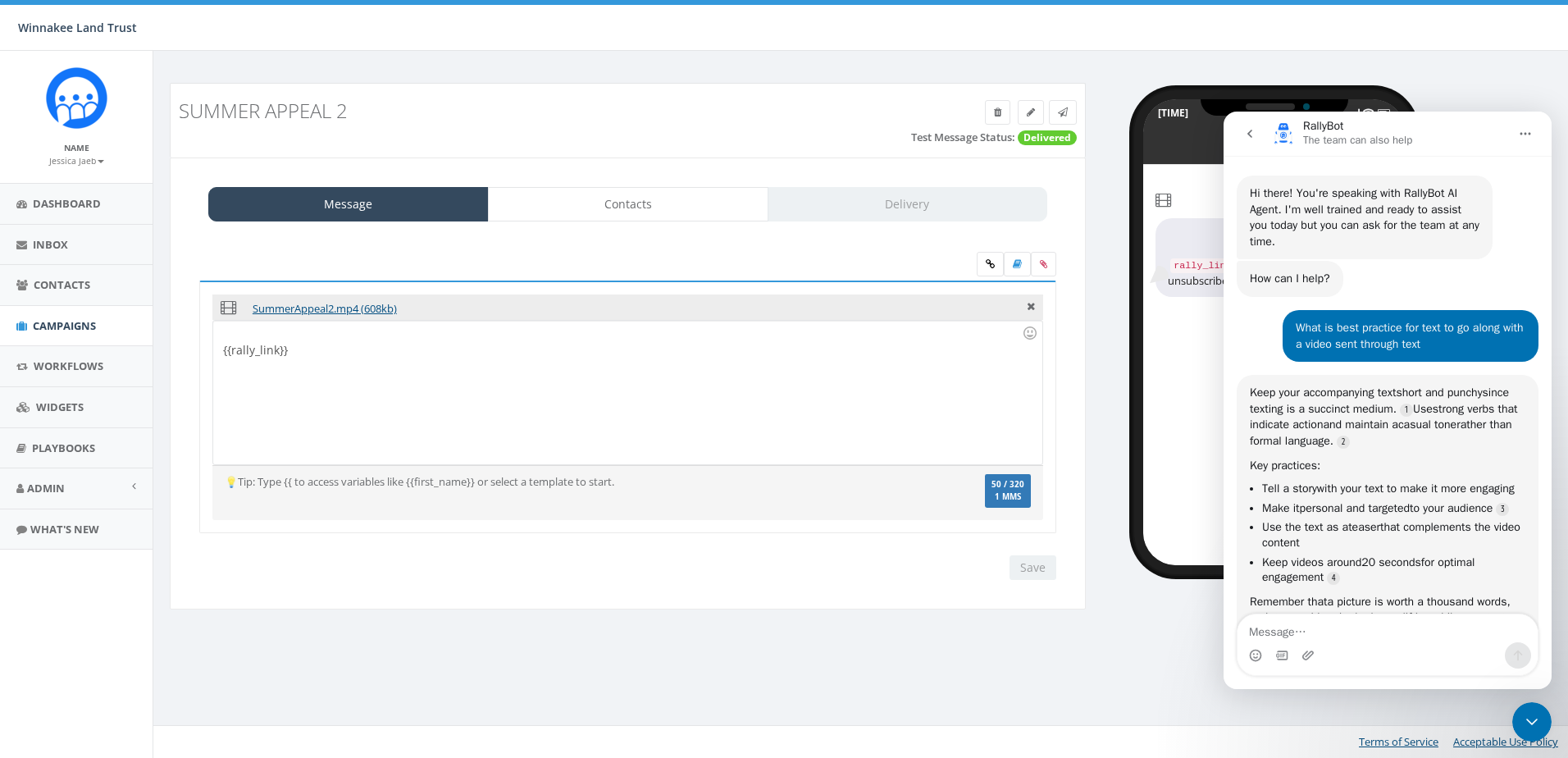 drag, startPoint x: 3053, startPoint y: 1400, endPoint x: 2336, endPoint y: 1236, distance: 735.5168 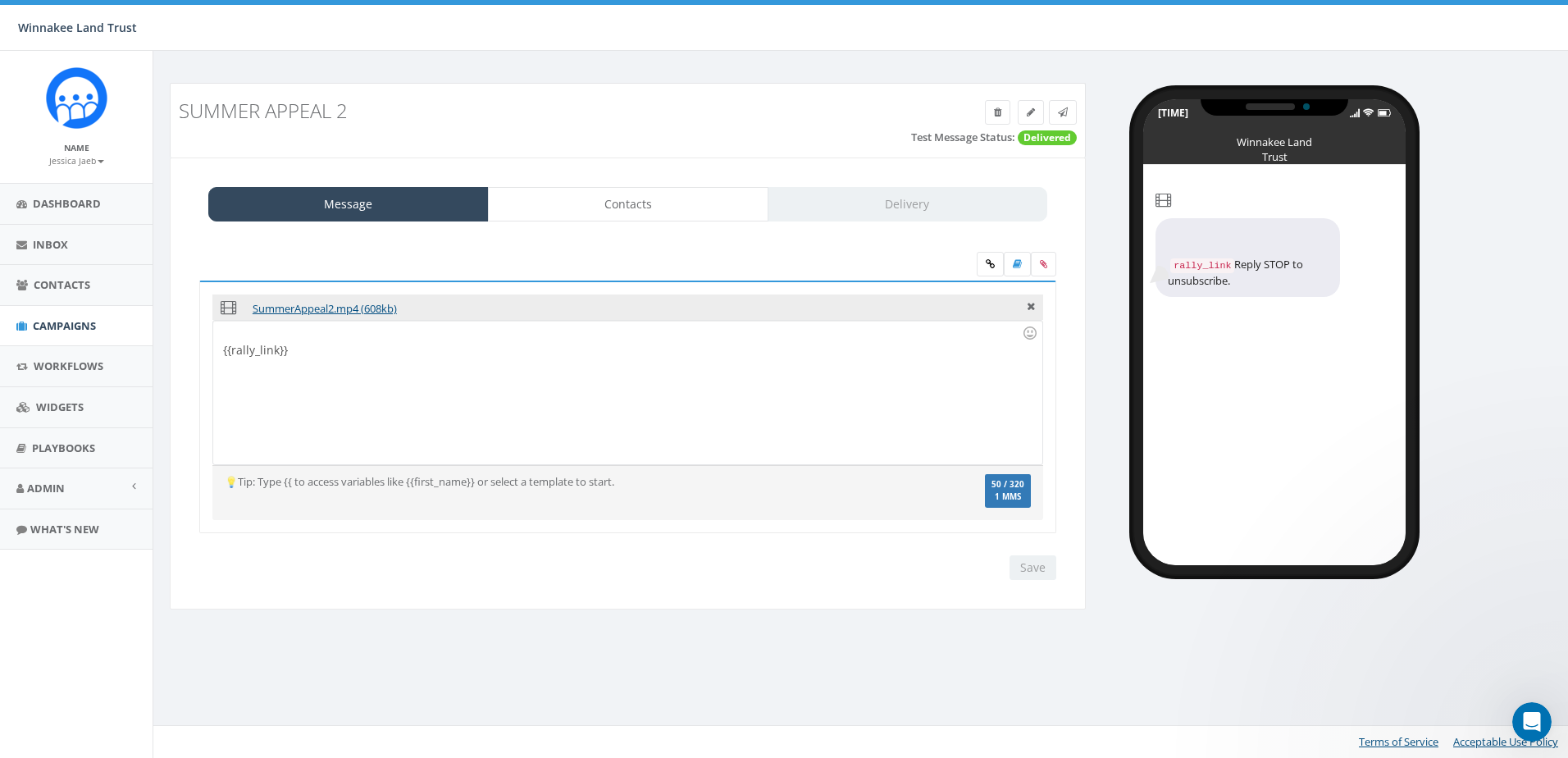 scroll, scrollTop: 0, scrollLeft: 0, axis: both 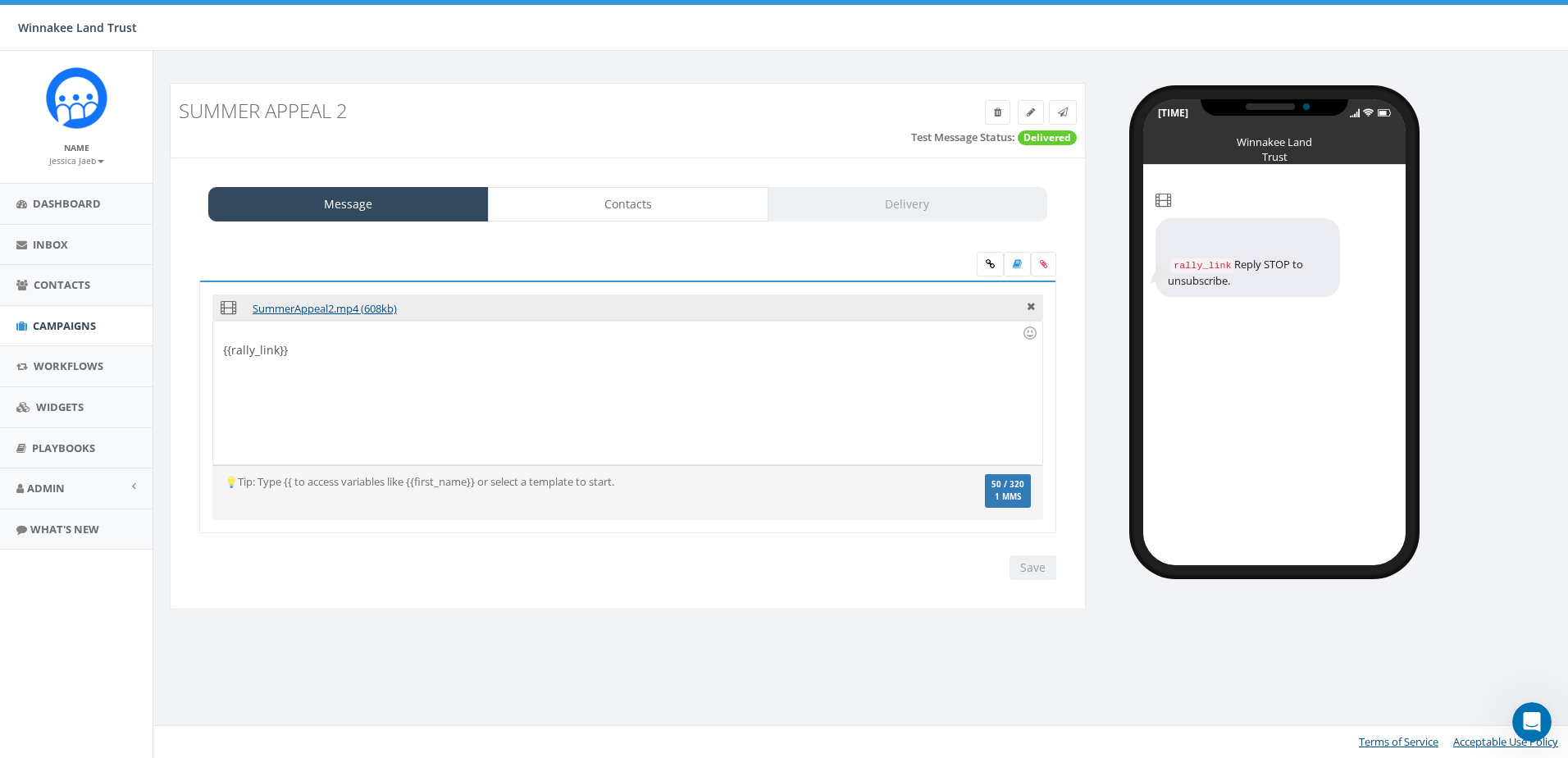 click at bounding box center (622, 334) 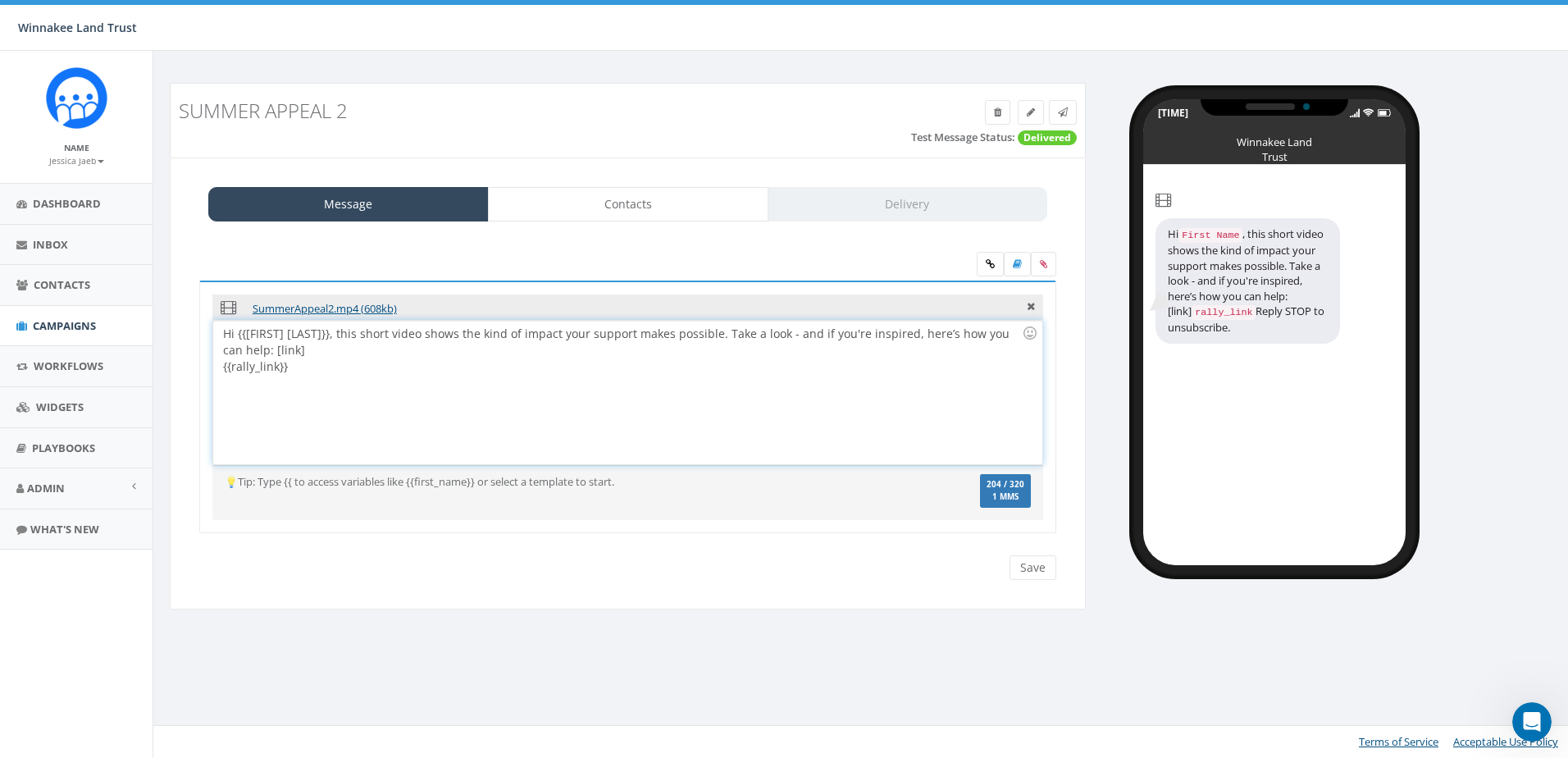 type 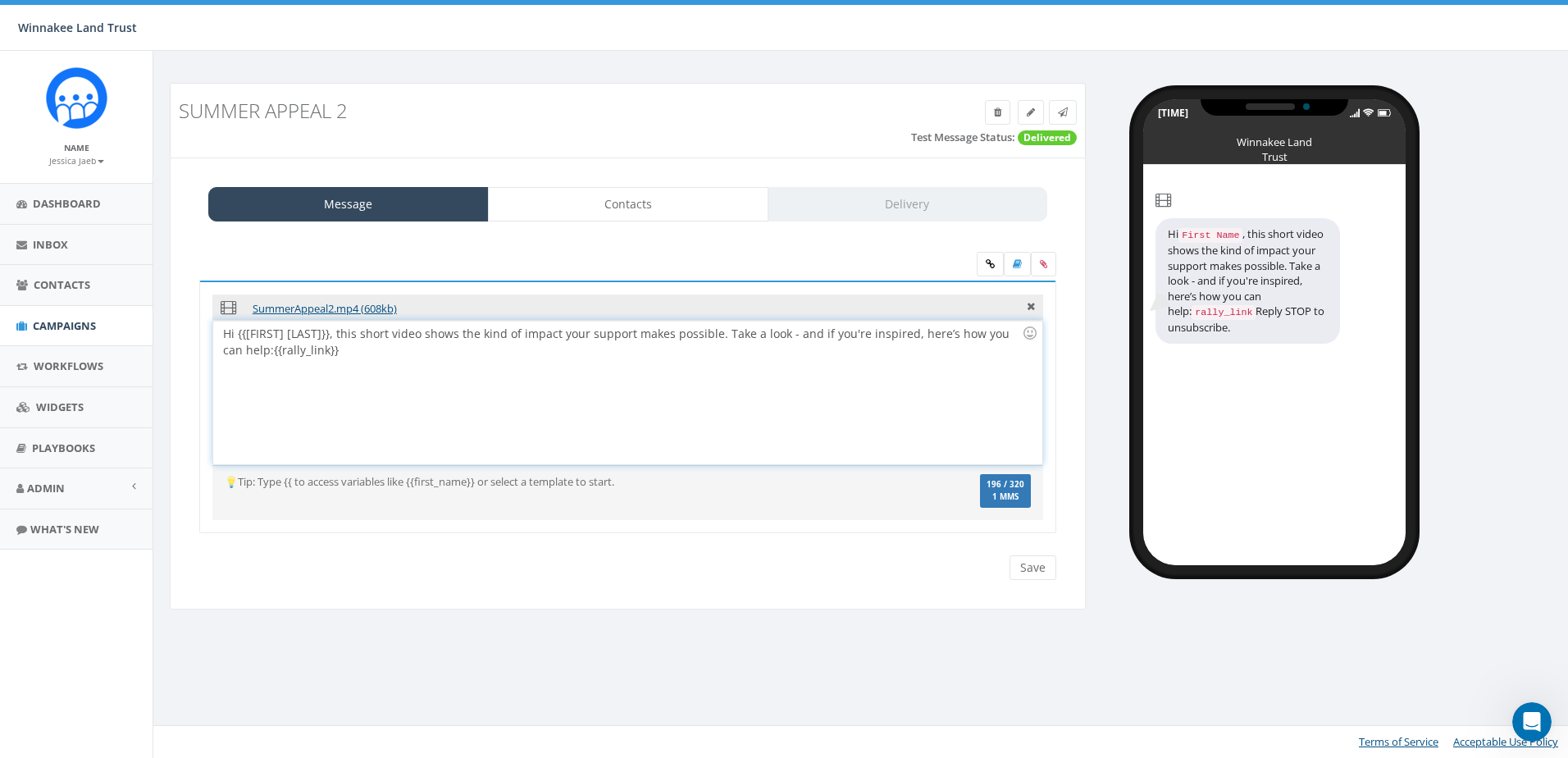 click on "Hi {{First Name}}, this short video shows the kind of impact your support makes possible. Take a look - and if you're inspired, here’s how you can help:  {{rally_link}}" at bounding box center (622, 342) 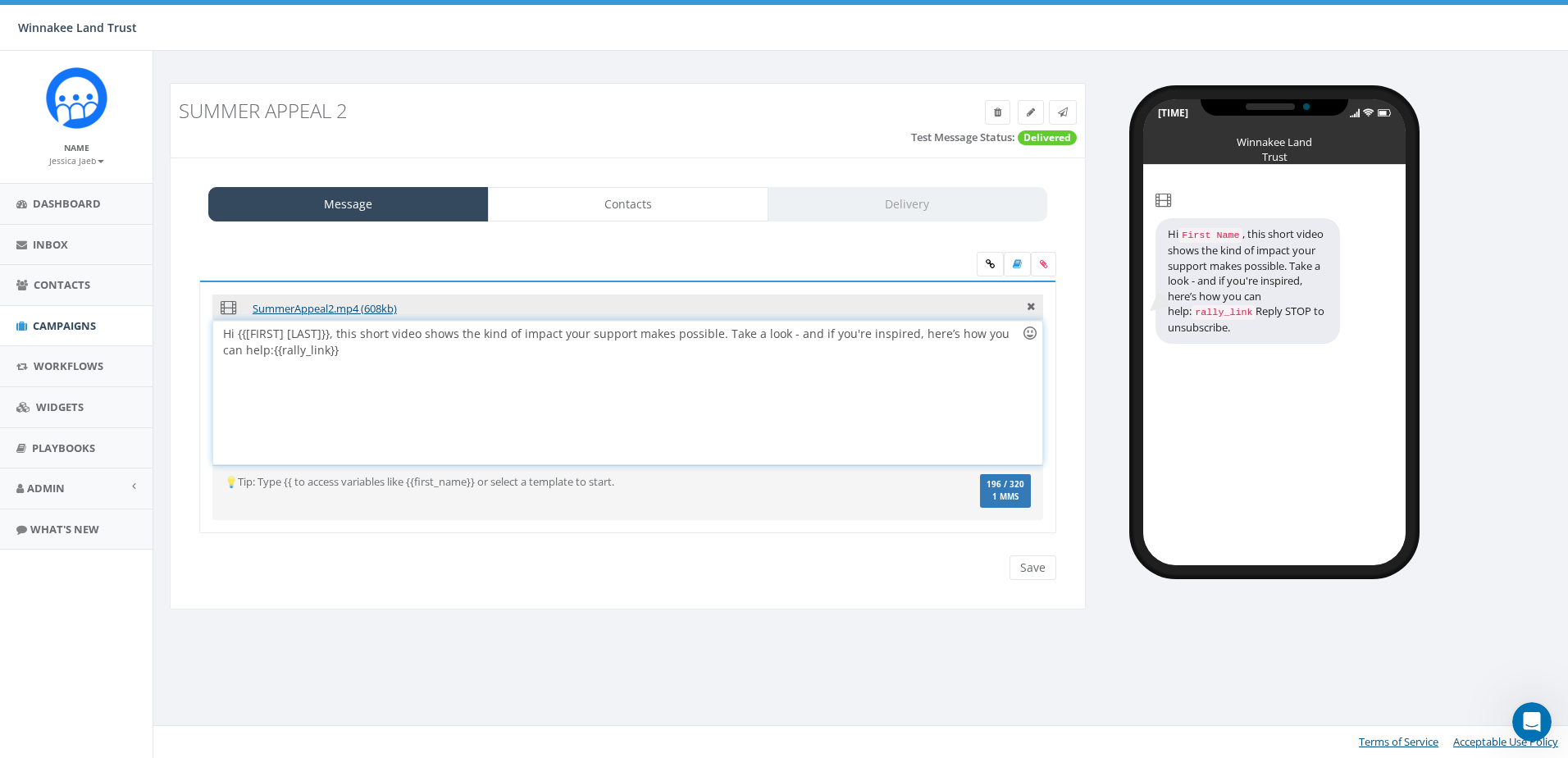 click at bounding box center [1030, 333] 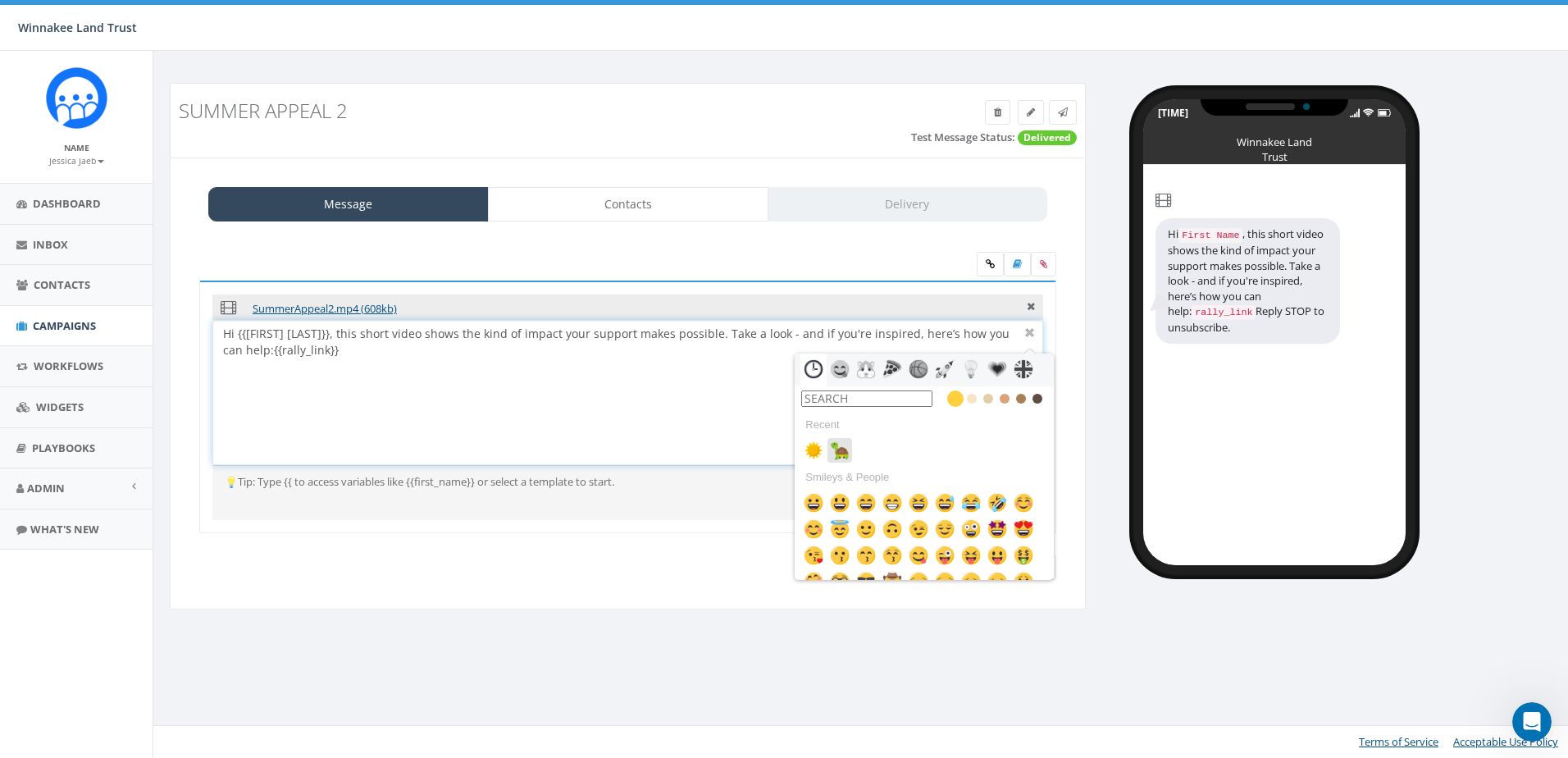 click at bounding box center (840, 450) 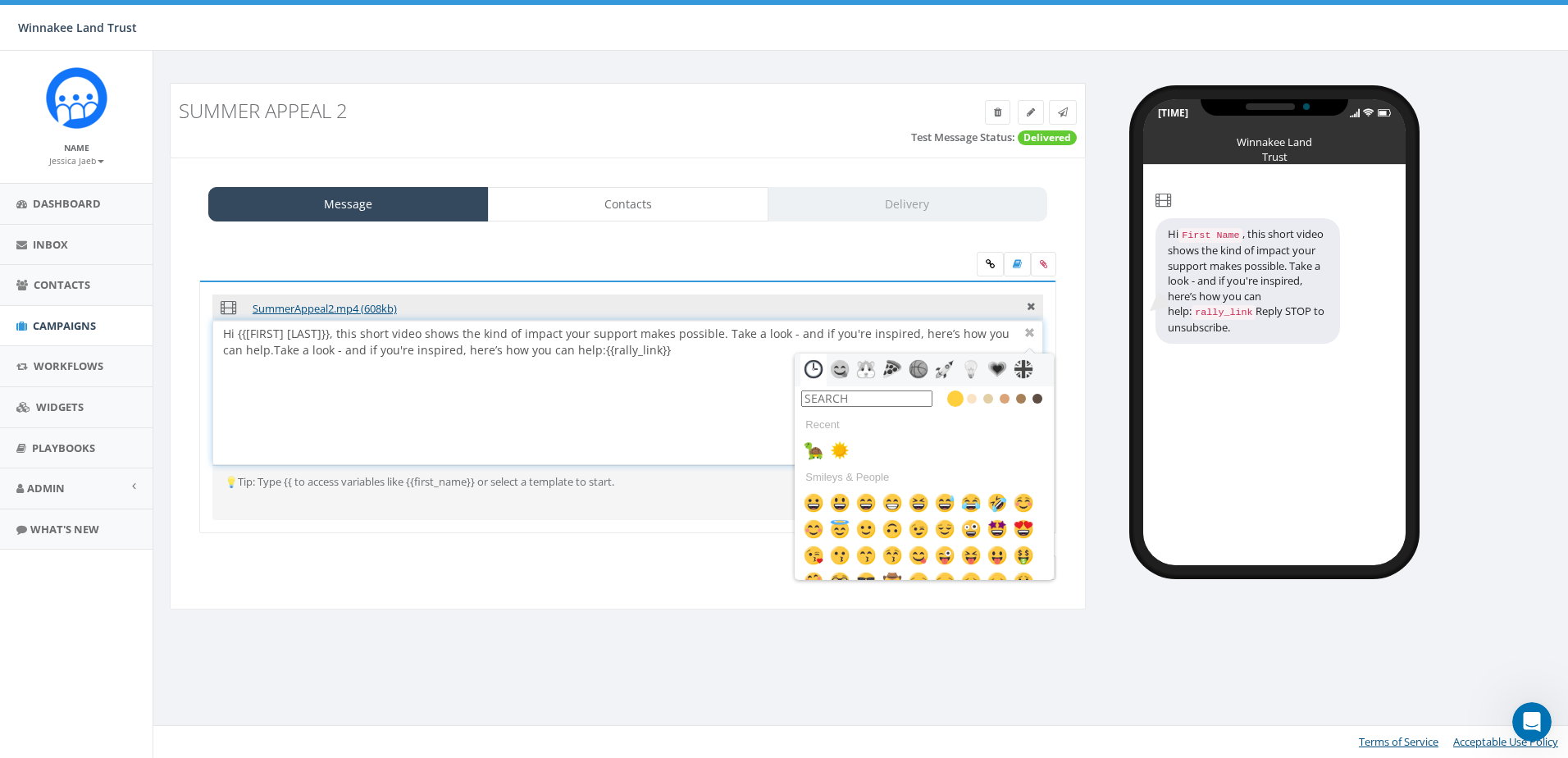 click at bounding box center (867, 399) 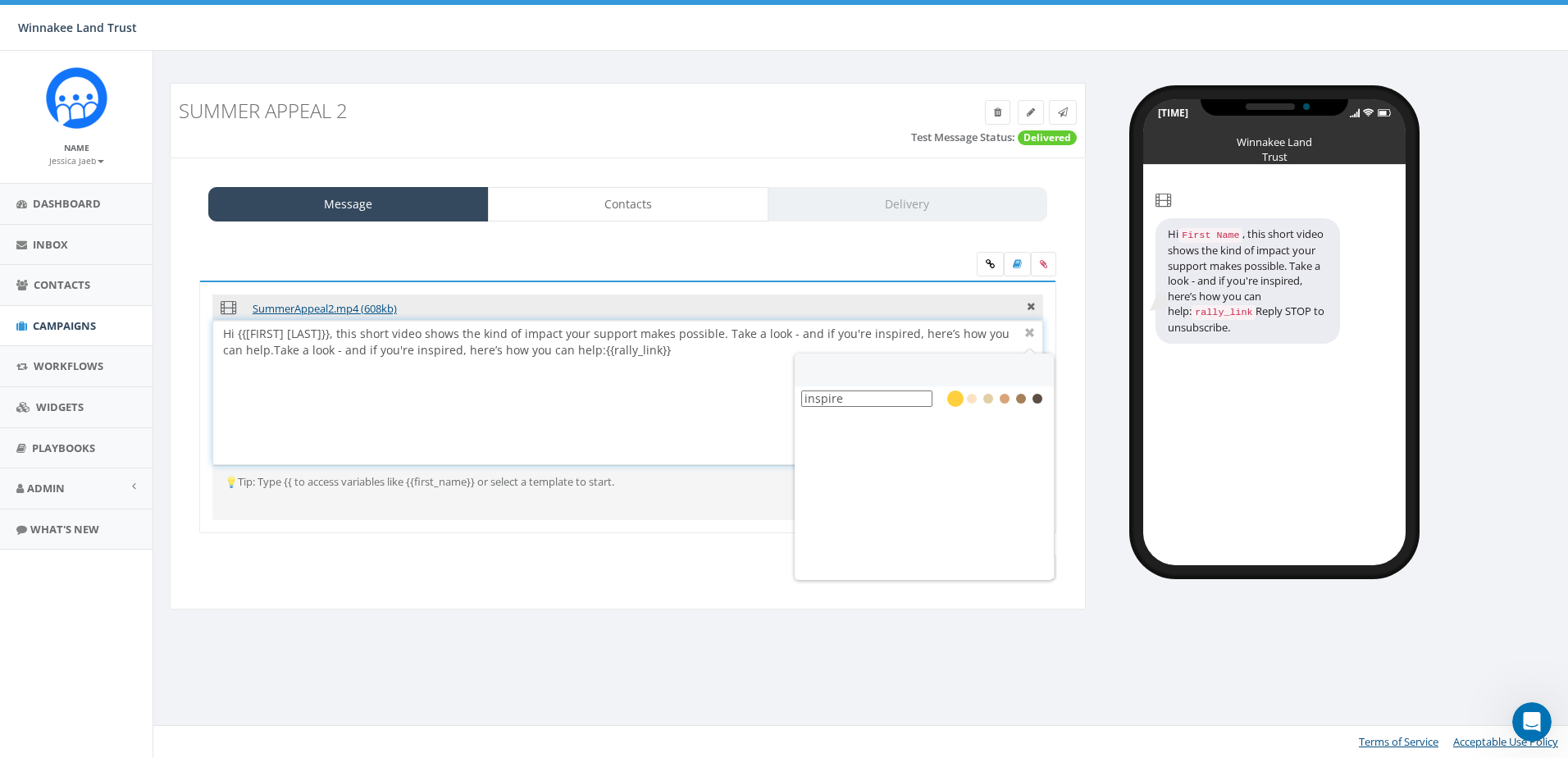 type on "inspire" 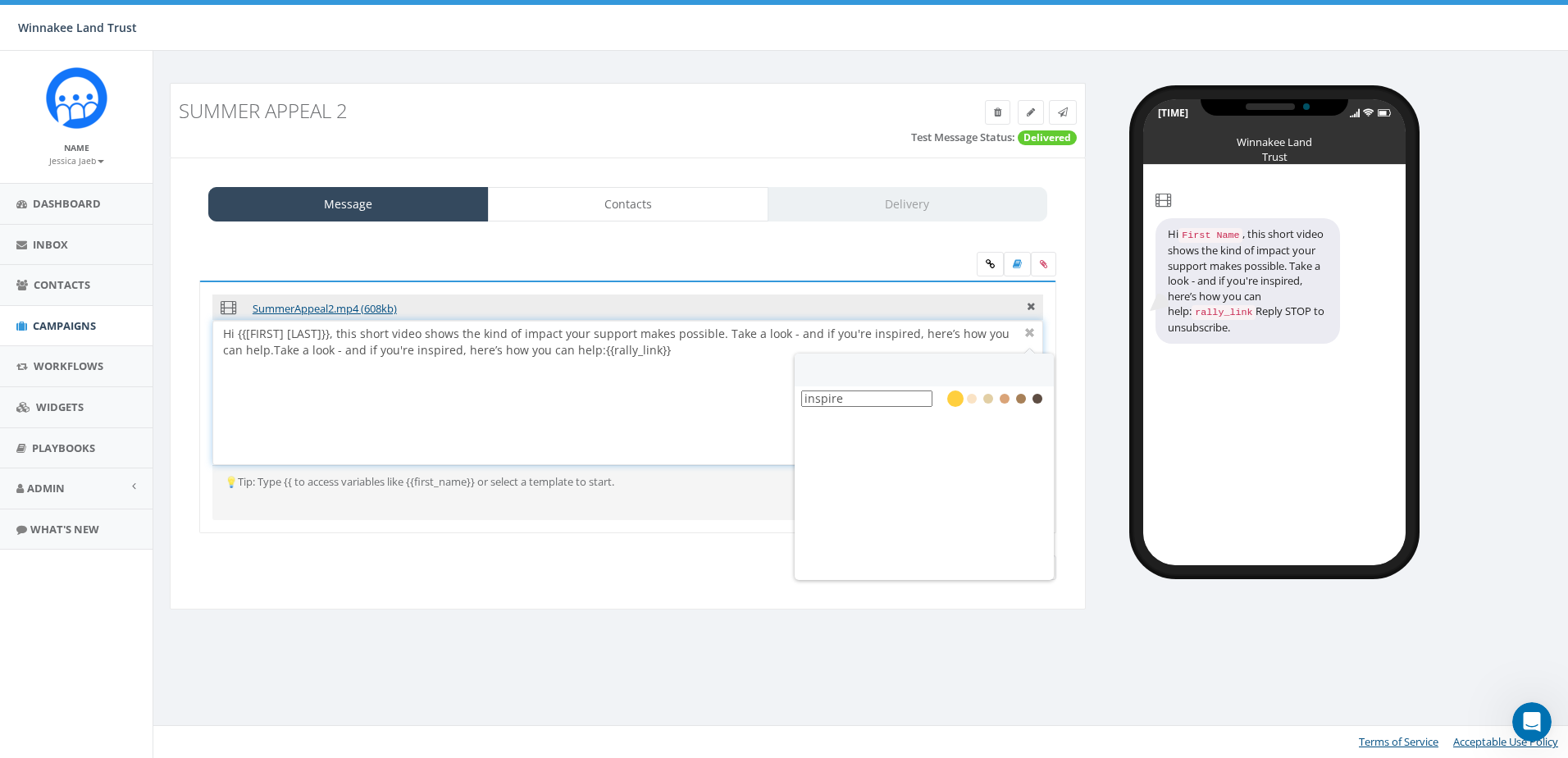 type 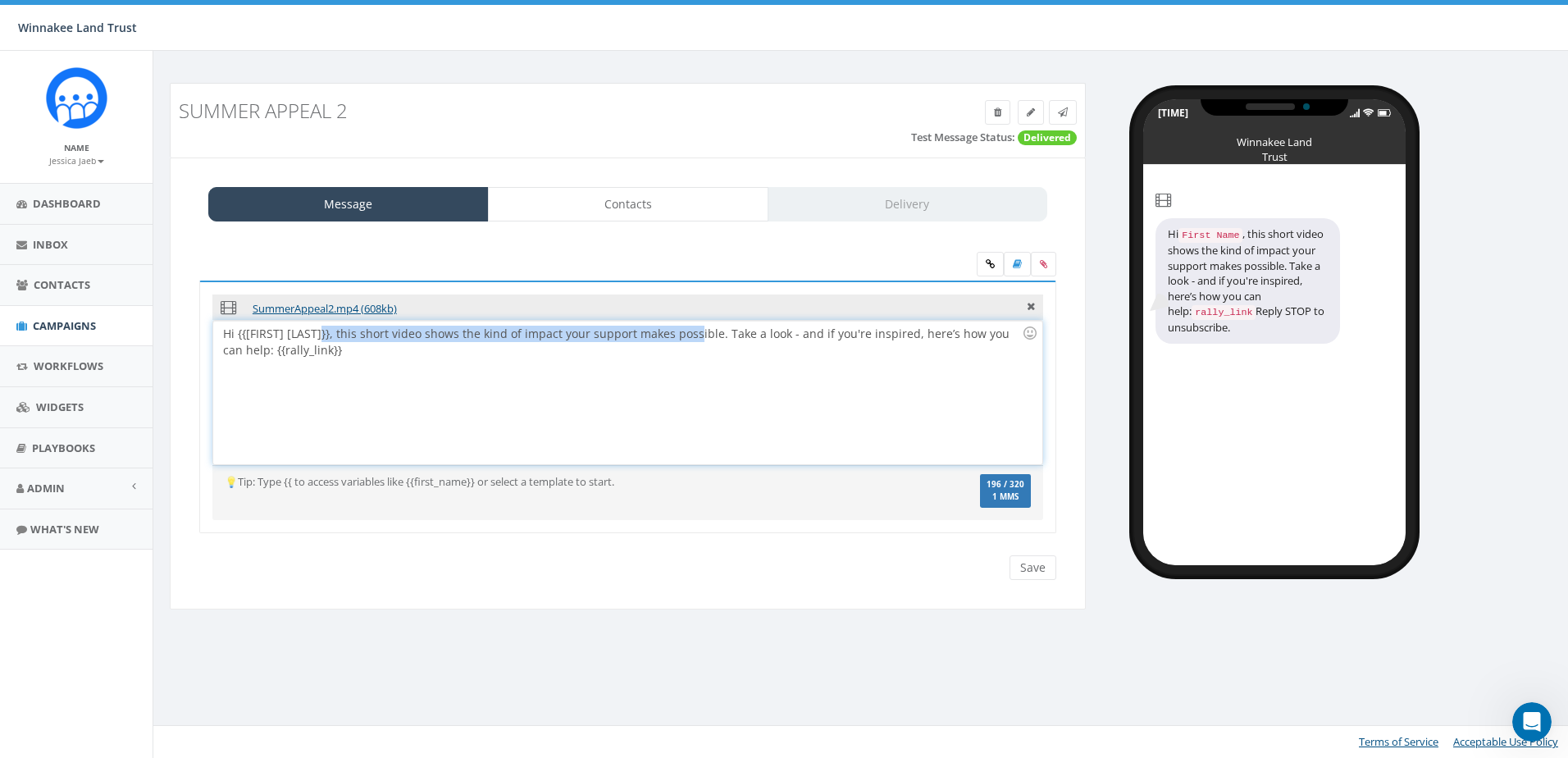 drag, startPoint x: 318, startPoint y: 336, endPoint x: 696, endPoint y: 335, distance: 378.0013 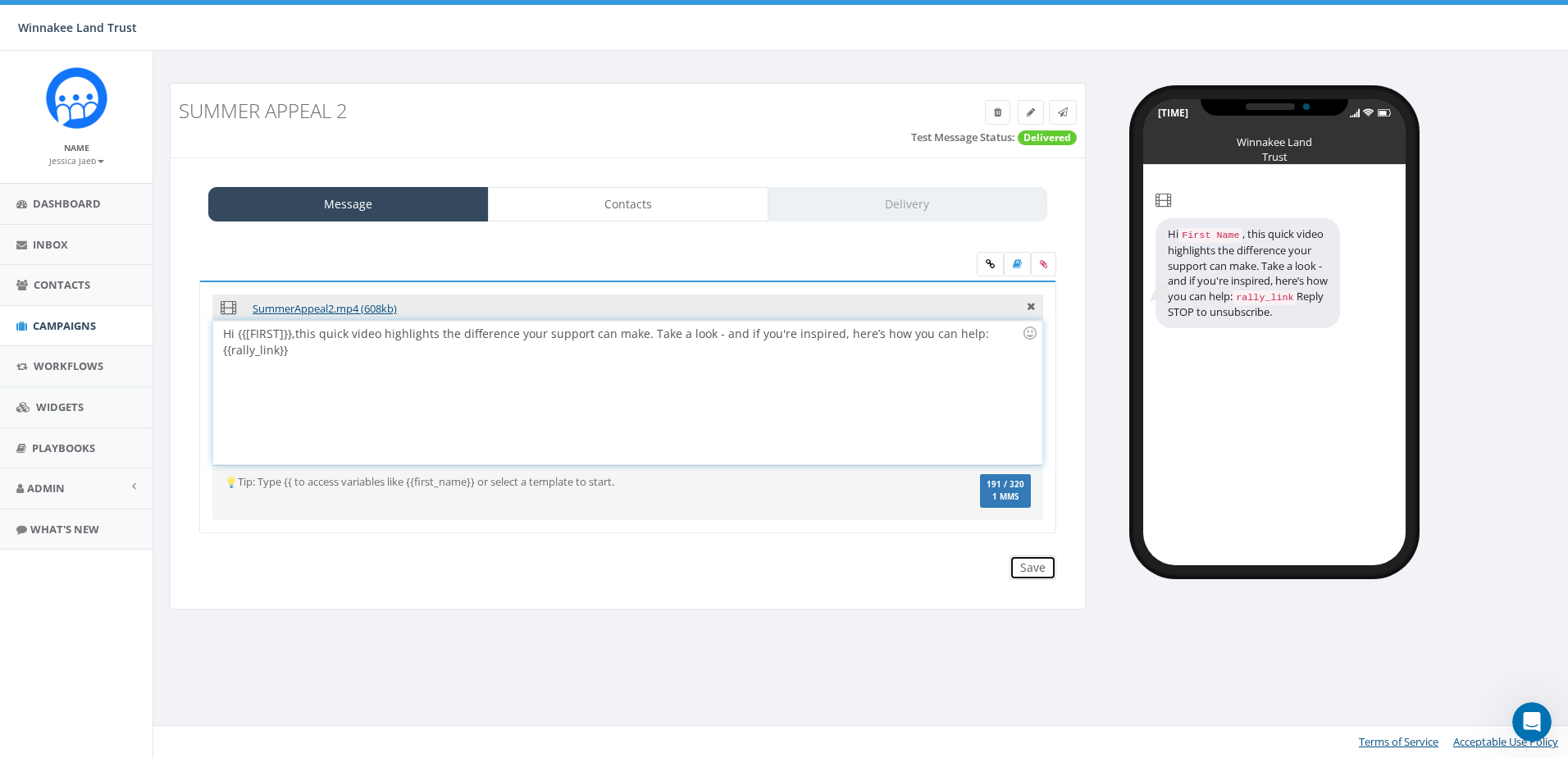 click on "Save" at bounding box center (1032, 568) 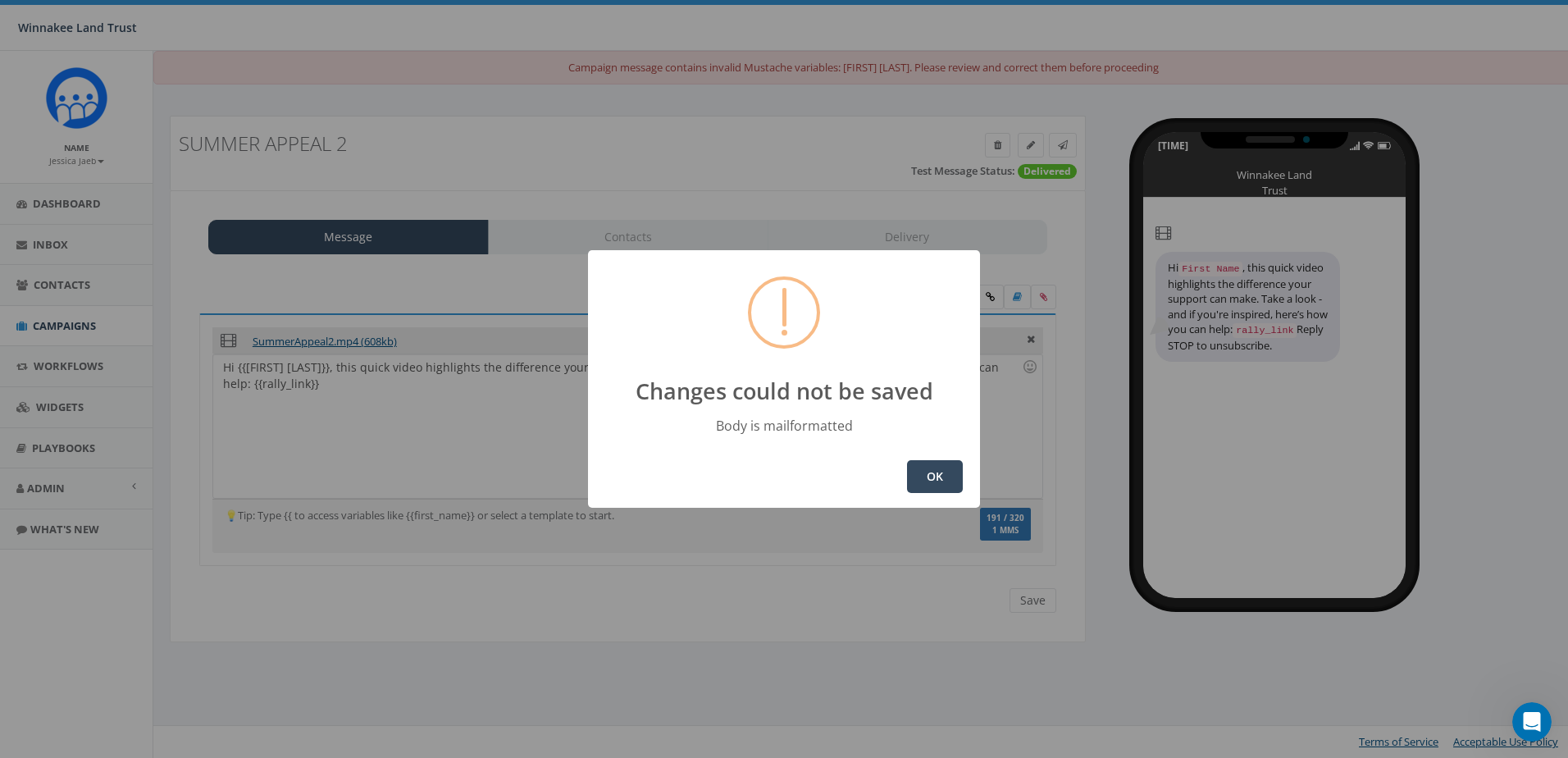 click on "OK" at bounding box center [935, 477] 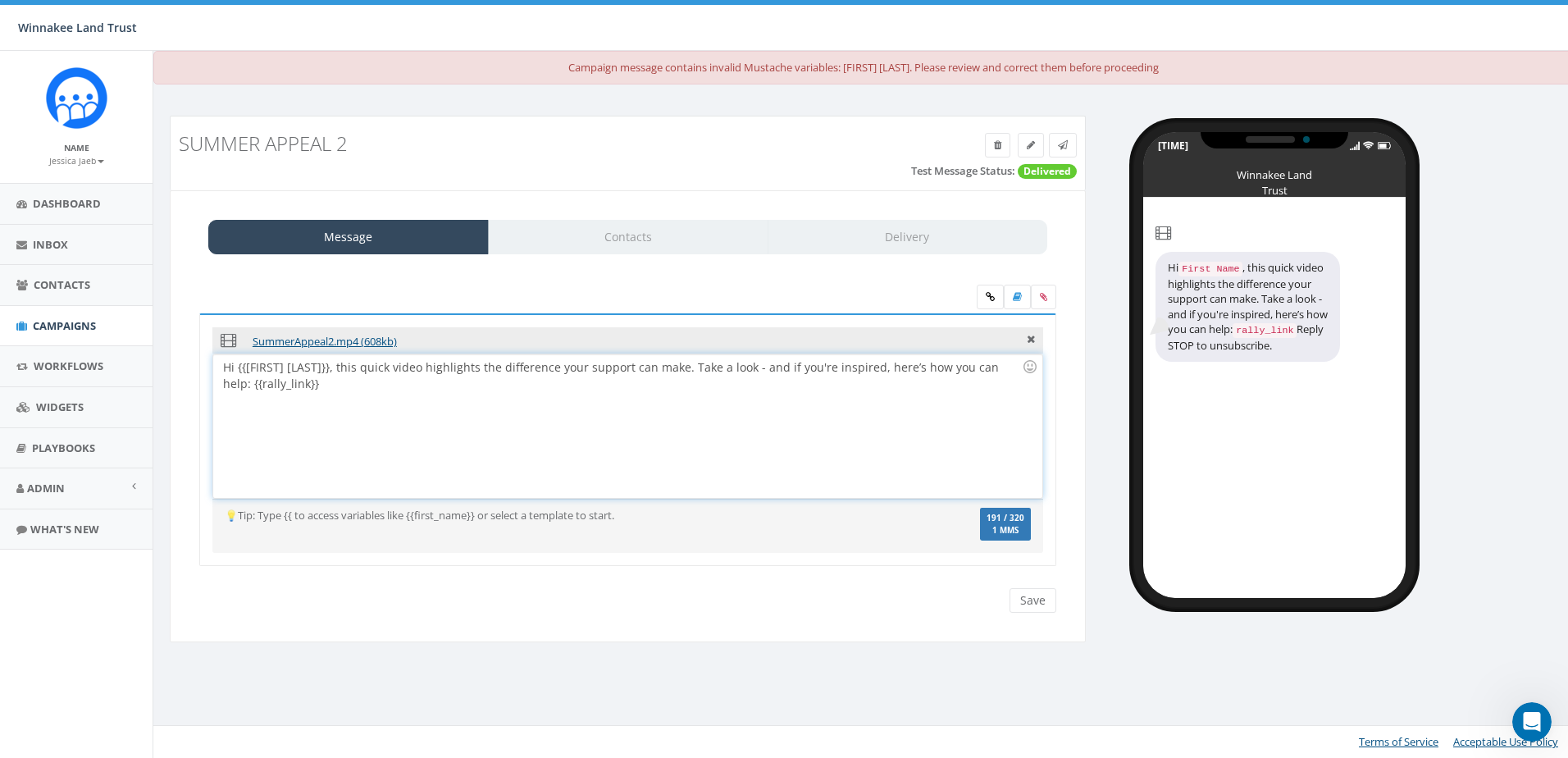 click on "Hi {{First Name}}, this quick video highlights the difference your support can make. Take a look - and if you're inspired, here’s how you can help: {{rally_link}}" at bounding box center (627, 426) 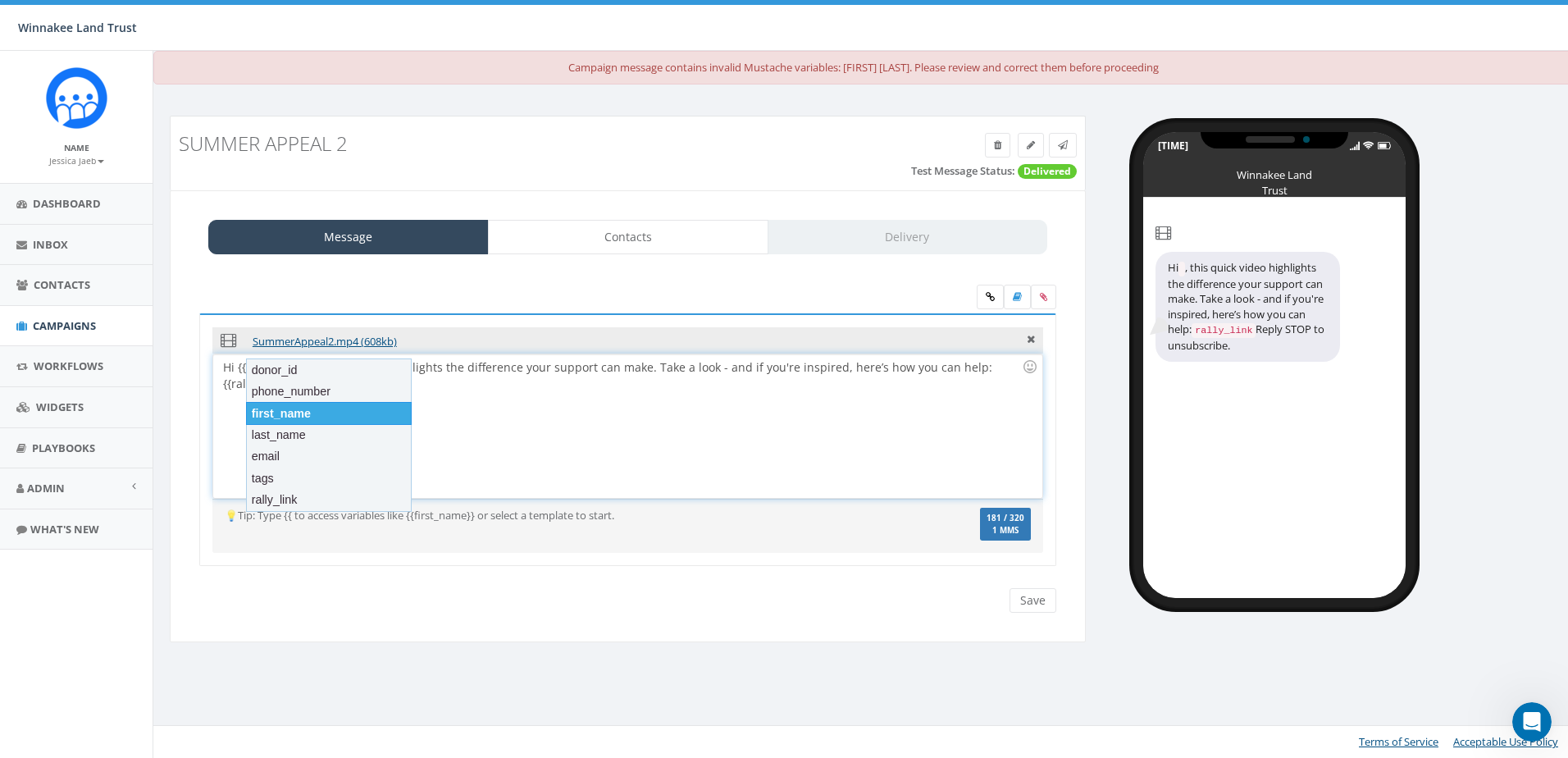click on "first_name" at bounding box center (329, 413) 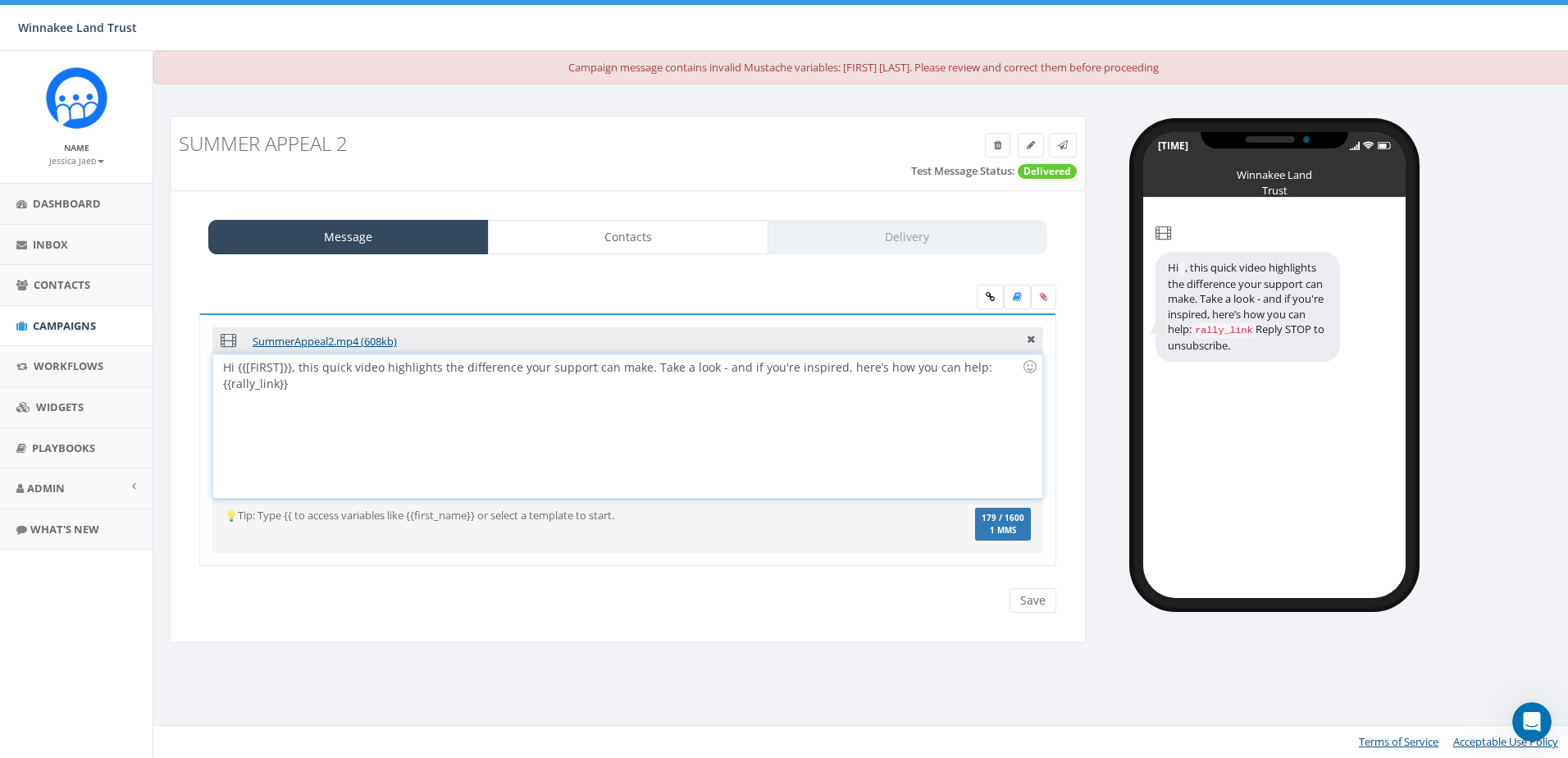 click on "Hi {{}}, this quick video highlights the difference your support can make. Take a look - and if you're inspired, here’s how you can help: {{rally_link}}" at bounding box center (627, 426) 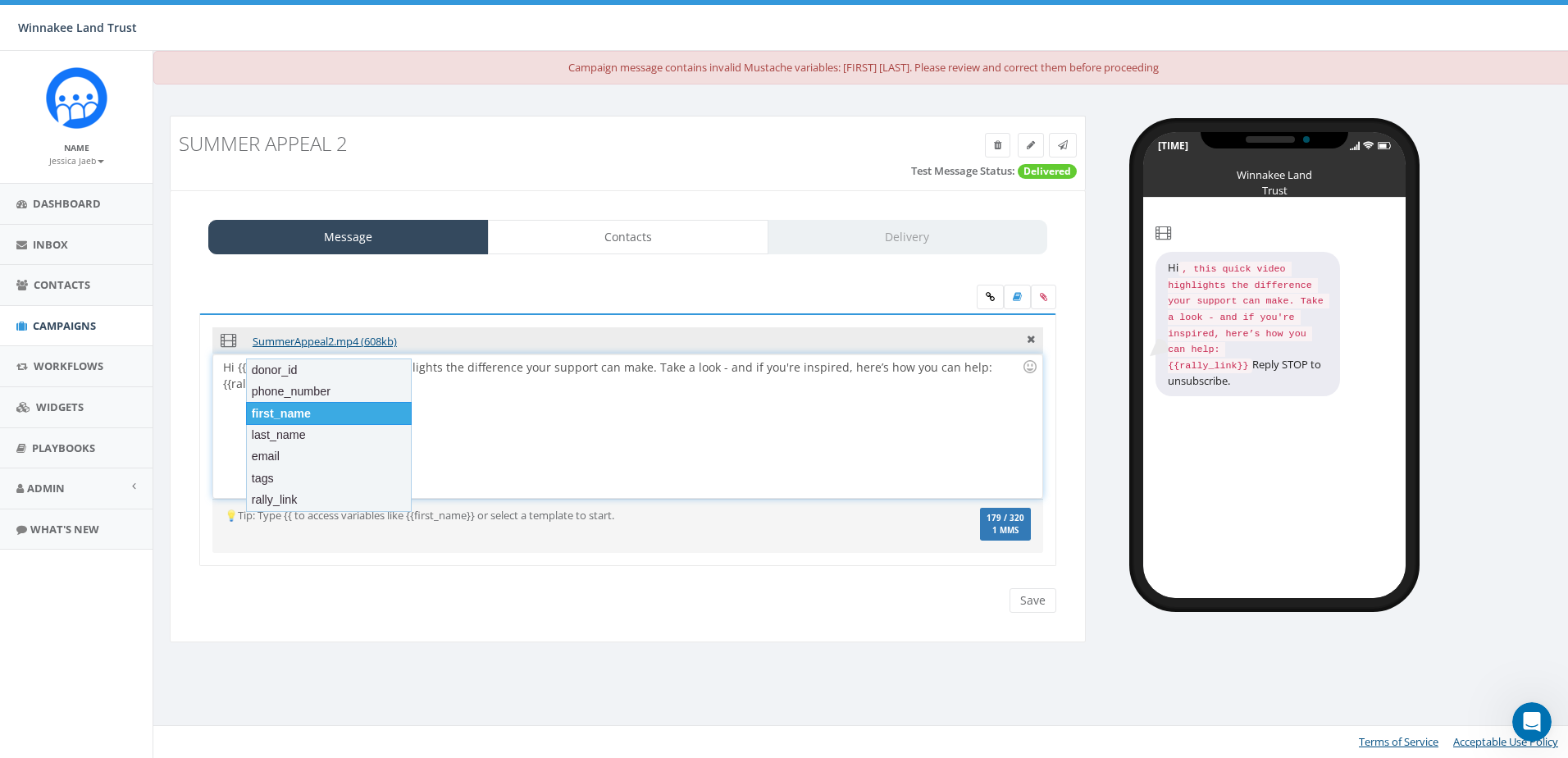click on "first_name" at bounding box center [329, 413] 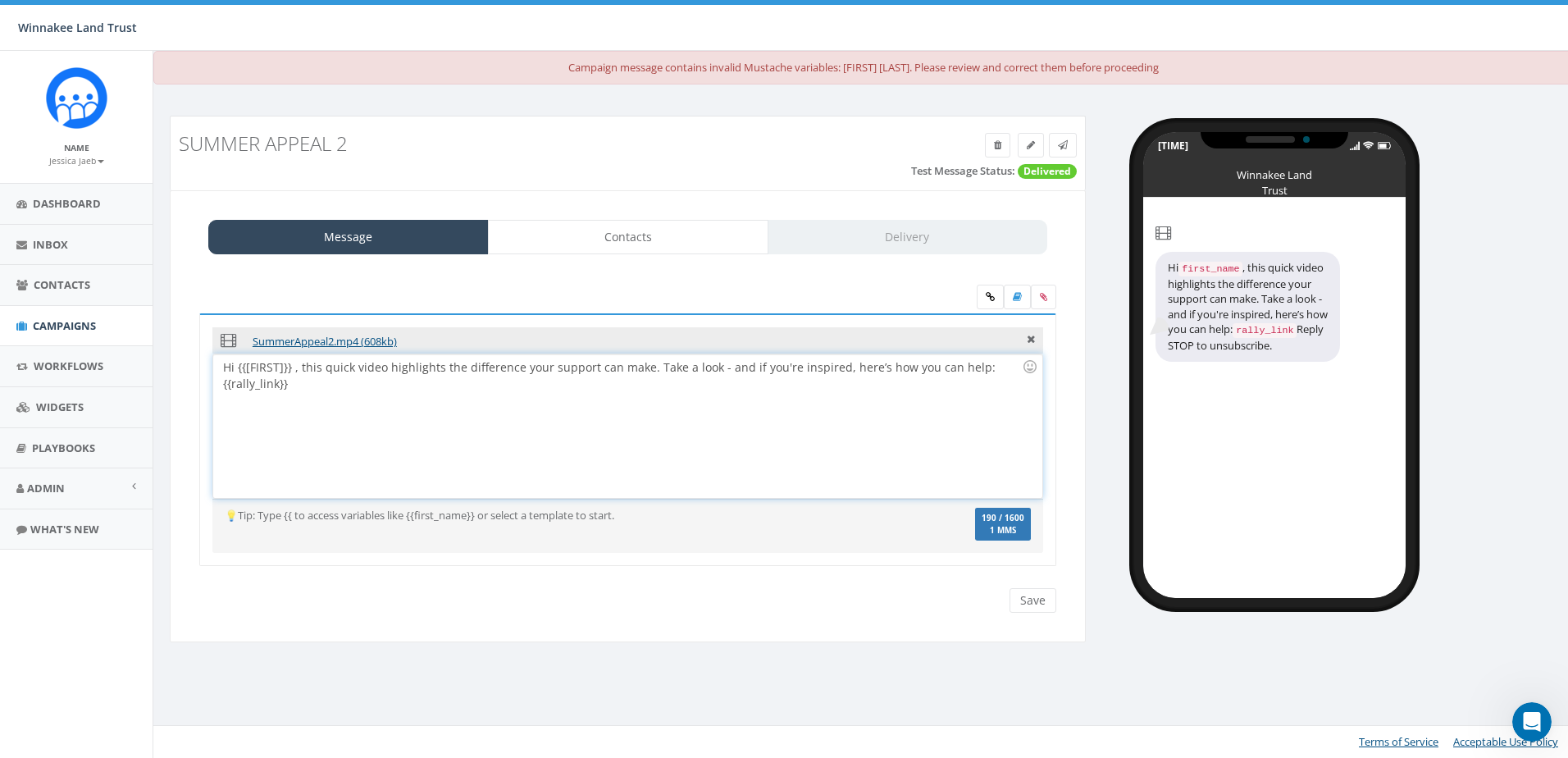 click on "Hi {{first_name}} , this quick video highlights the difference your support can make. Take a look - and if you're inspired, here’s how you can help: {{rally_link}}" at bounding box center (627, 426) 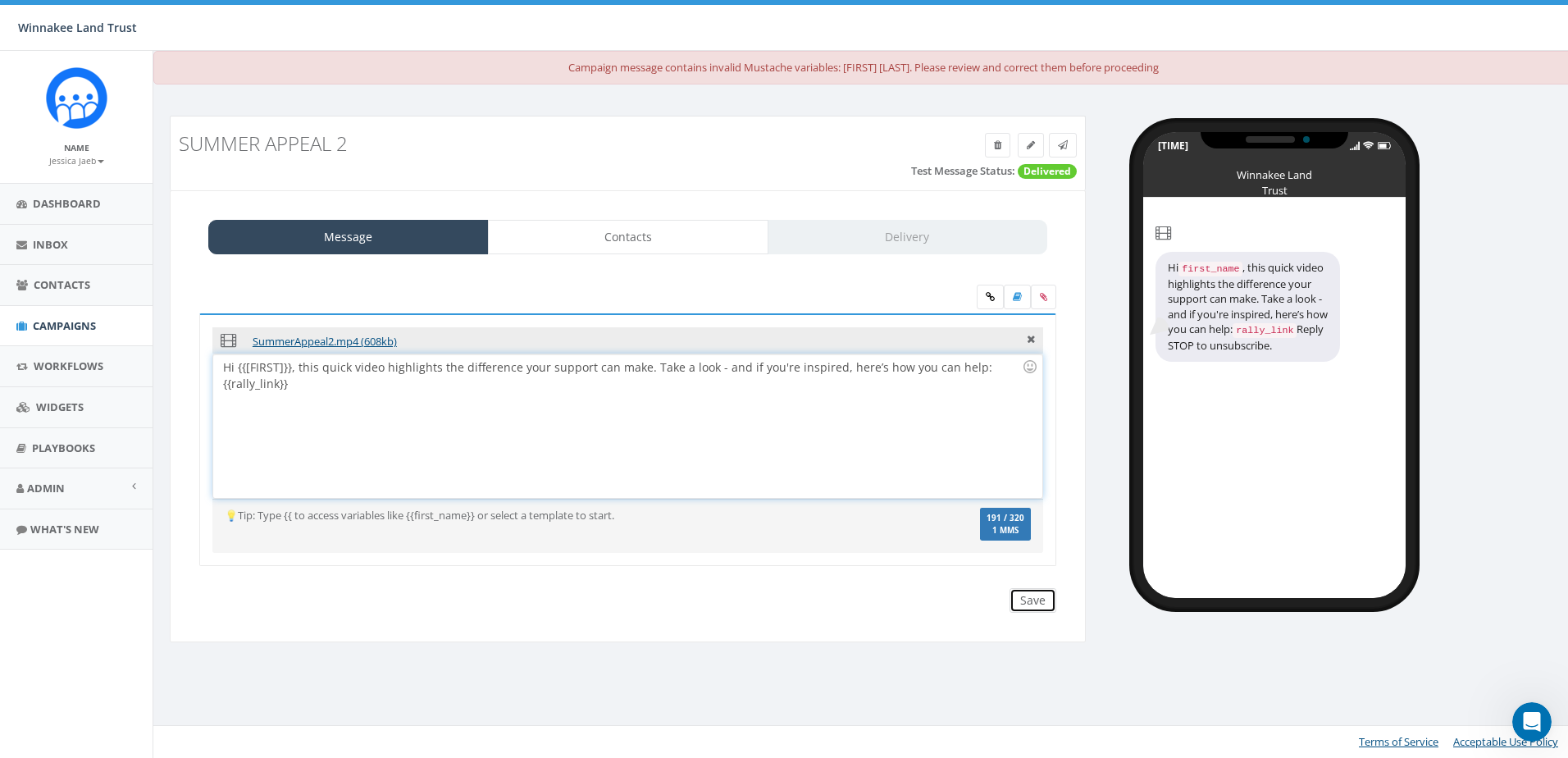 click on "Save" at bounding box center (1032, 600) 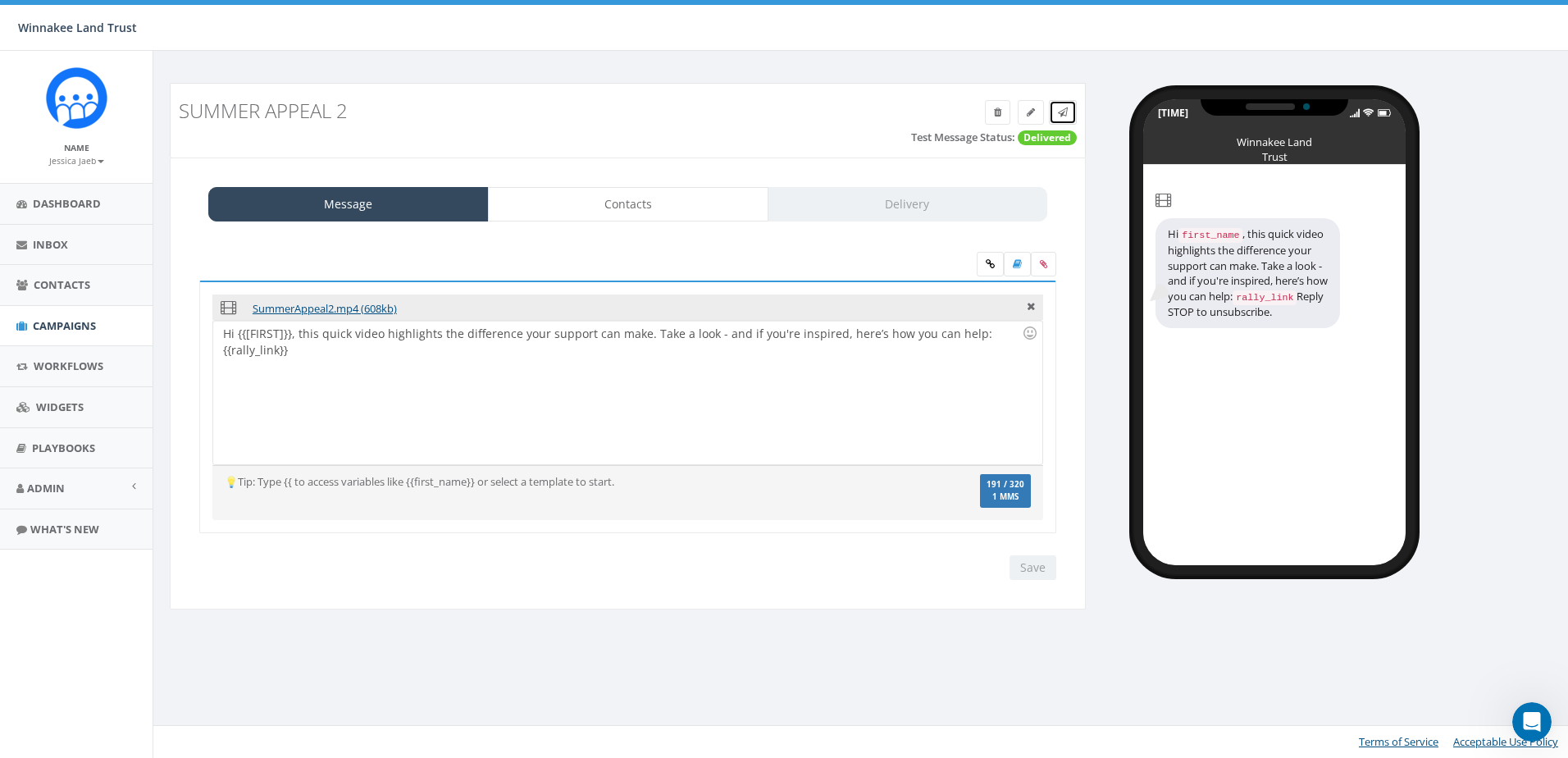 click at bounding box center [1063, 112] 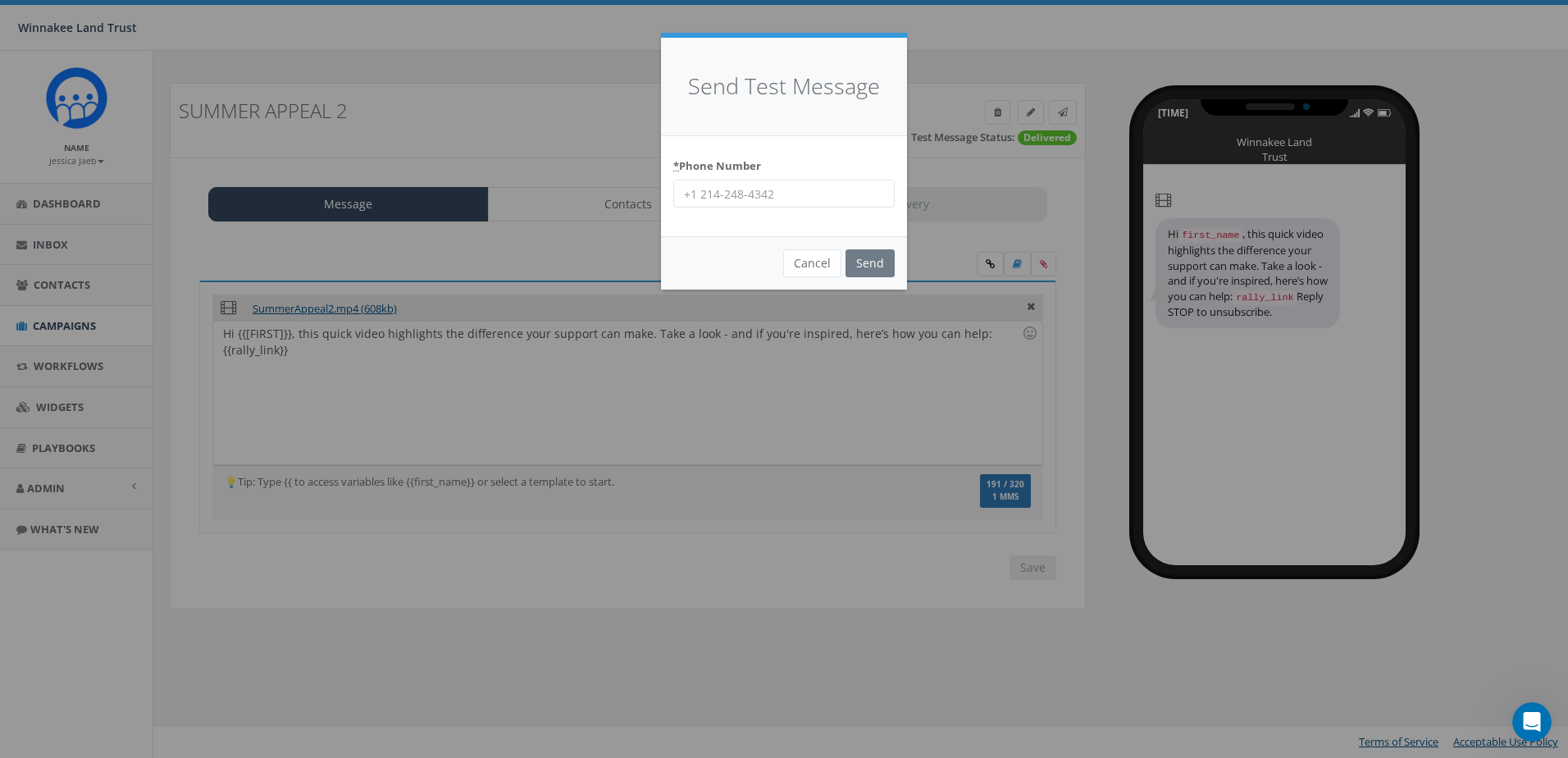 click on "*   Phone Number" at bounding box center [784, 194] 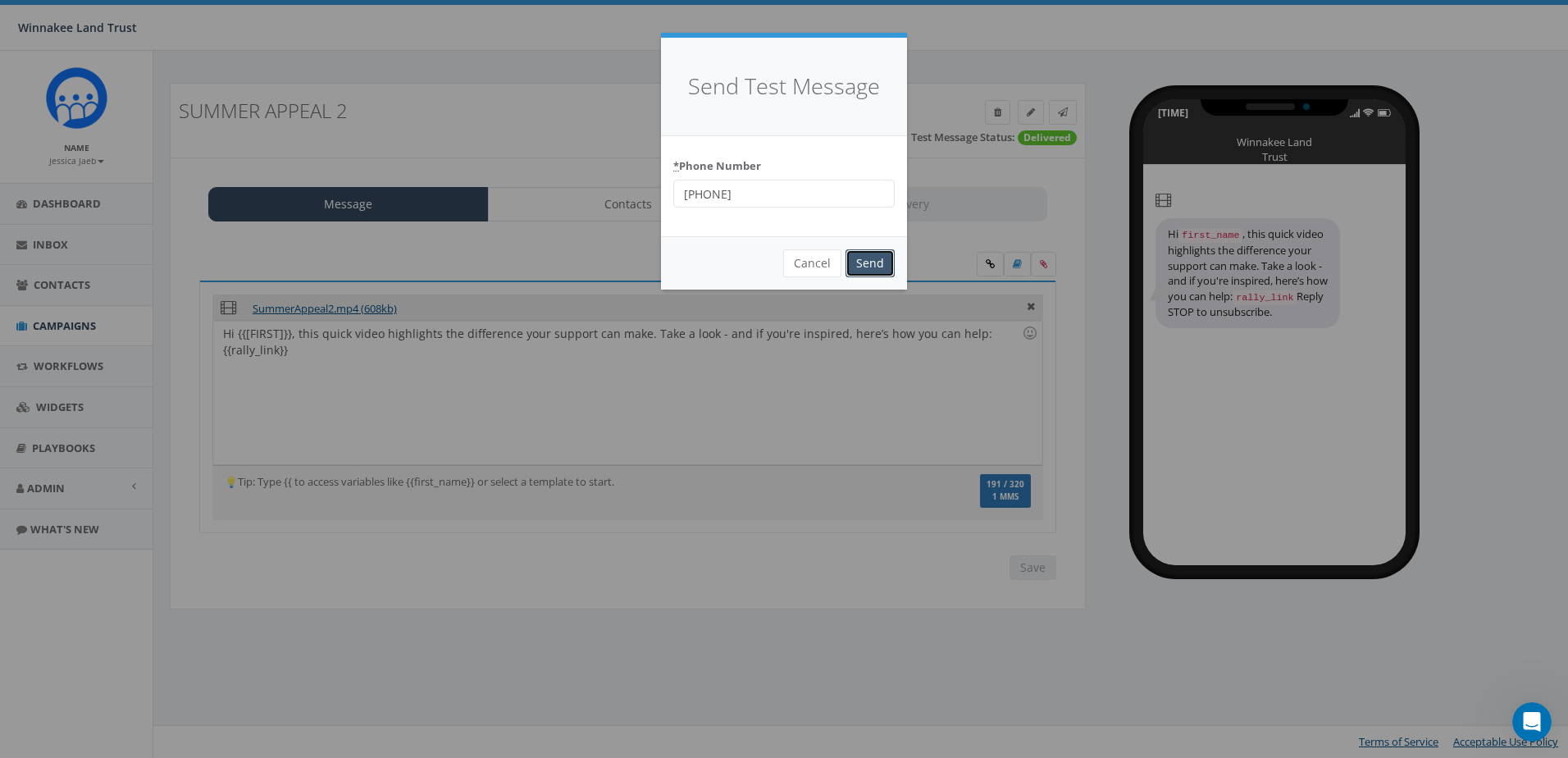 click on "Send" at bounding box center (870, 263) 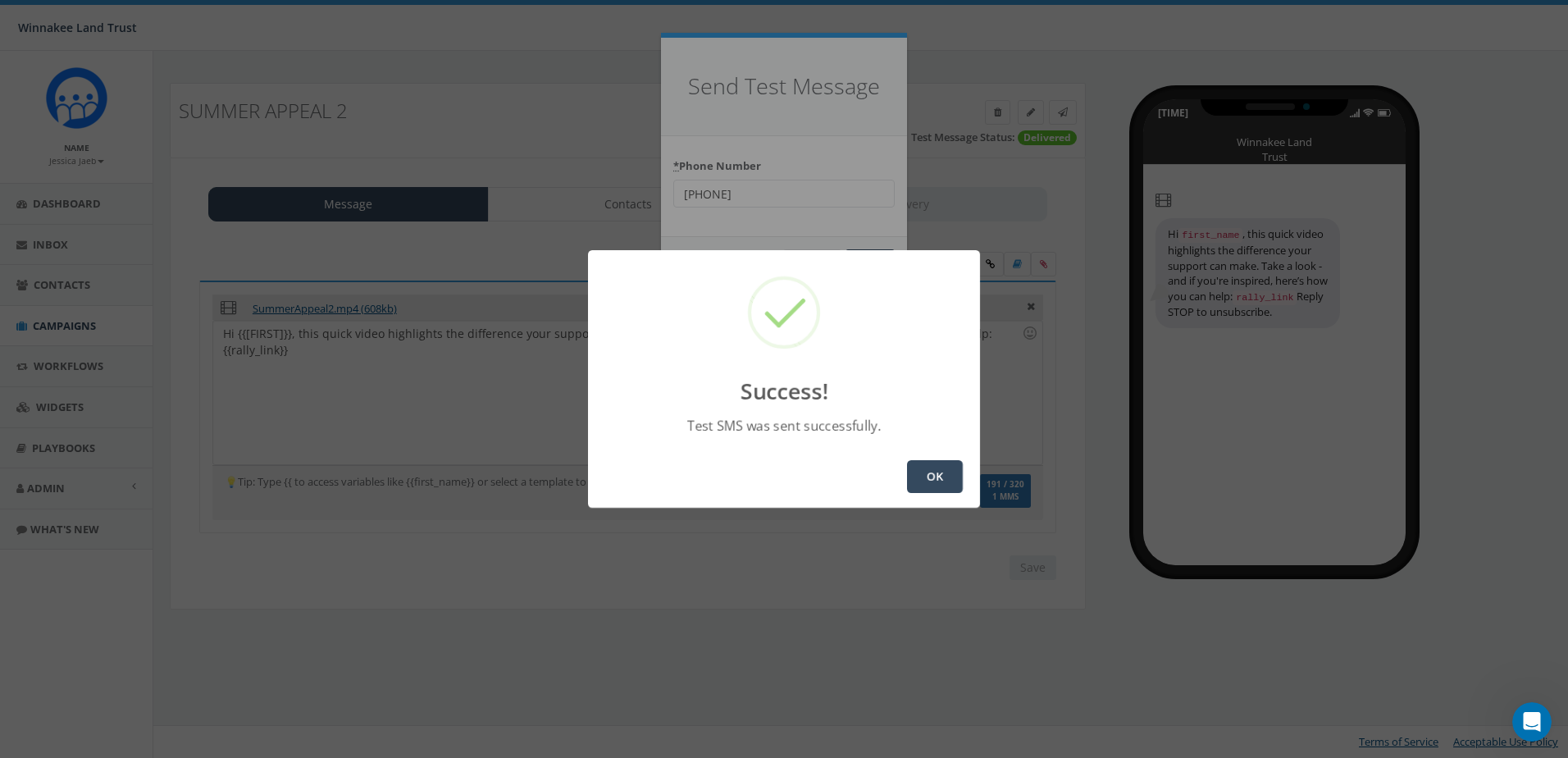 click on "OK" at bounding box center (935, 477) 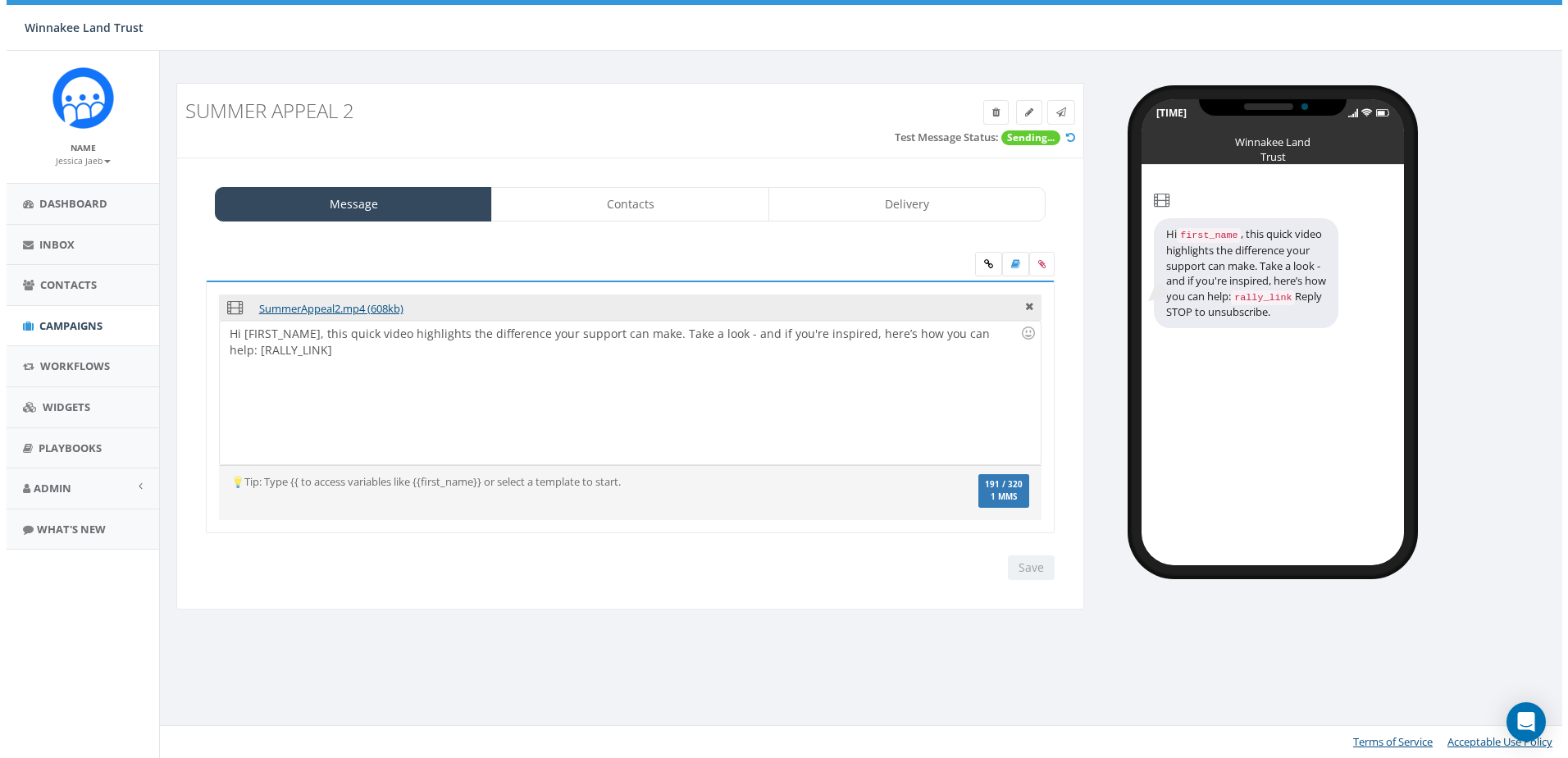 scroll, scrollTop: 0, scrollLeft: 0, axis: both 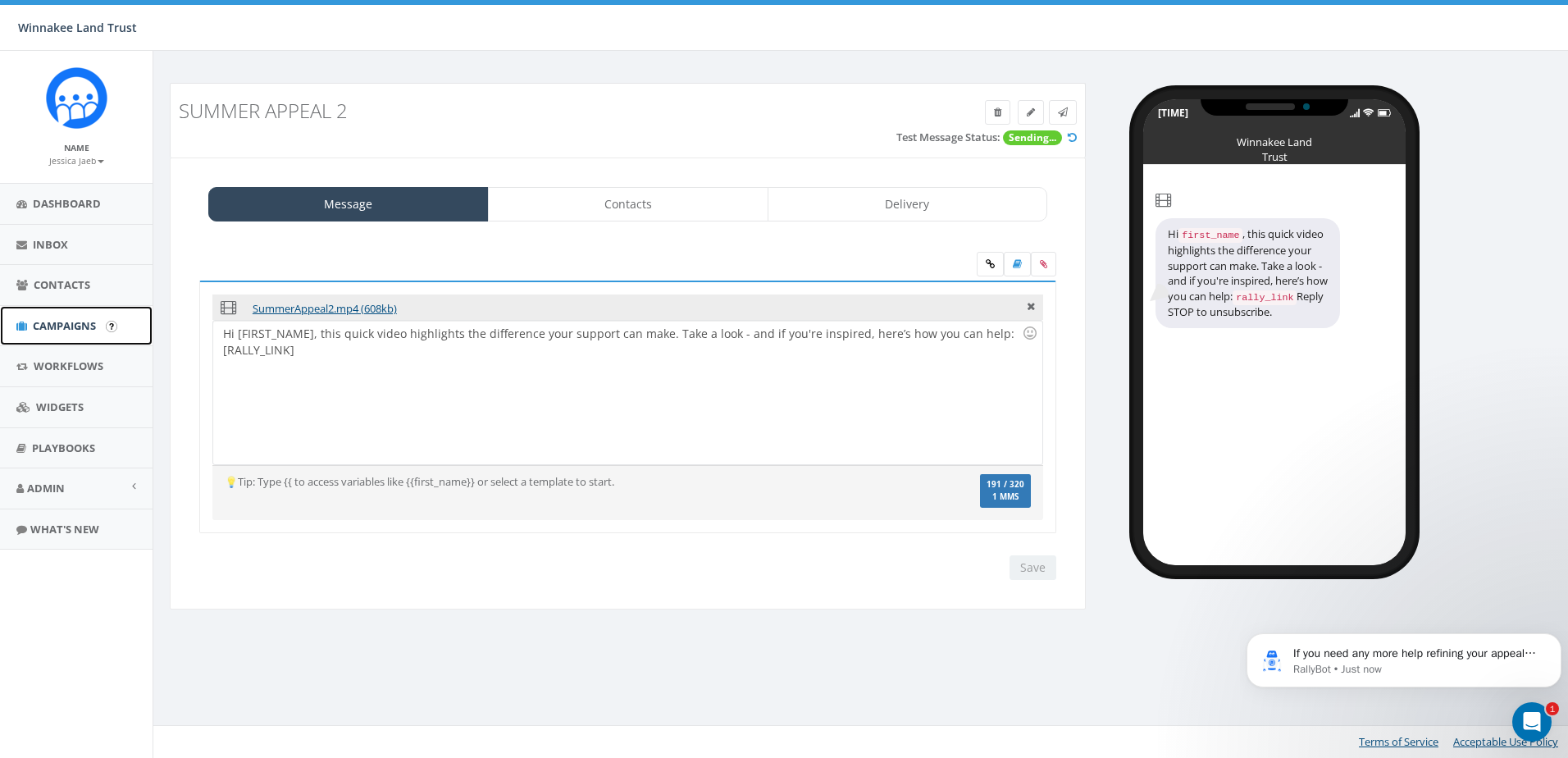 click on "Campaigns" at bounding box center (64, 326) 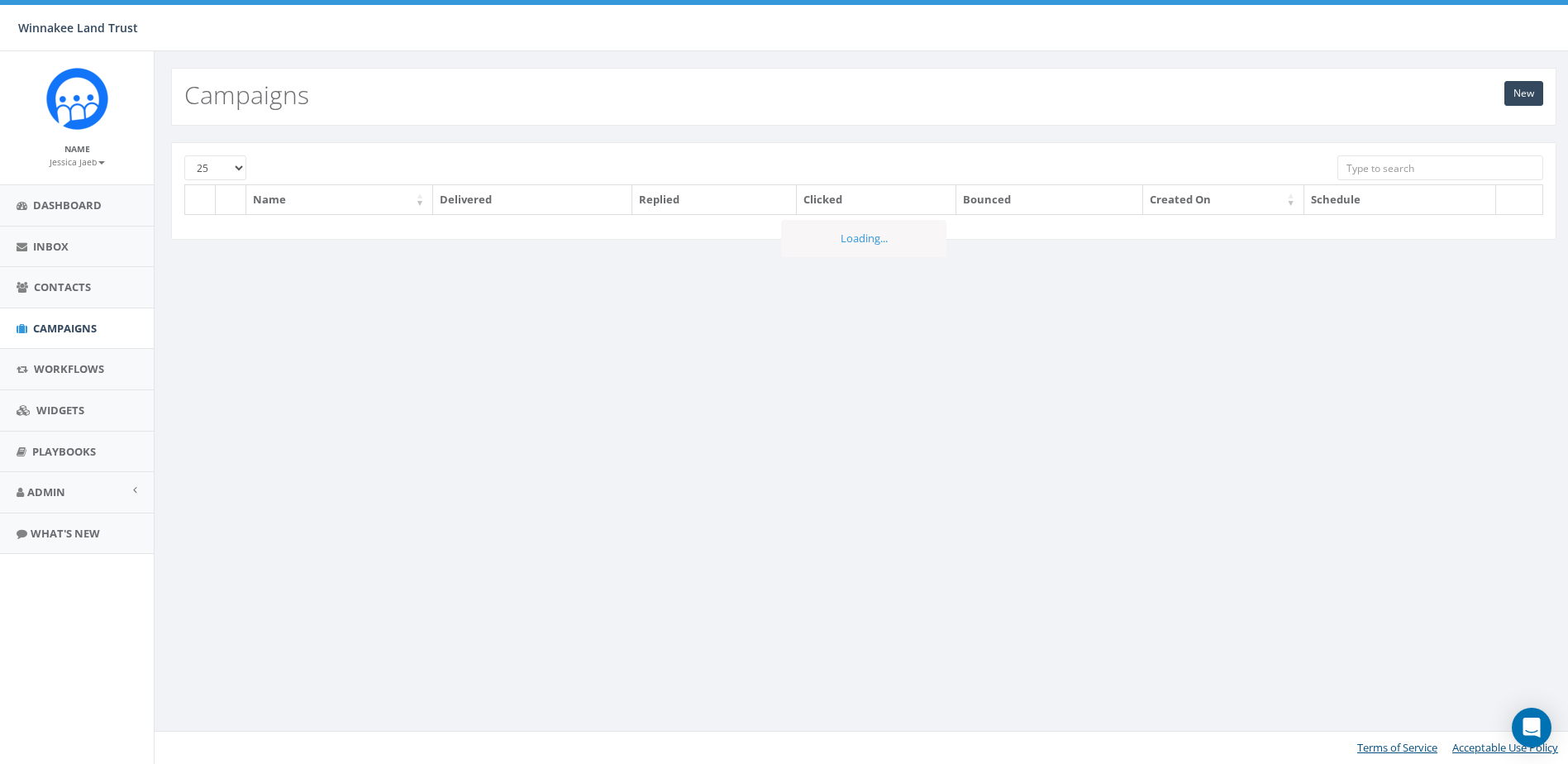 scroll, scrollTop: 0, scrollLeft: 0, axis: both 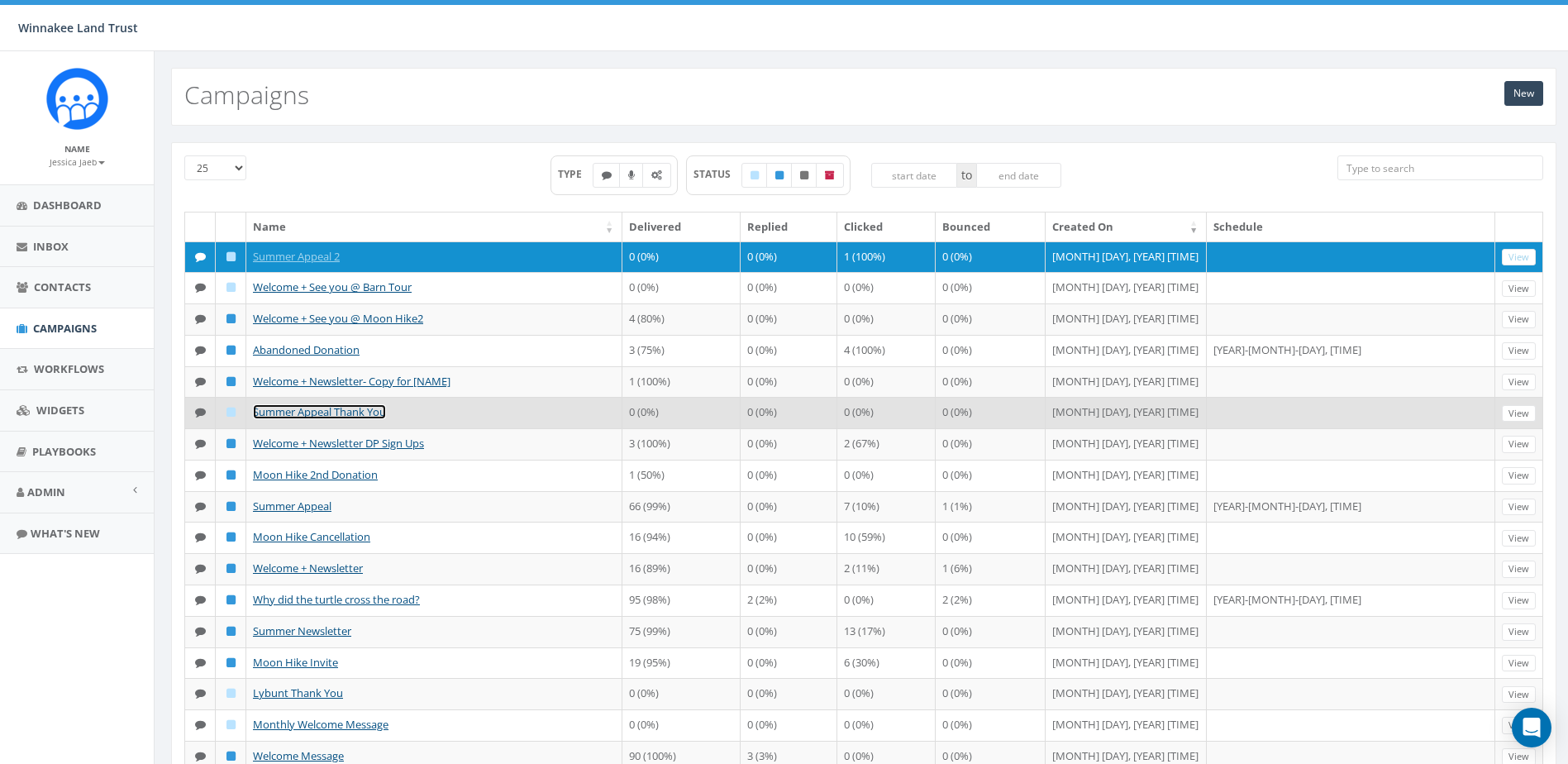 click on "Summer Appeal Thank You" at bounding box center [319, 412] 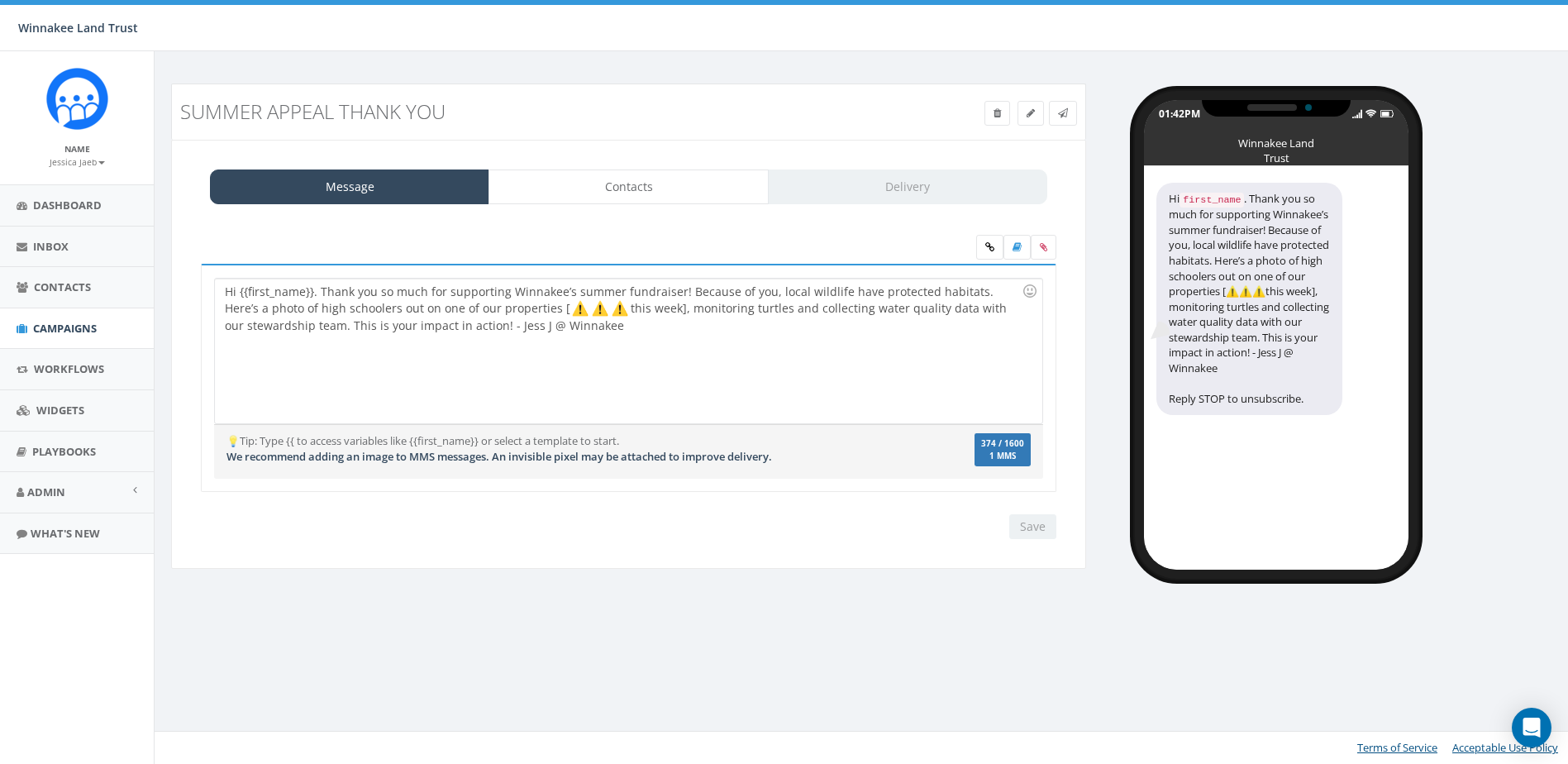 scroll, scrollTop: 0, scrollLeft: 0, axis: both 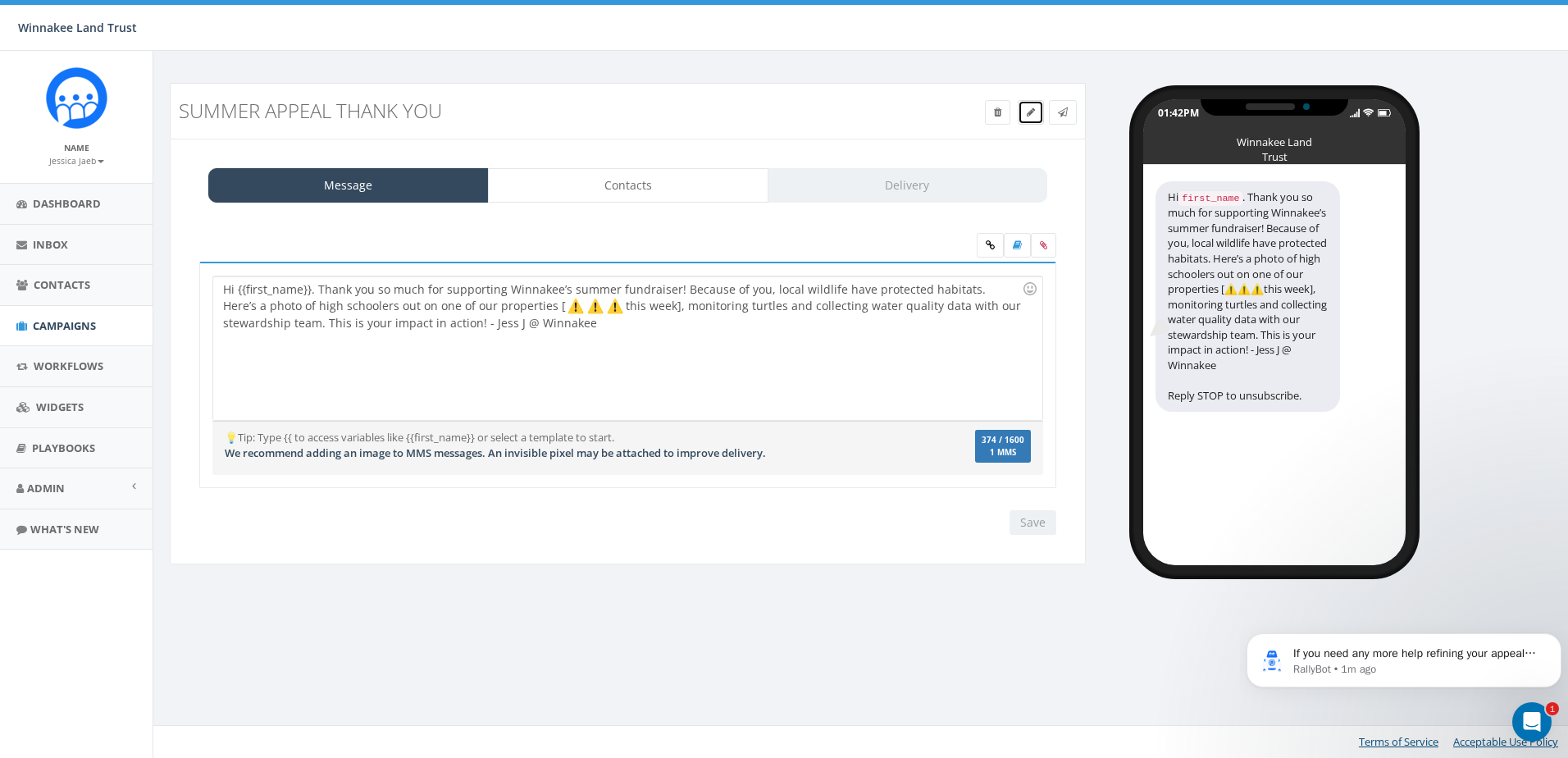 click at bounding box center (1031, 112) 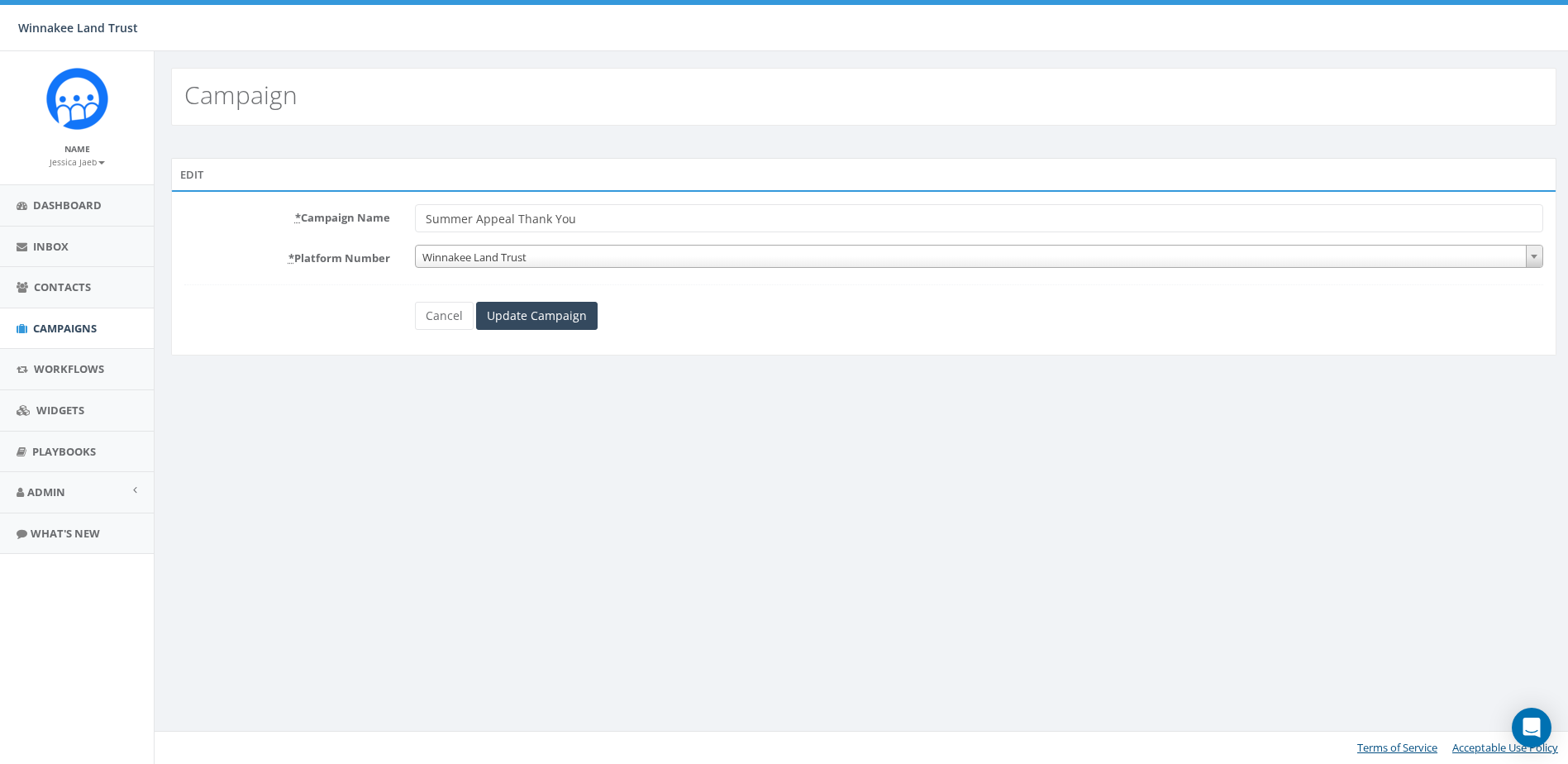 scroll, scrollTop: 0, scrollLeft: 0, axis: both 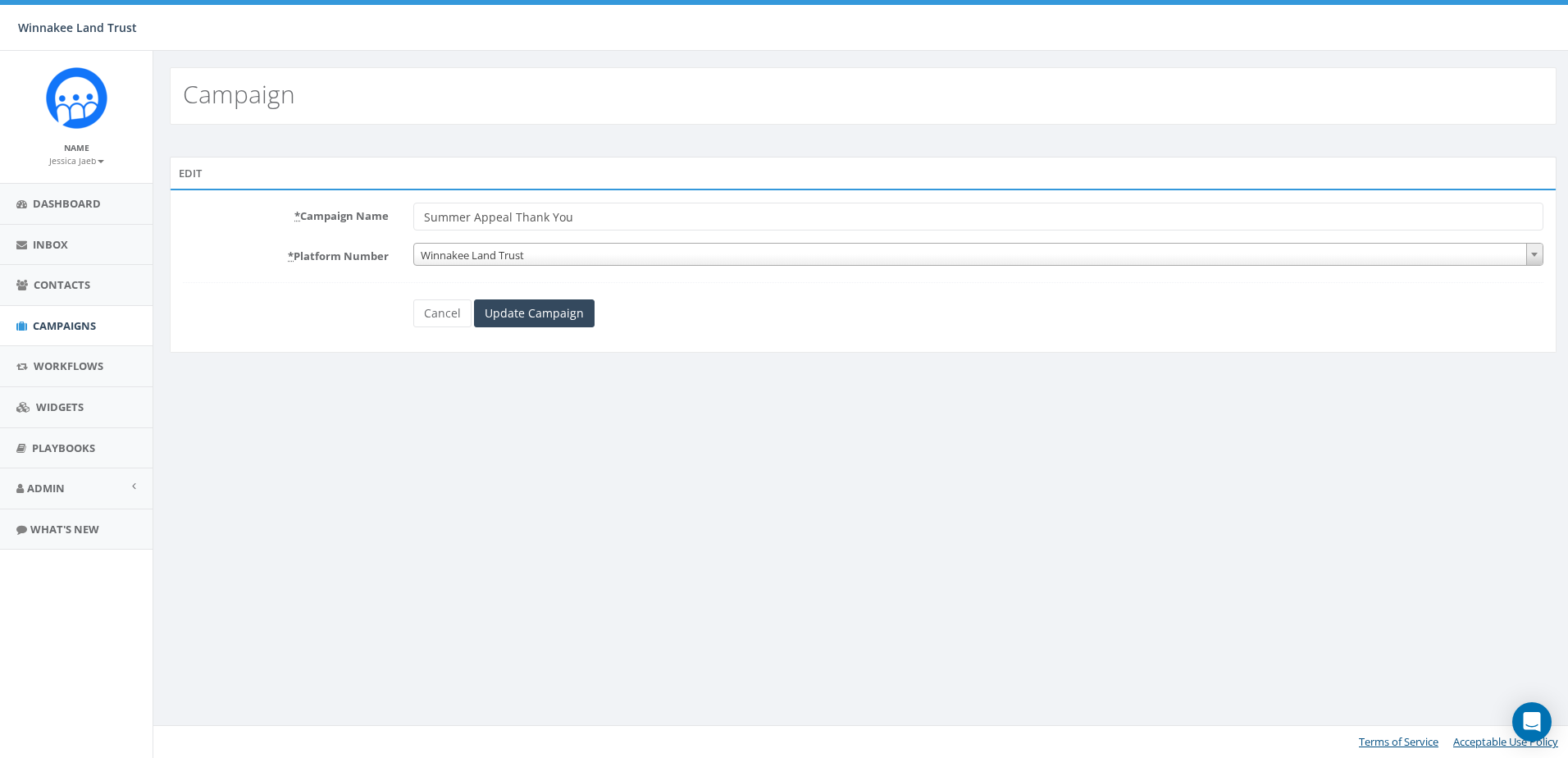 click on "Summer Appeal Thank You" at bounding box center (978, 217) 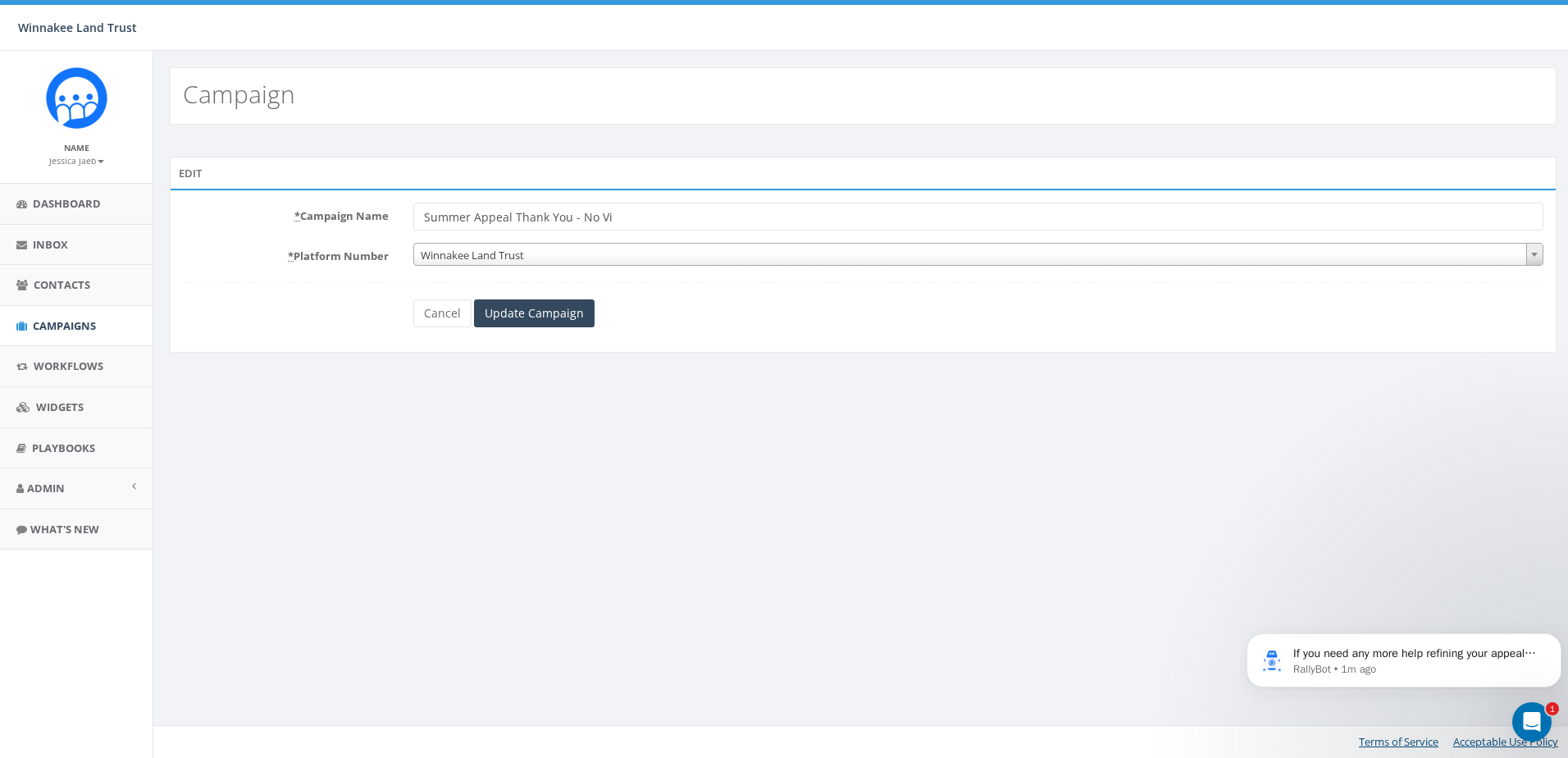 scroll, scrollTop: 0, scrollLeft: 0, axis: both 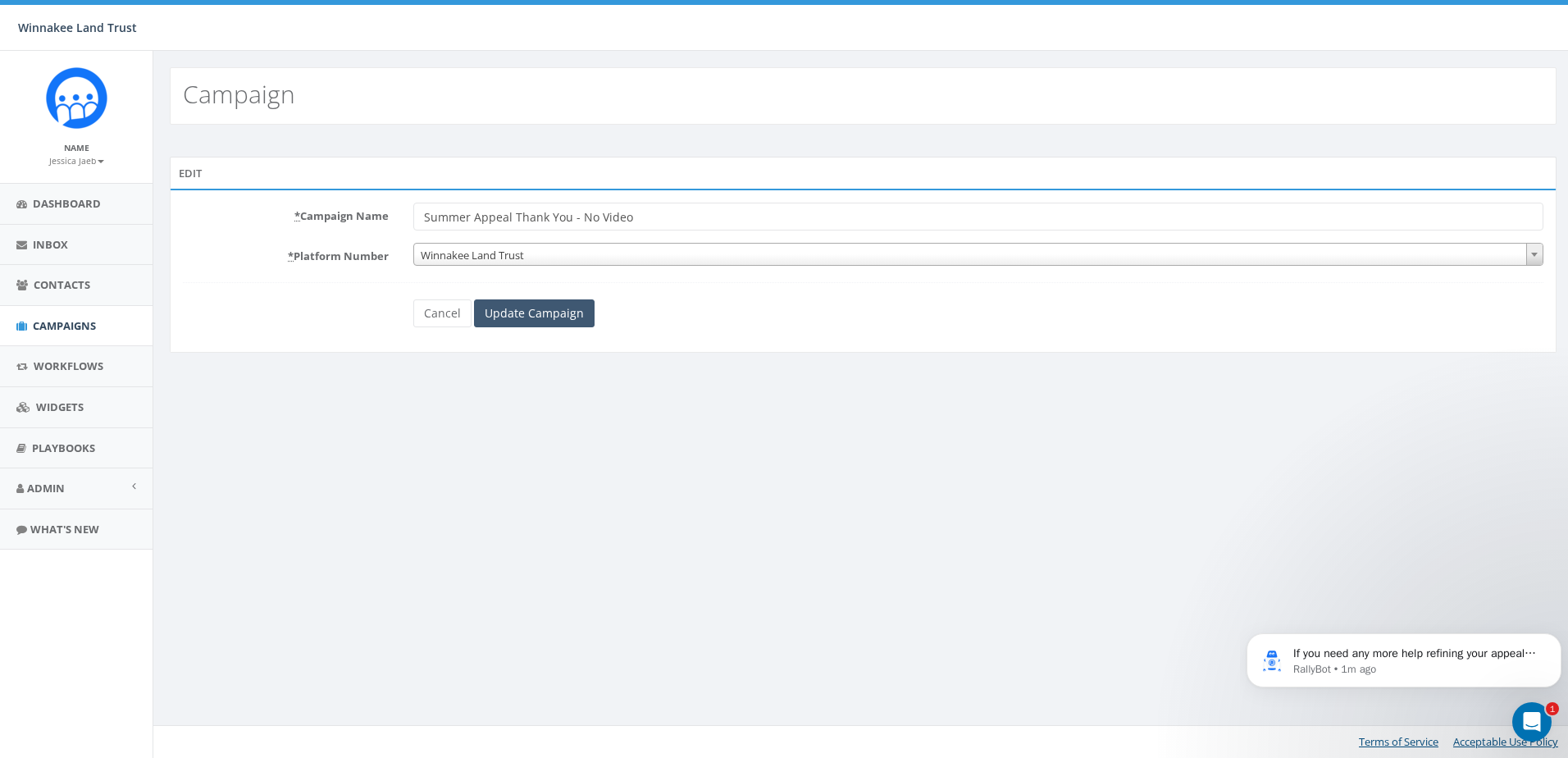 type on "Summer Appeal Thank You - No Video" 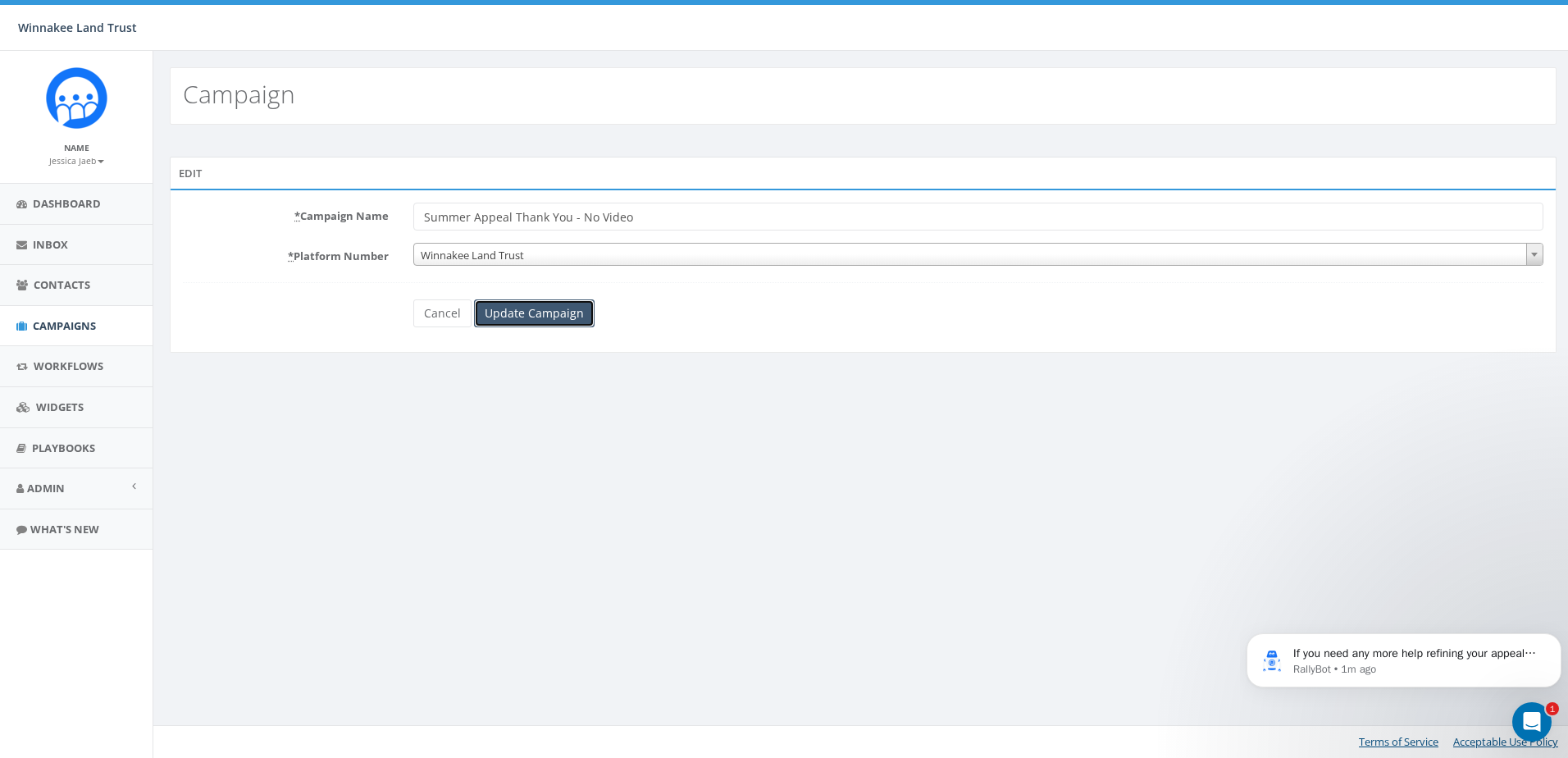 click on "Update Campaign" at bounding box center [534, 313] 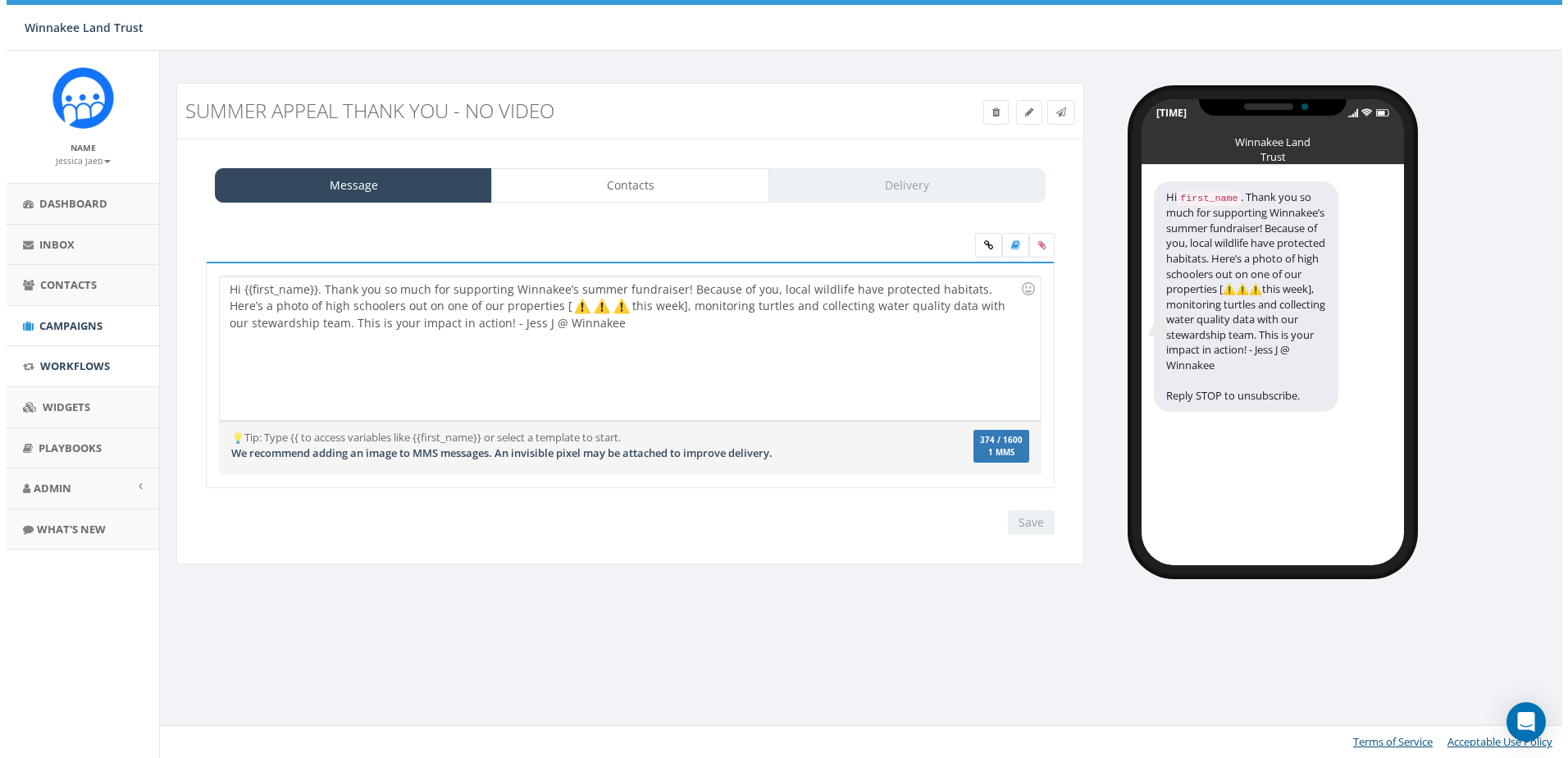 scroll, scrollTop: 0, scrollLeft: 0, axis: both 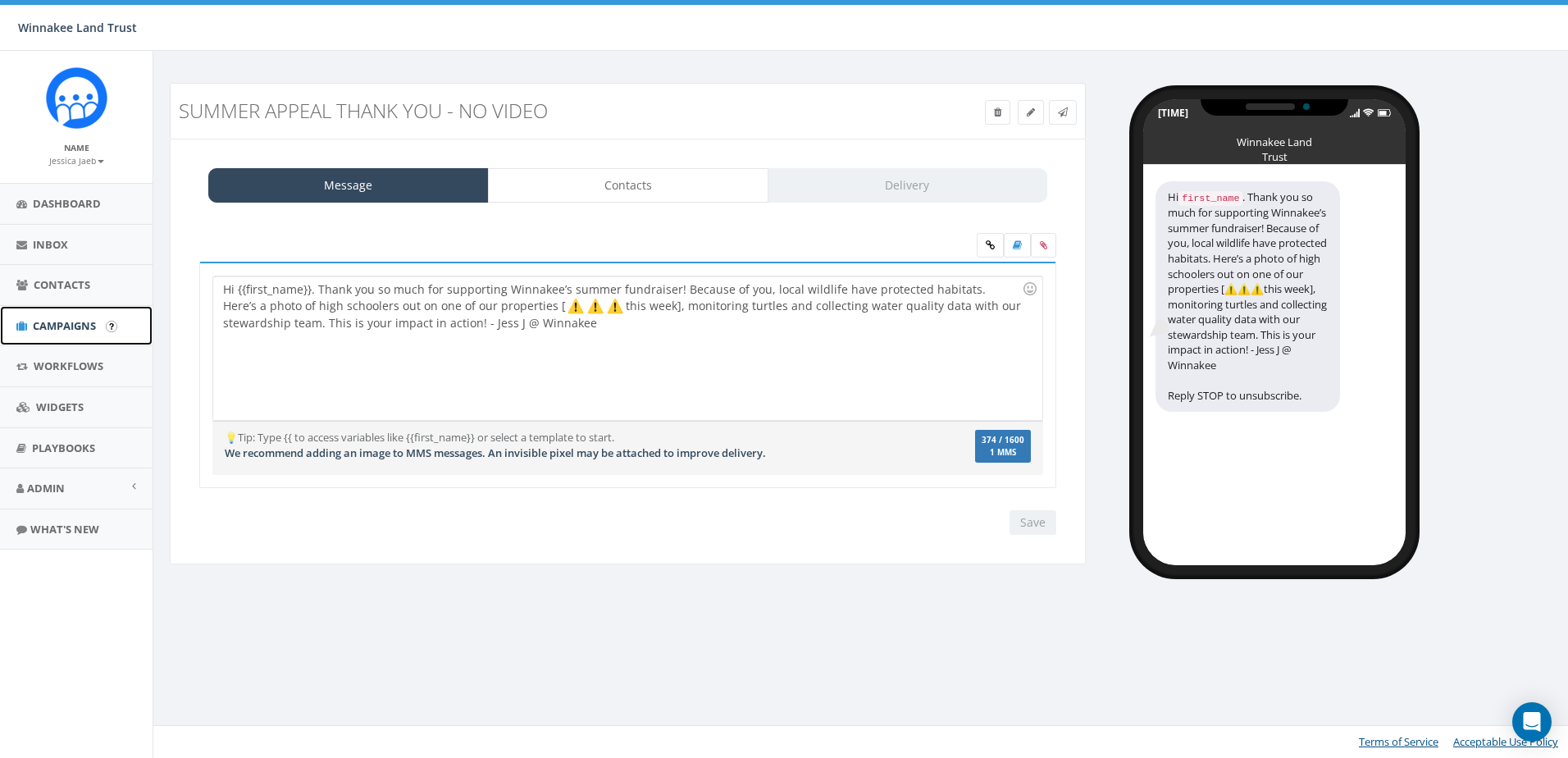 click on "Campaigns" at bounding box center (64, 326) 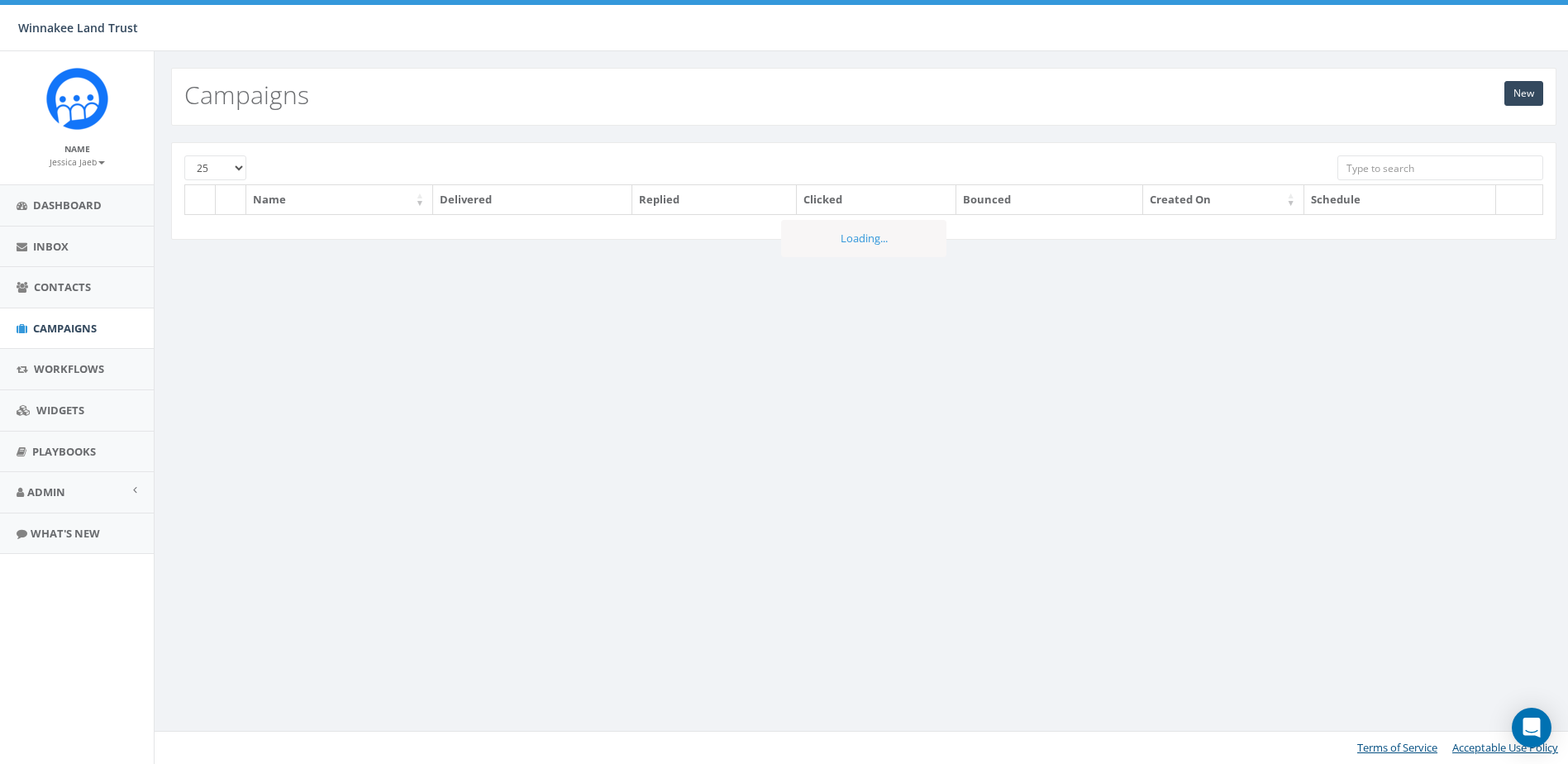 scroll, scrollTop: 0, scrollLeft: 0, axis: both 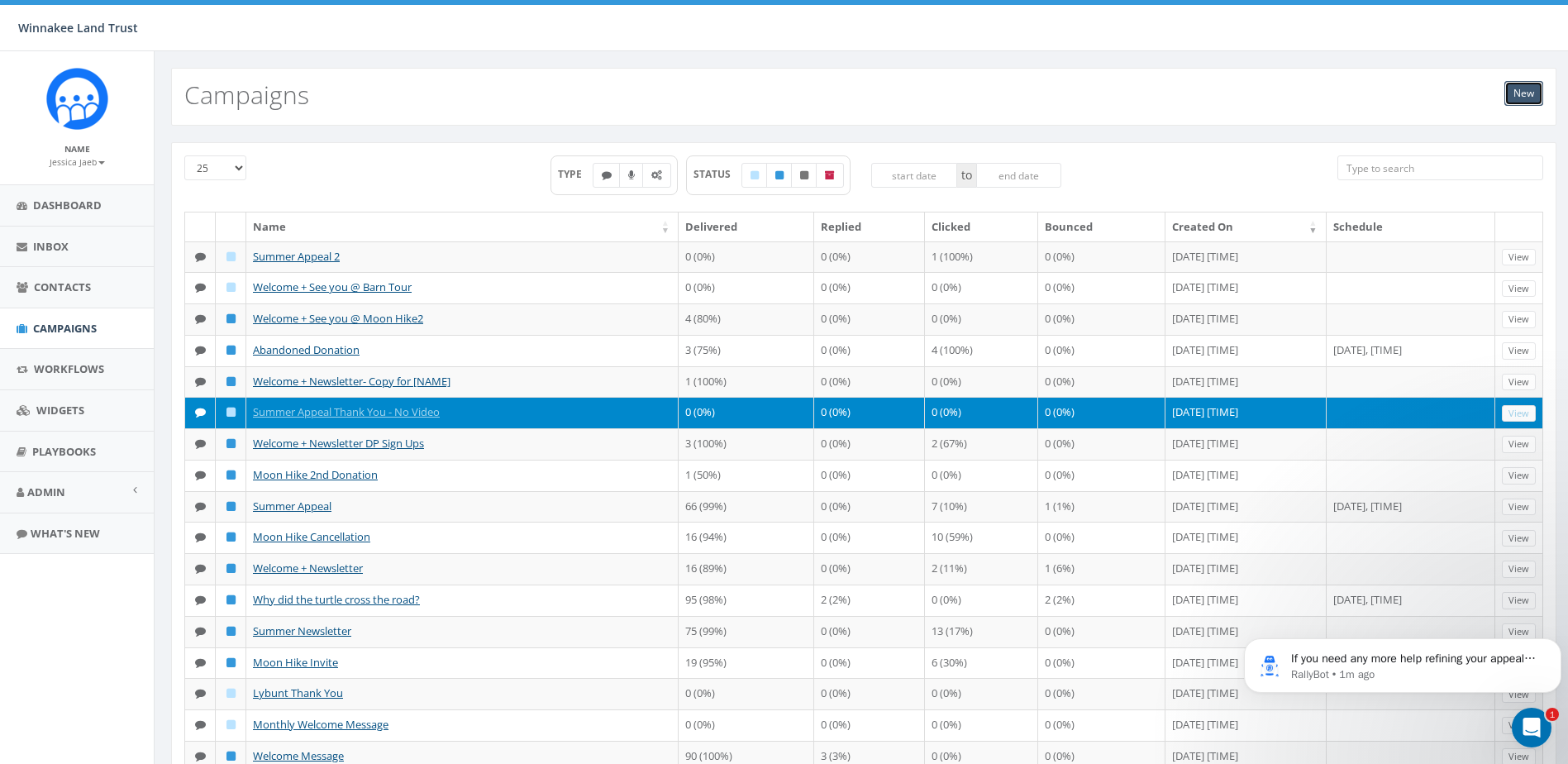 click on "New" at bounding box center (1523, 93) 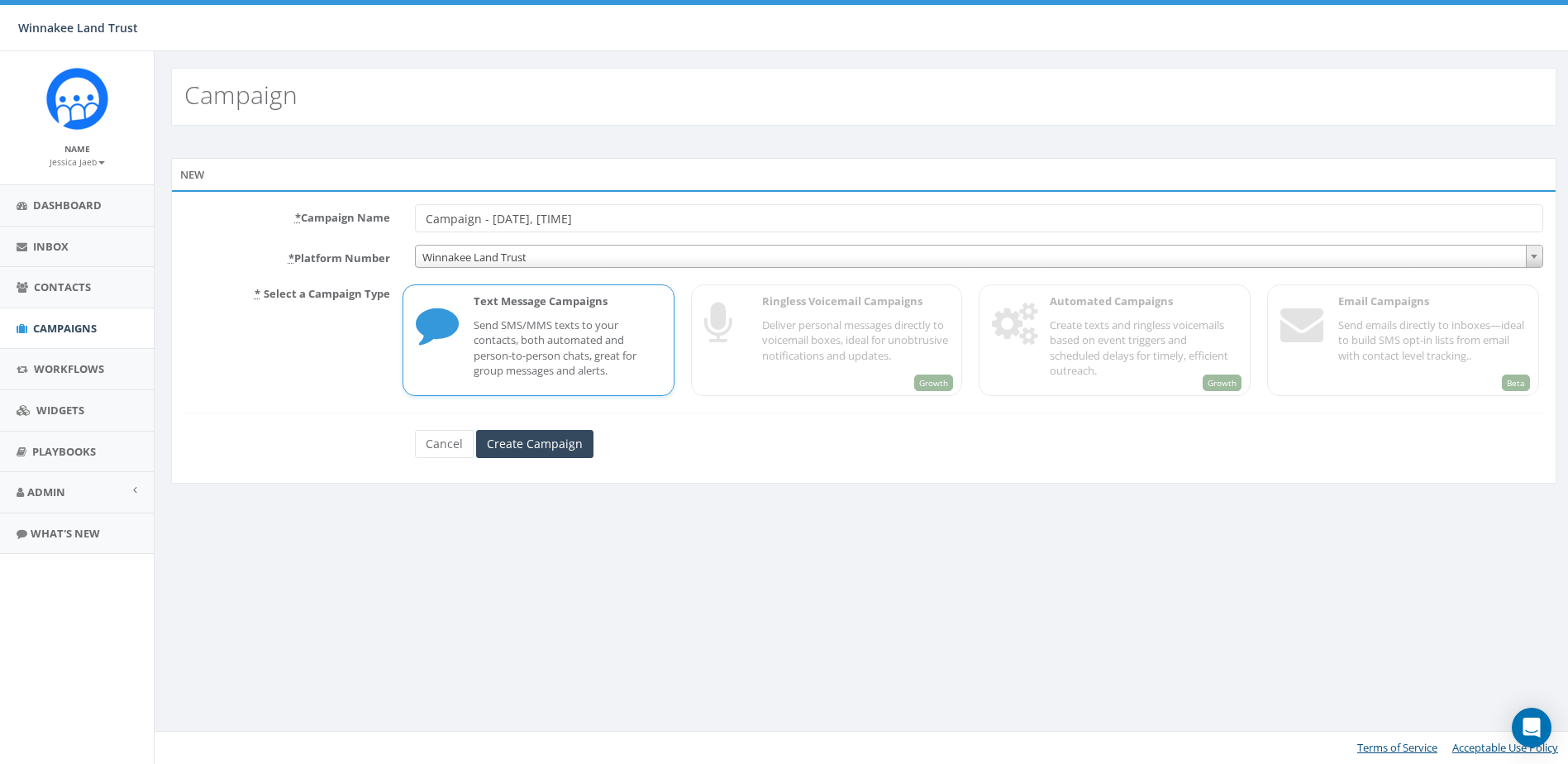 scroll, scrollTop: 0, scrollLeft: 0, axis: both 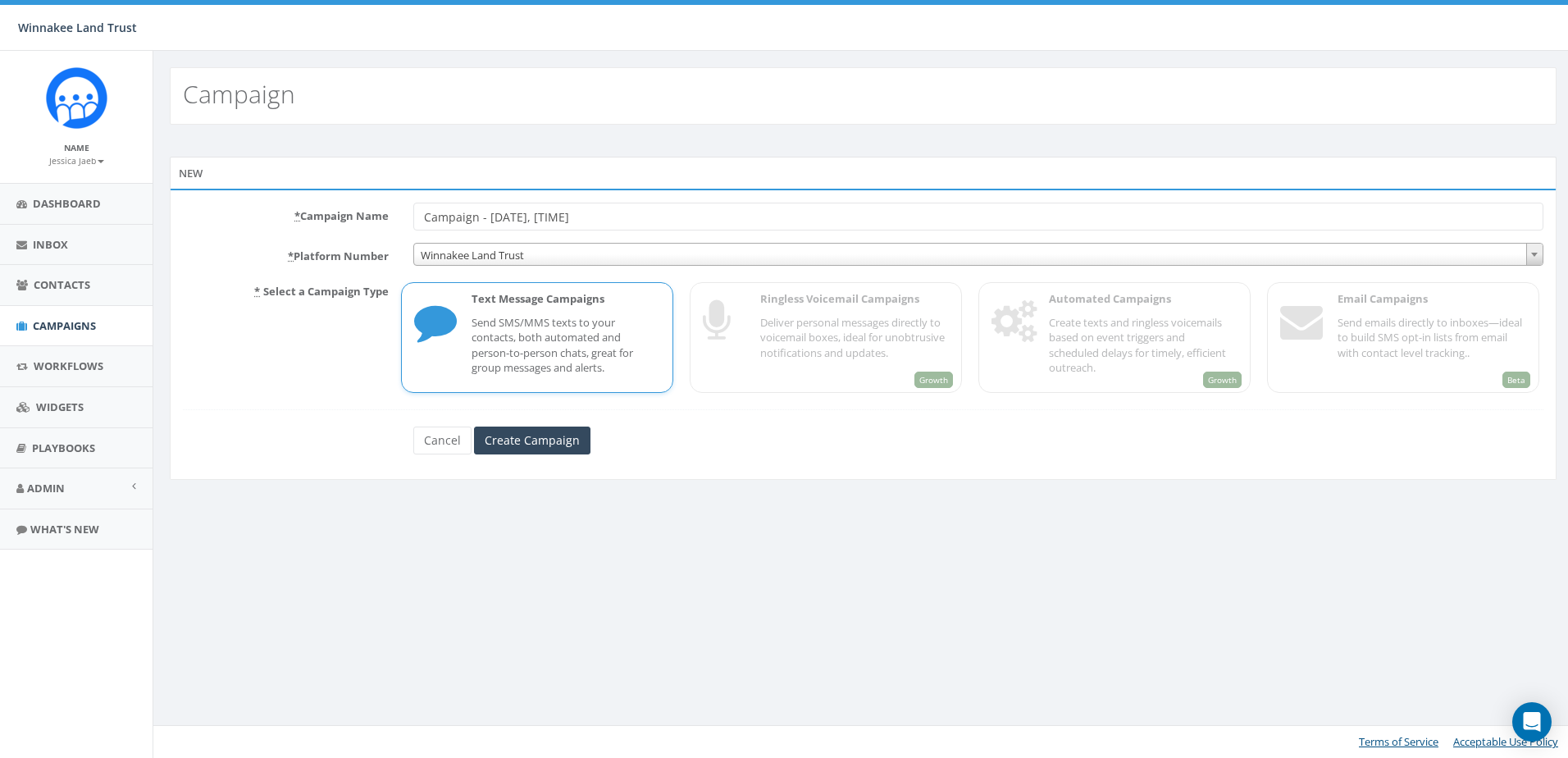 drag, startPoint x: 515, startPoint y: 217, endPoint x: 417, endPoint y: 221, distance: 98.0816 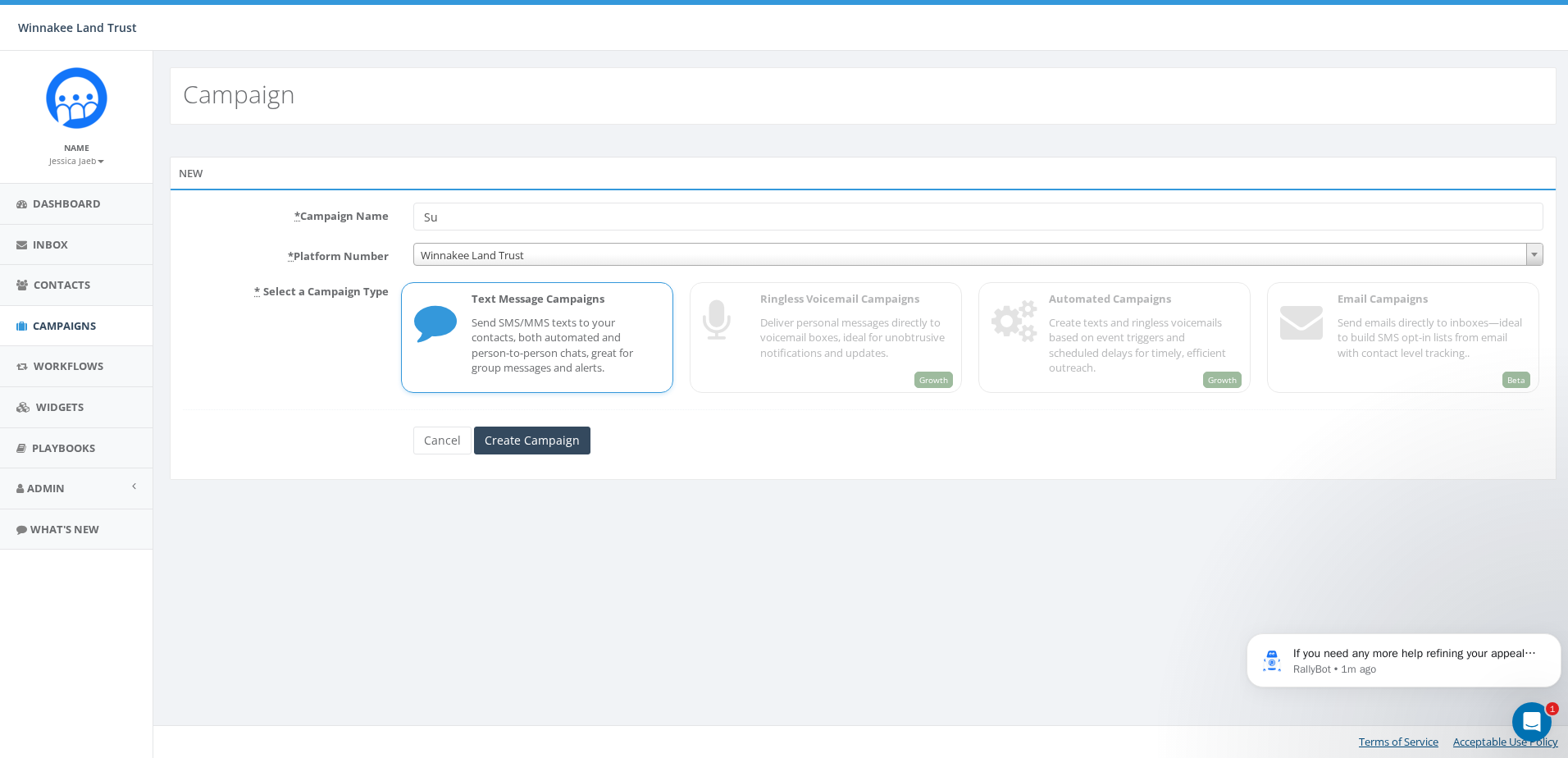 scroll, scrollTop: 0, scrollLeft: 0, axis: both 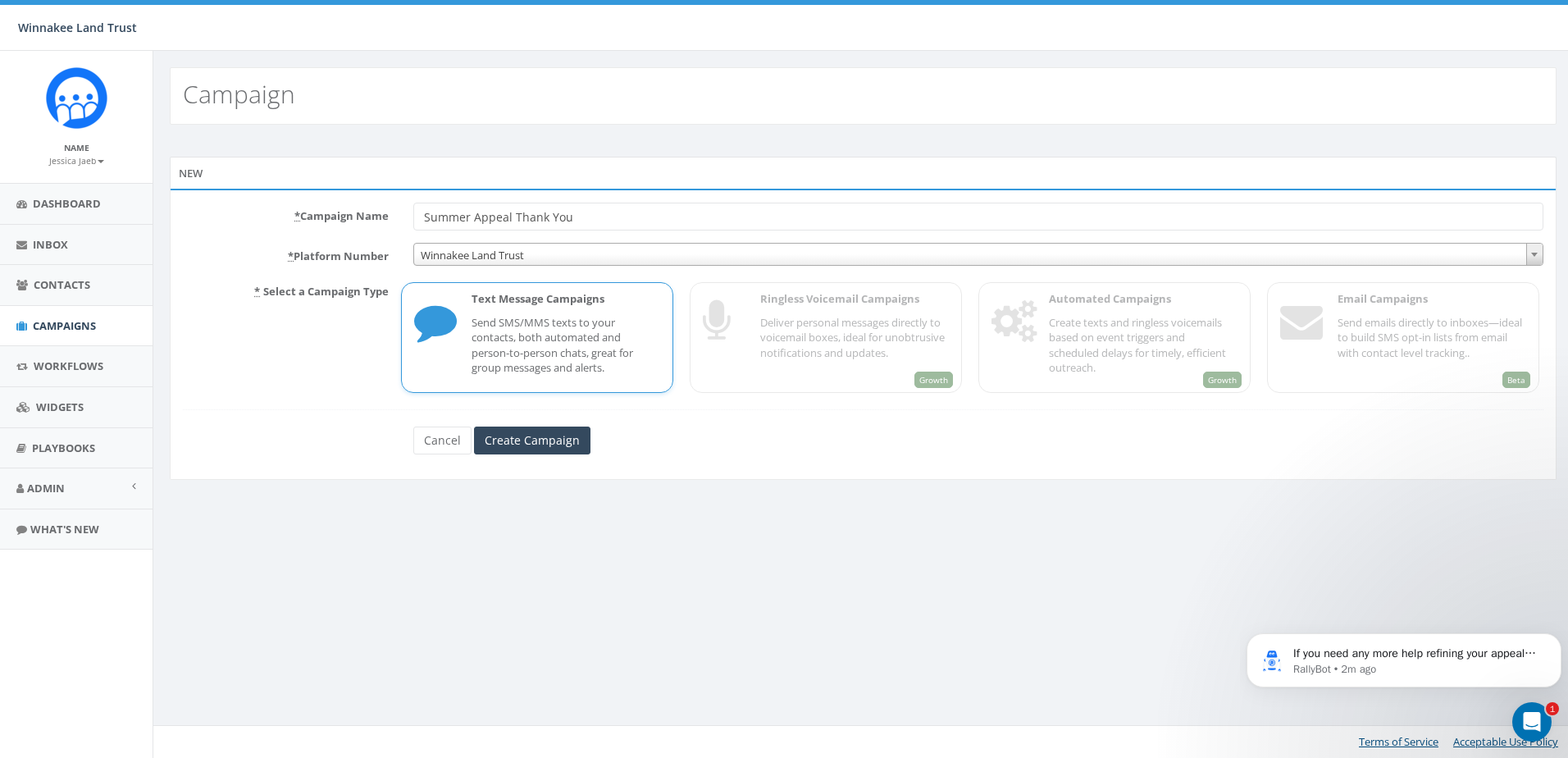 click on "New * Campaign Name Summer Appeal Thank You * Platform Number Winnakee Land Trust Winnakee Land Trust * Select a Campaign Type Text Message Campaigns Send SMS/MMS texts to your contacts, both automated and person-to-person chats, great for group messages and alerts. Growth Ringless Voicemail Campaigns Deliver personal messages directly to voicemail boxes, ideal for unobtrusive notifications and updates. Growth Automated Campaigns Create texts and ringless voicemails based on event triggers and scheduled delays for timely, efficient outreach. Beta Email Campaigns Send emails directly to inboxes—ideal to build SMS opt-in lists from email with contact level tracking.. Cancel Create Campaign" at bounding box center (863, 321) 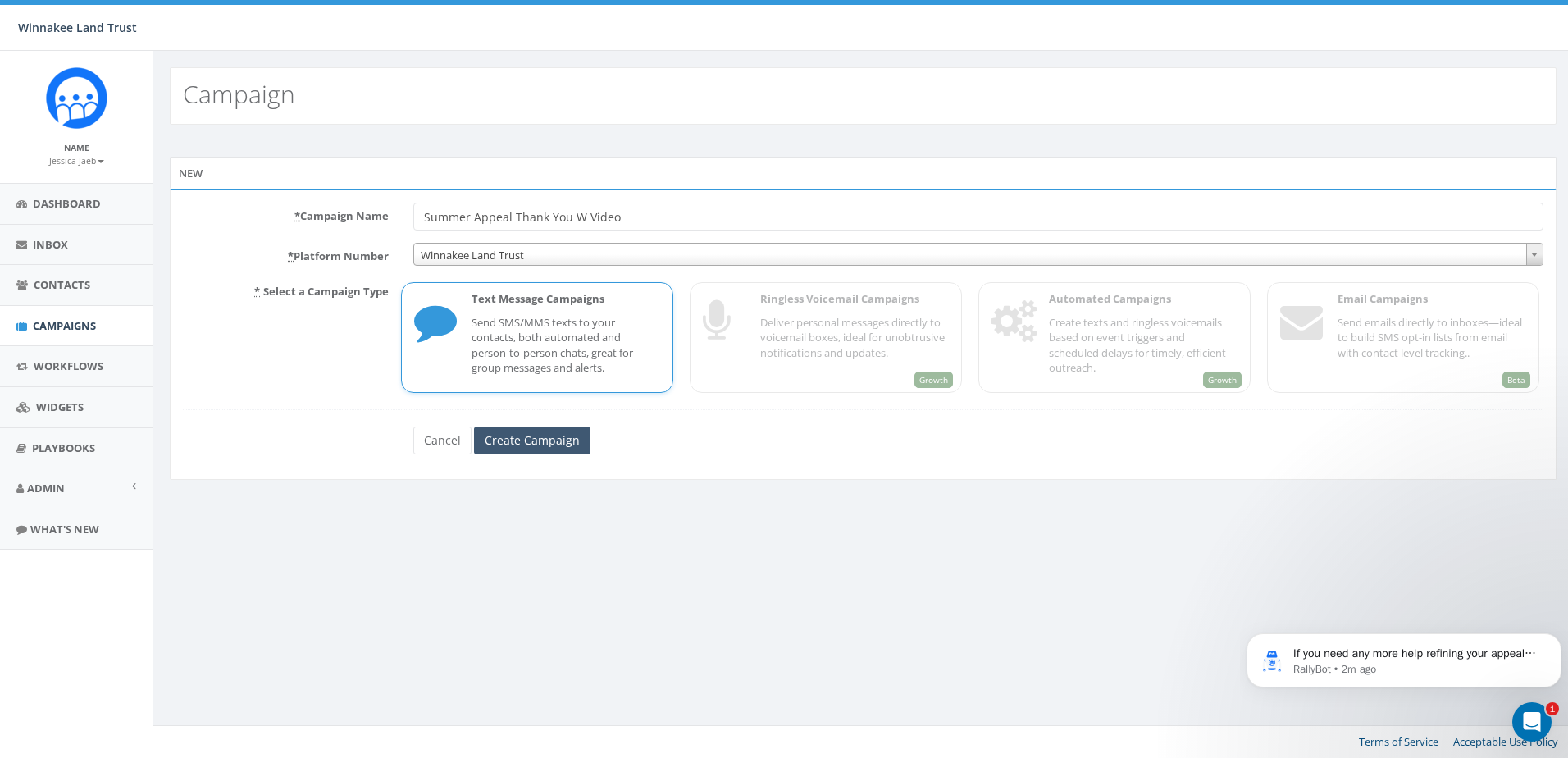 type on "Summer Appeal Thank You W Video" 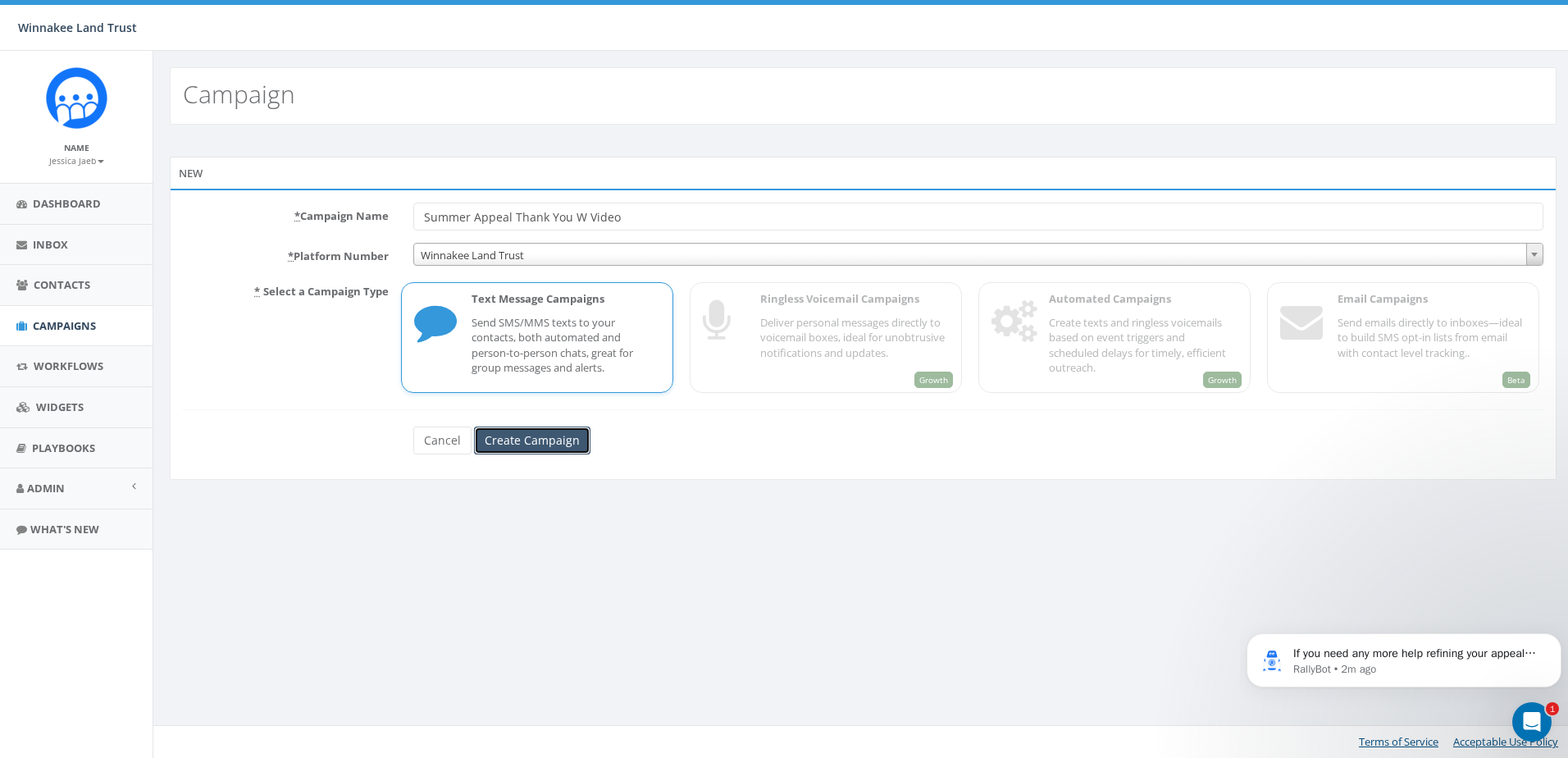 click on "Create Campaign" at bounding box center [532, 441] 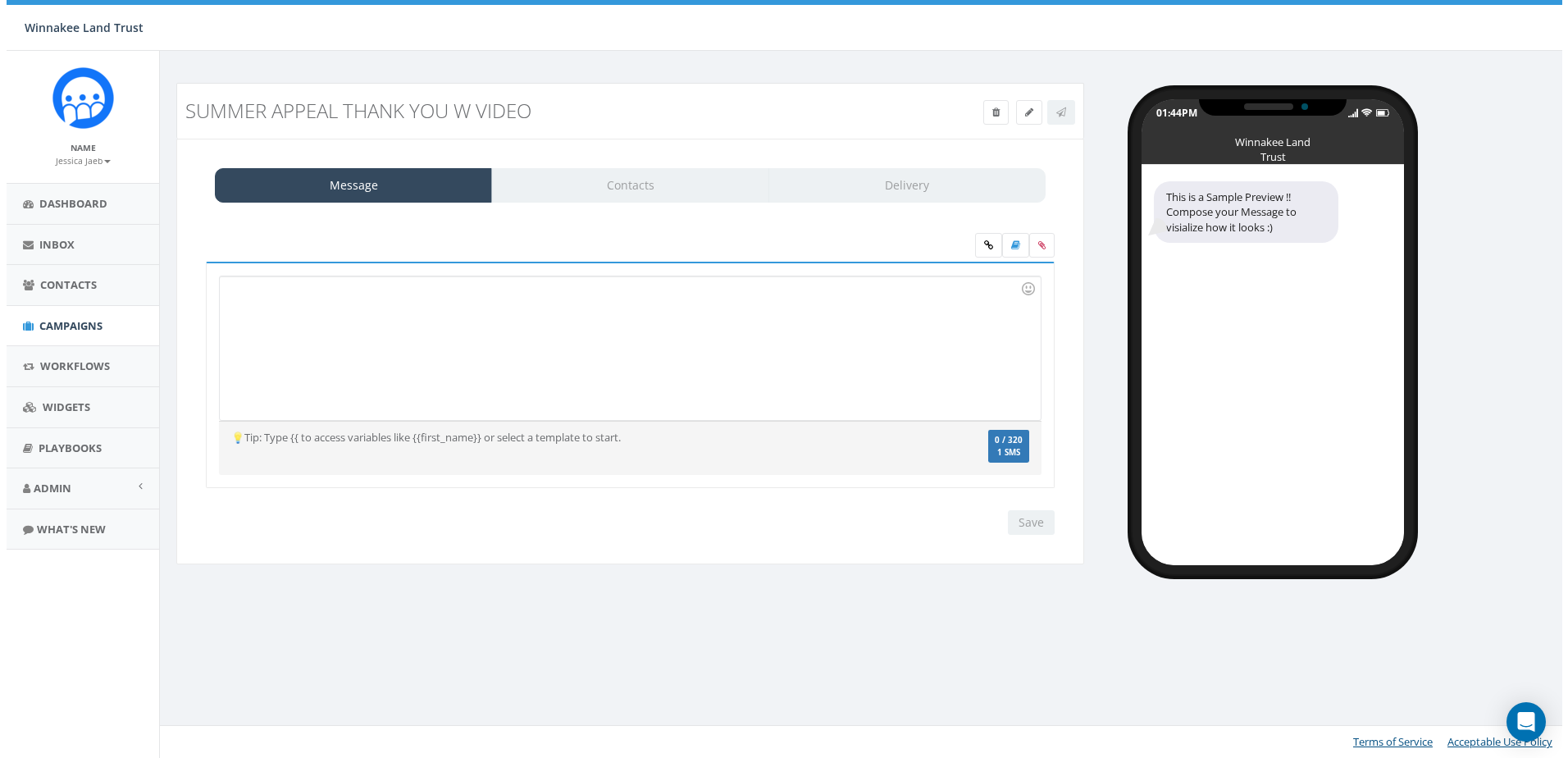 scroll, scrollTop: 0, scrollLeft: 0, axis: both 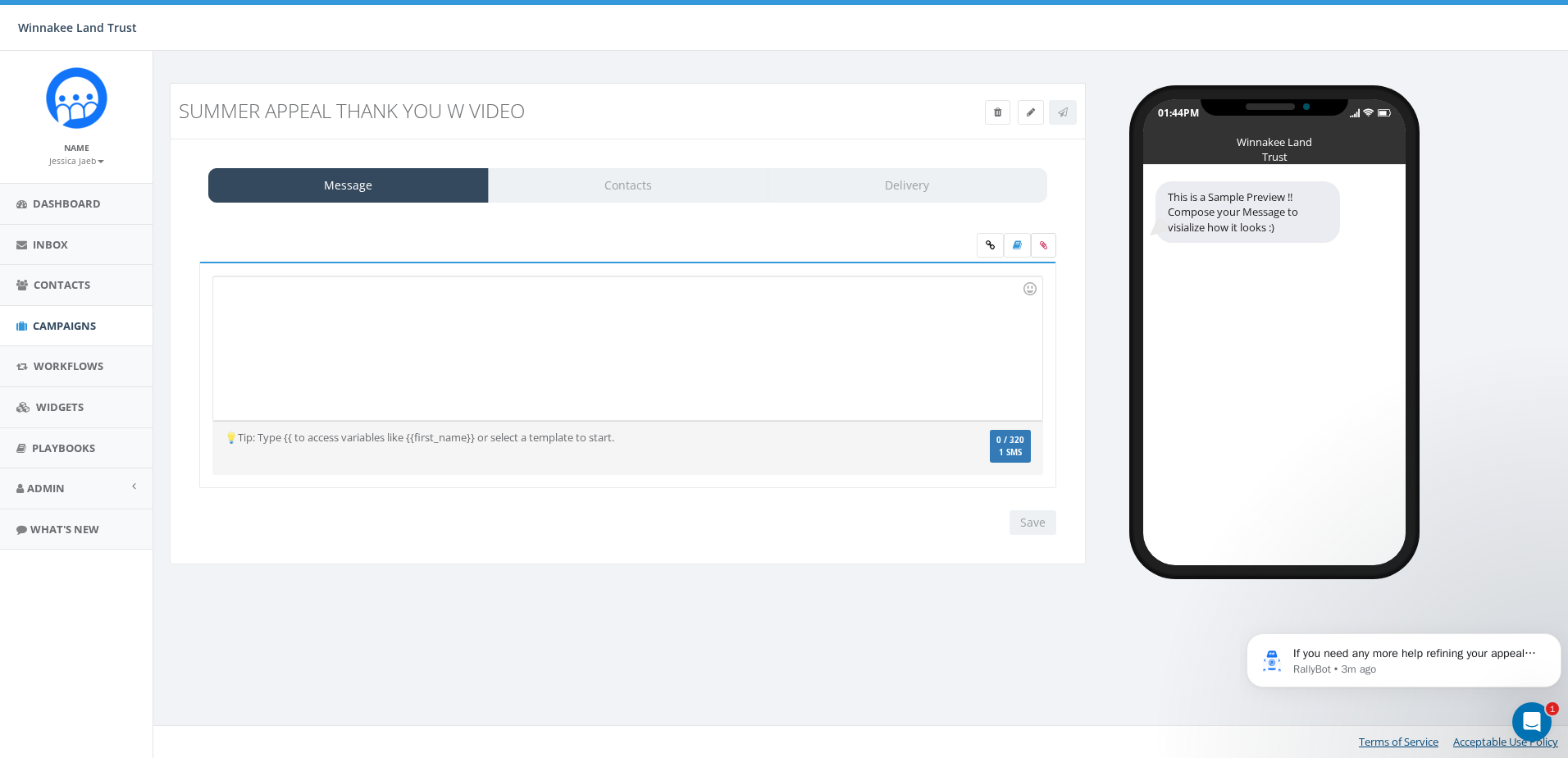 click at bounding box center [1043, 245] 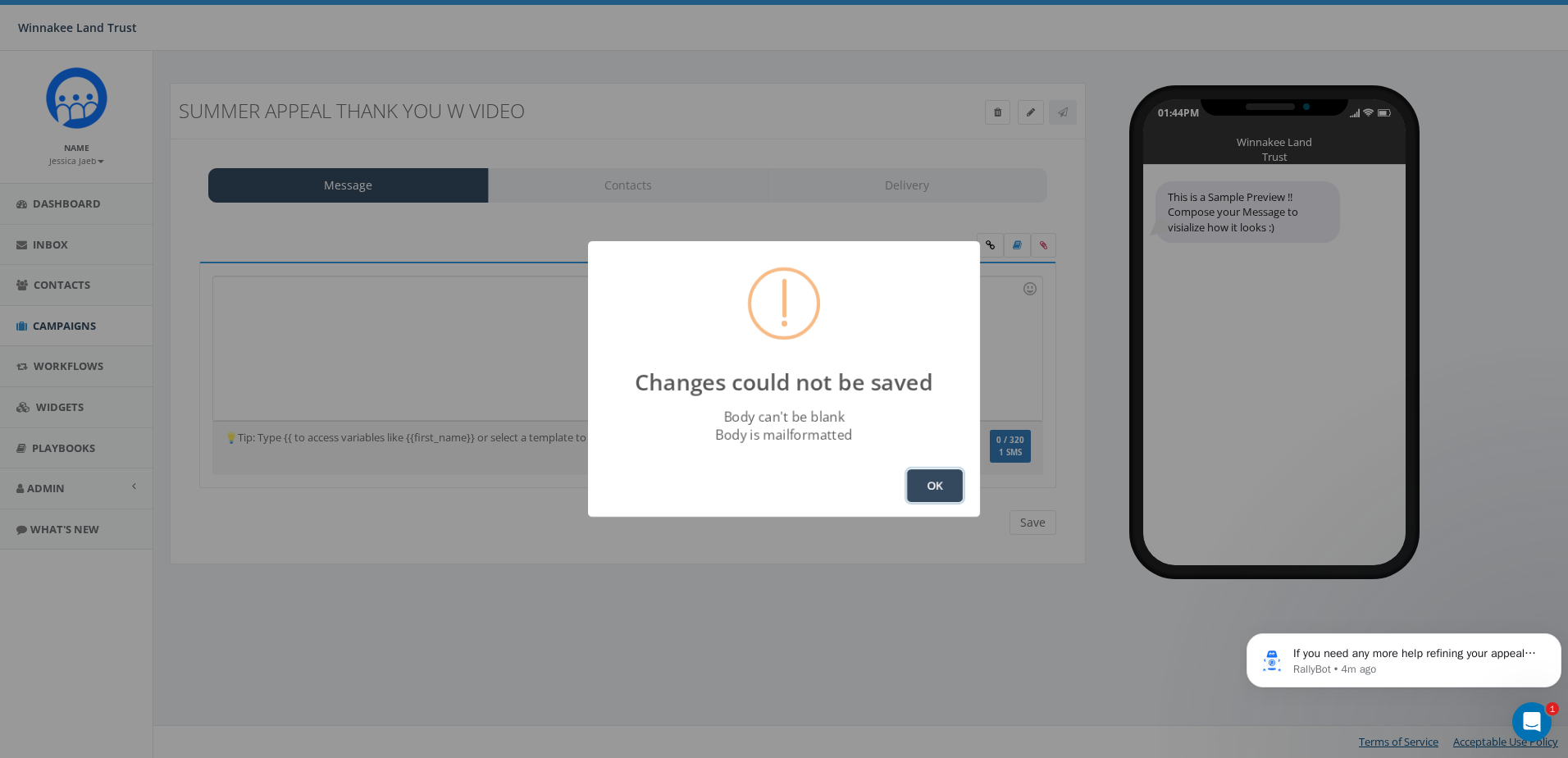 click on "OK" at bounding box center [935, 486] 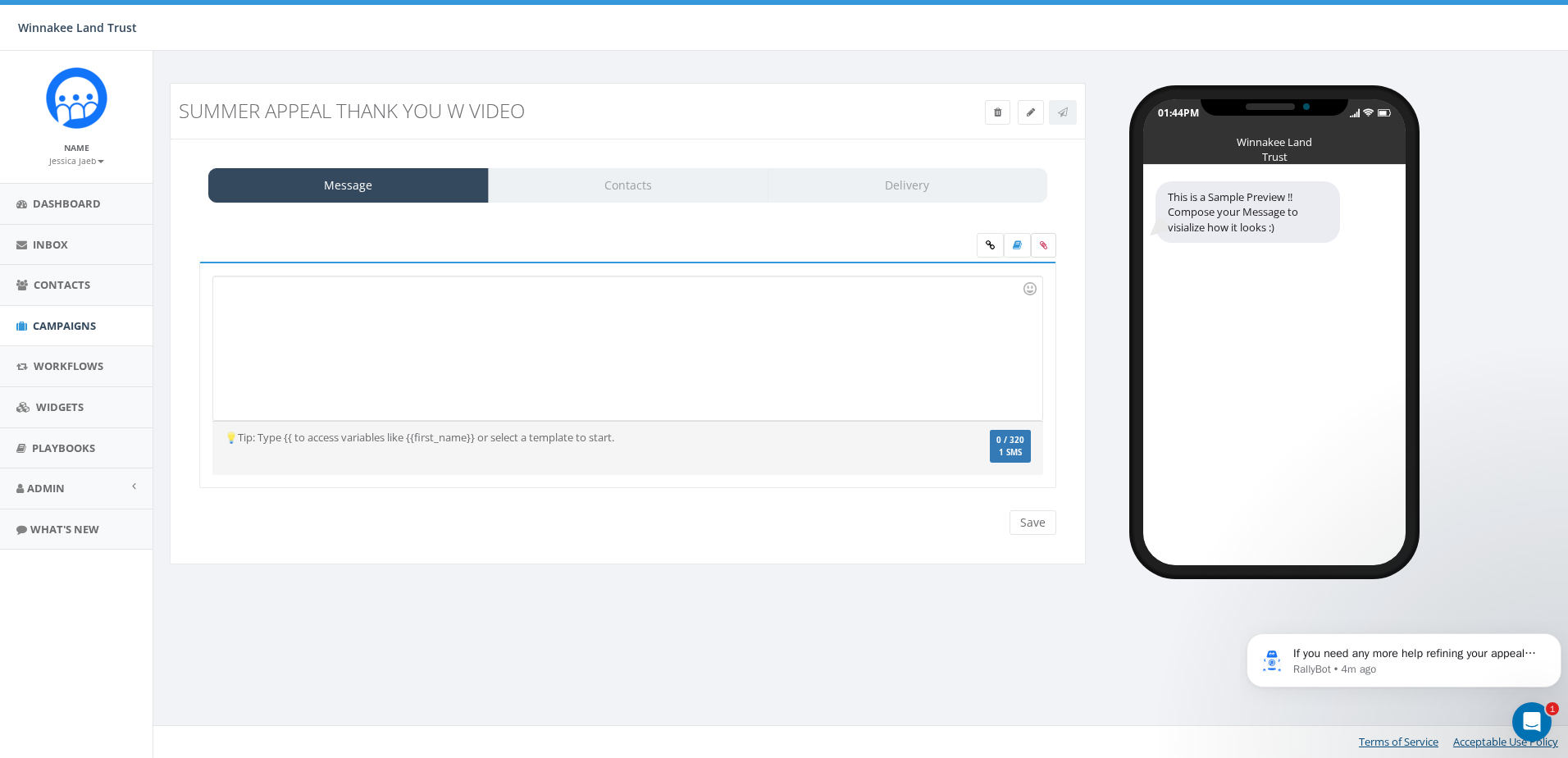 click at bounding box center (1043, 245) 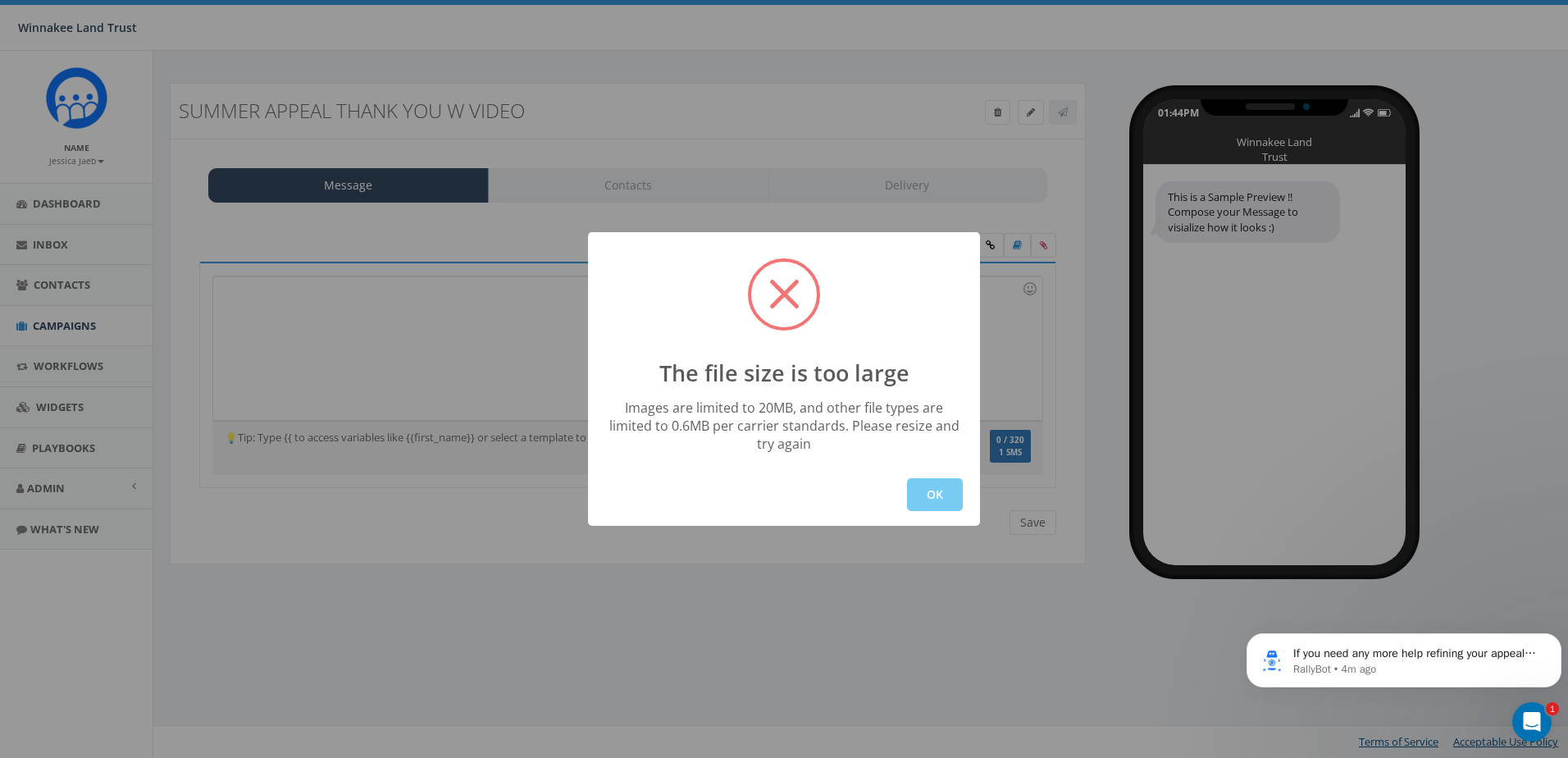 click on "OK" at bounding box center [935, 495] 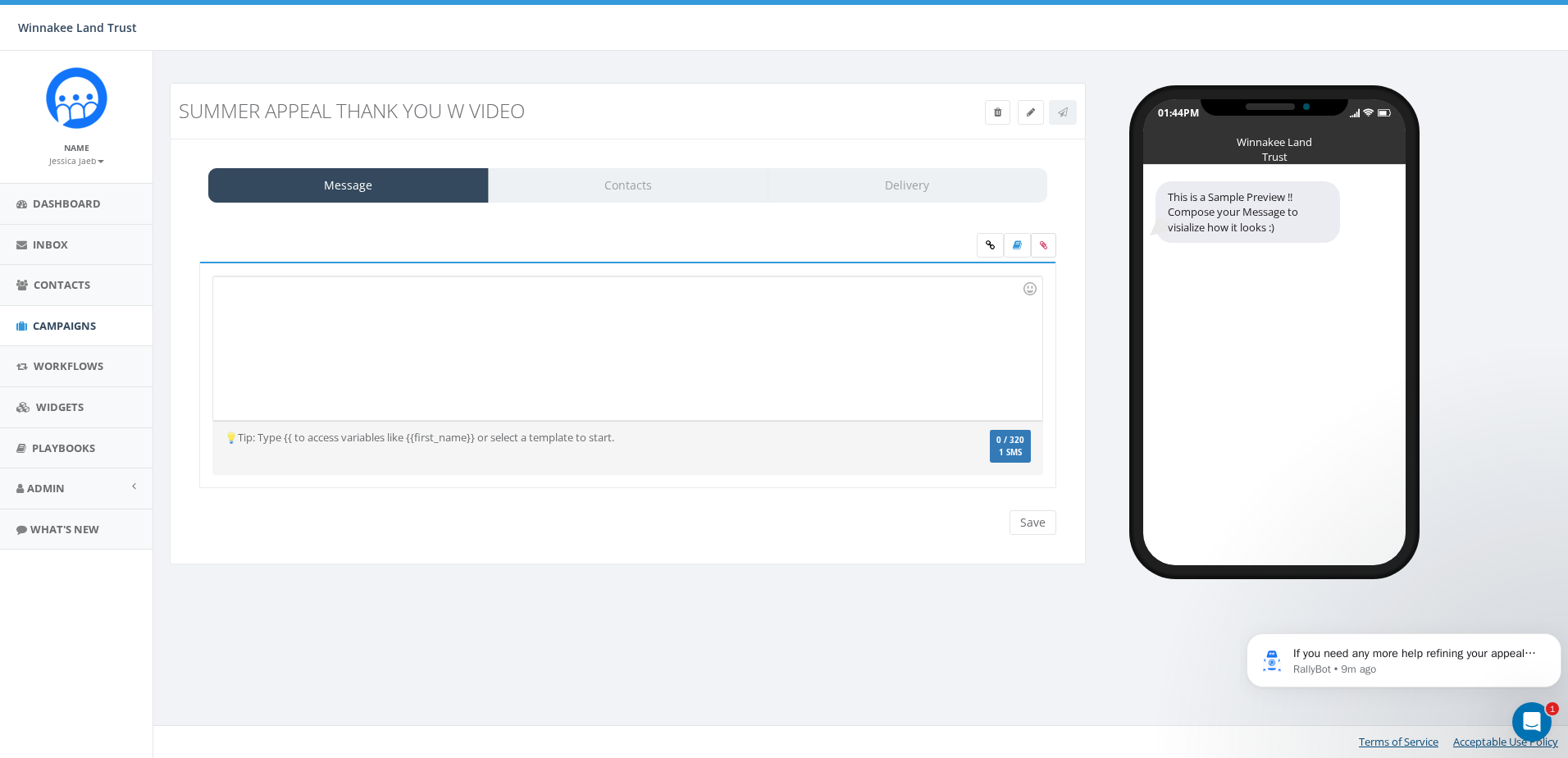 click at bounding box center (1043, 245) 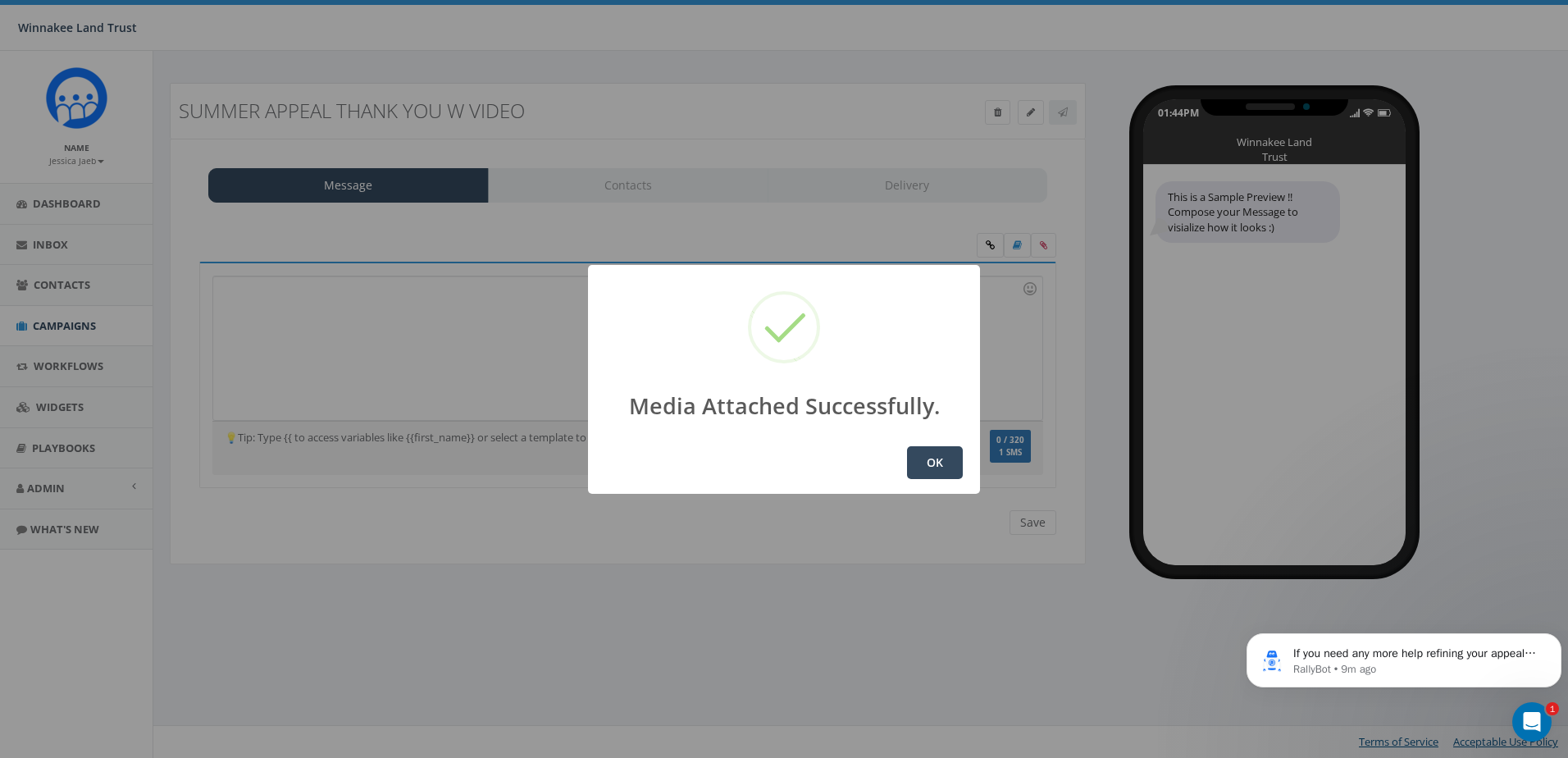 click on "OK" at bounding box center [935, 463] 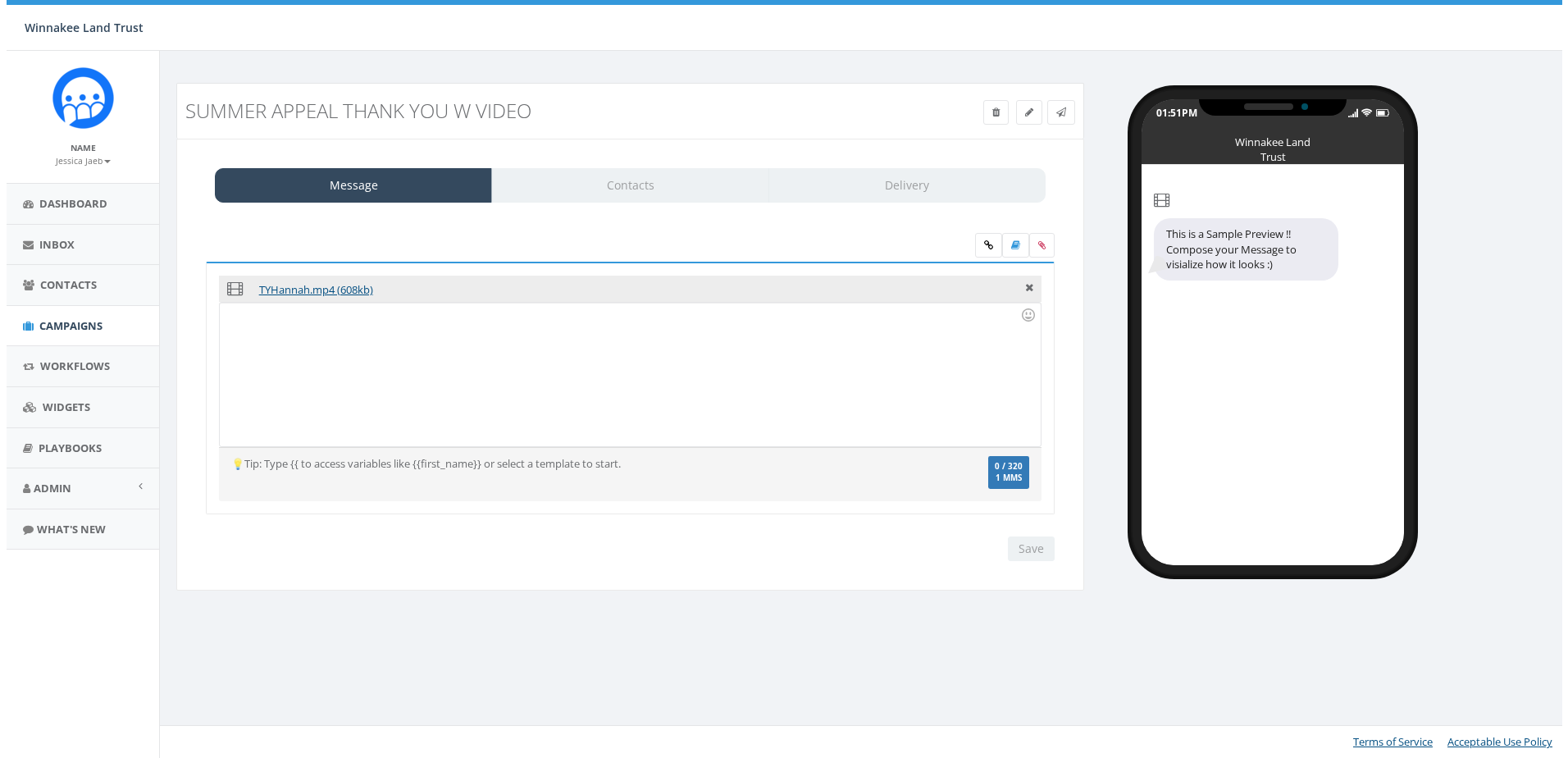 scroll, scrollTop: 0, scrollLeft: 0, axis: both 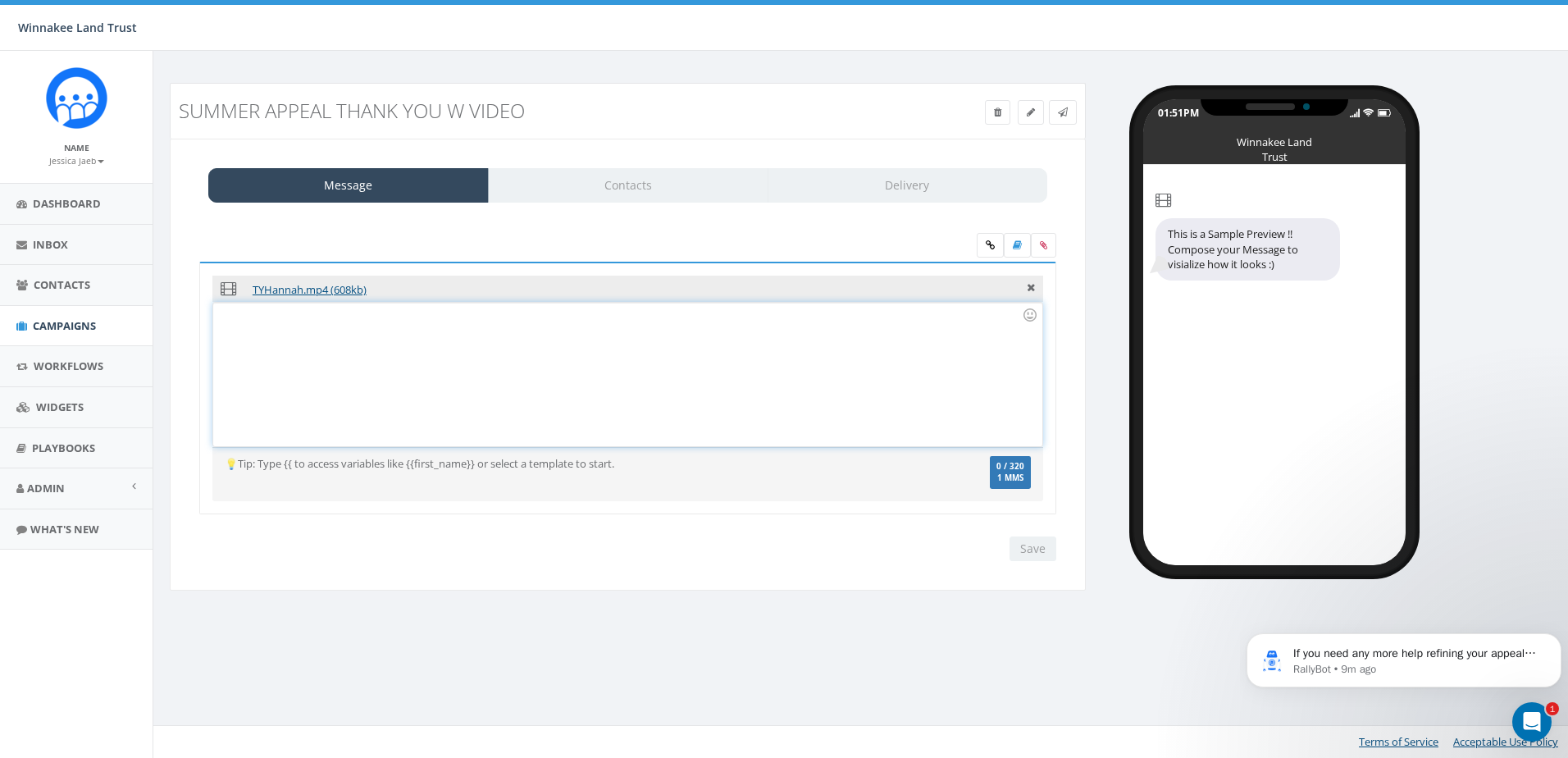 click at bounding box center [627, 374] 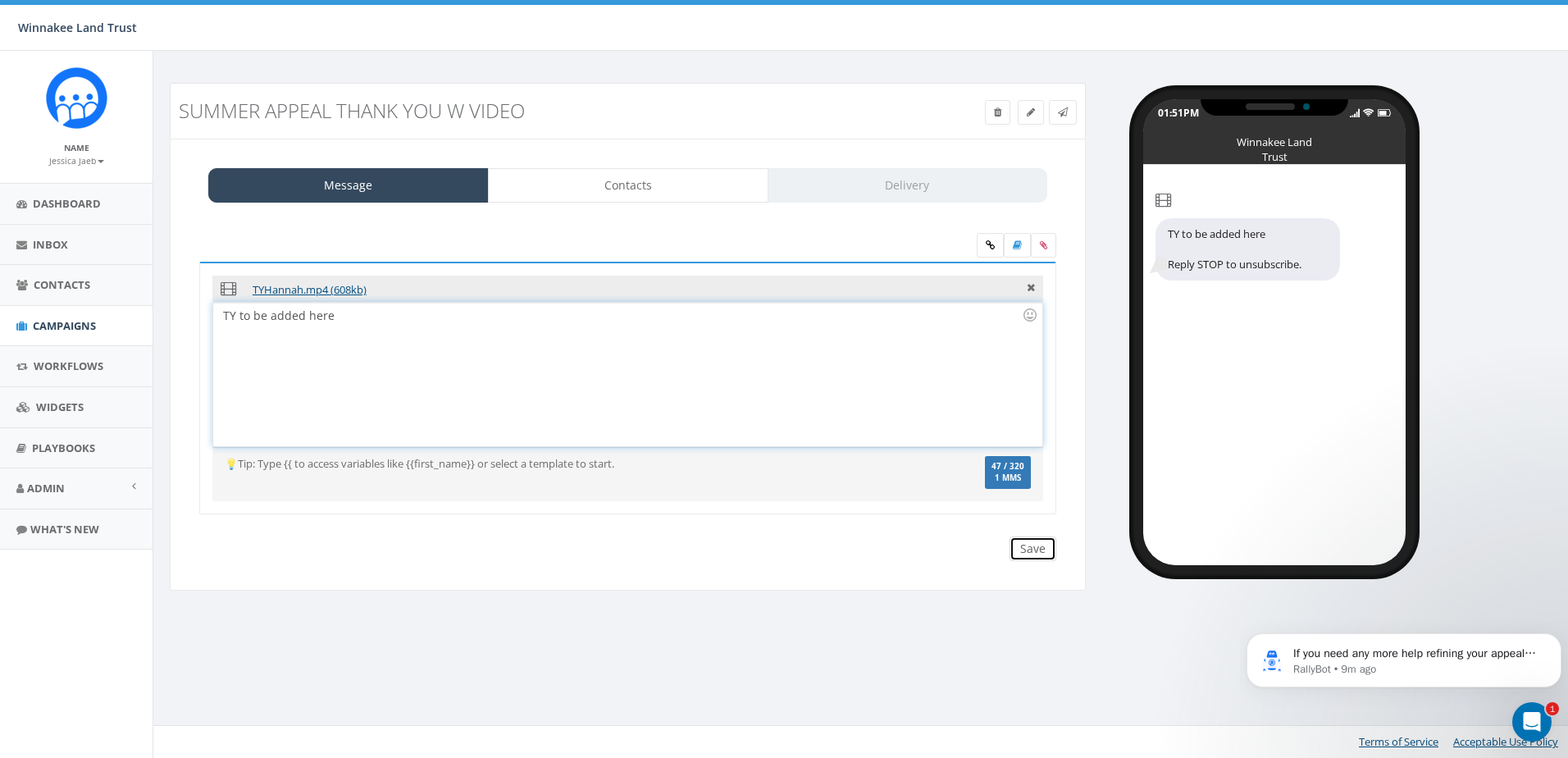 click on "Save" at bounding box center (1032, 549) 